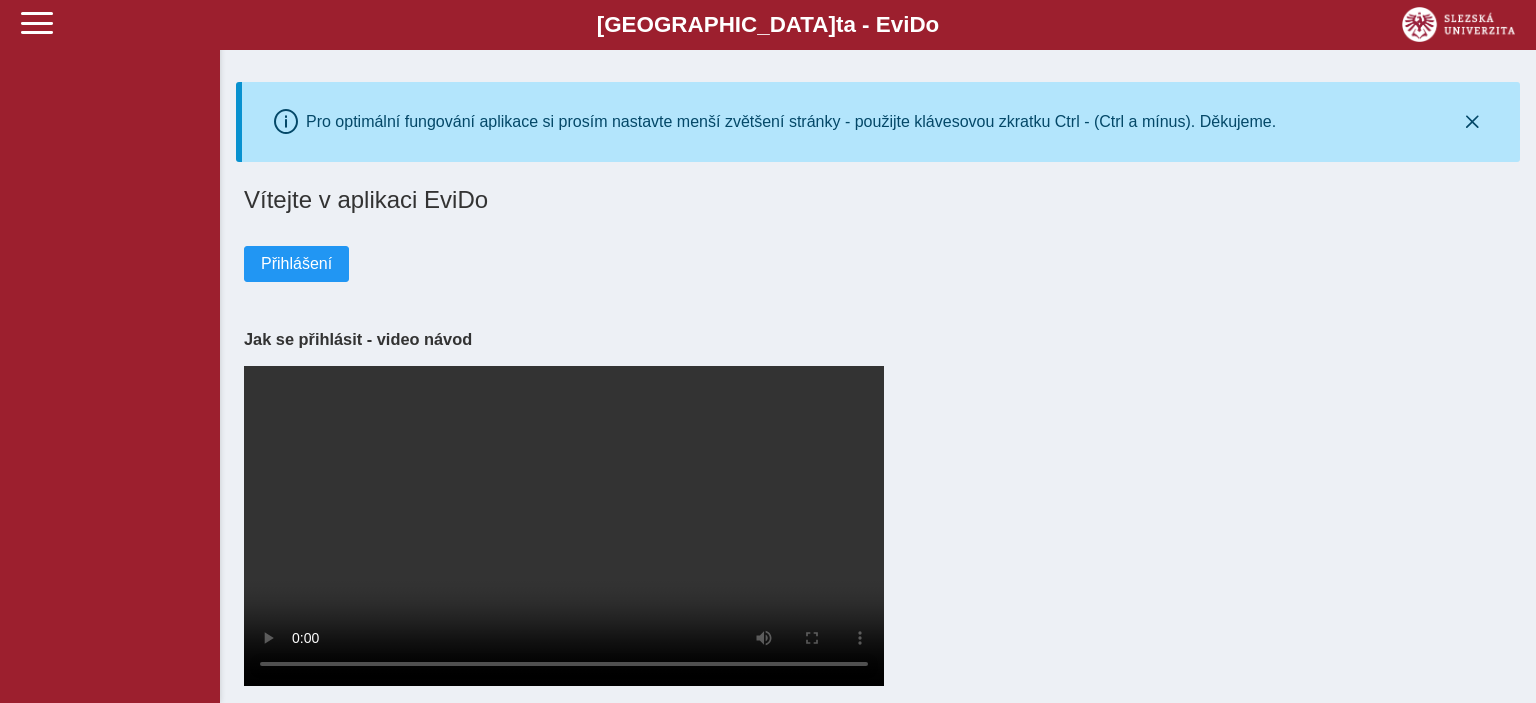 scroll, scrollTop: 0, scrollLeft: 0, axis: both 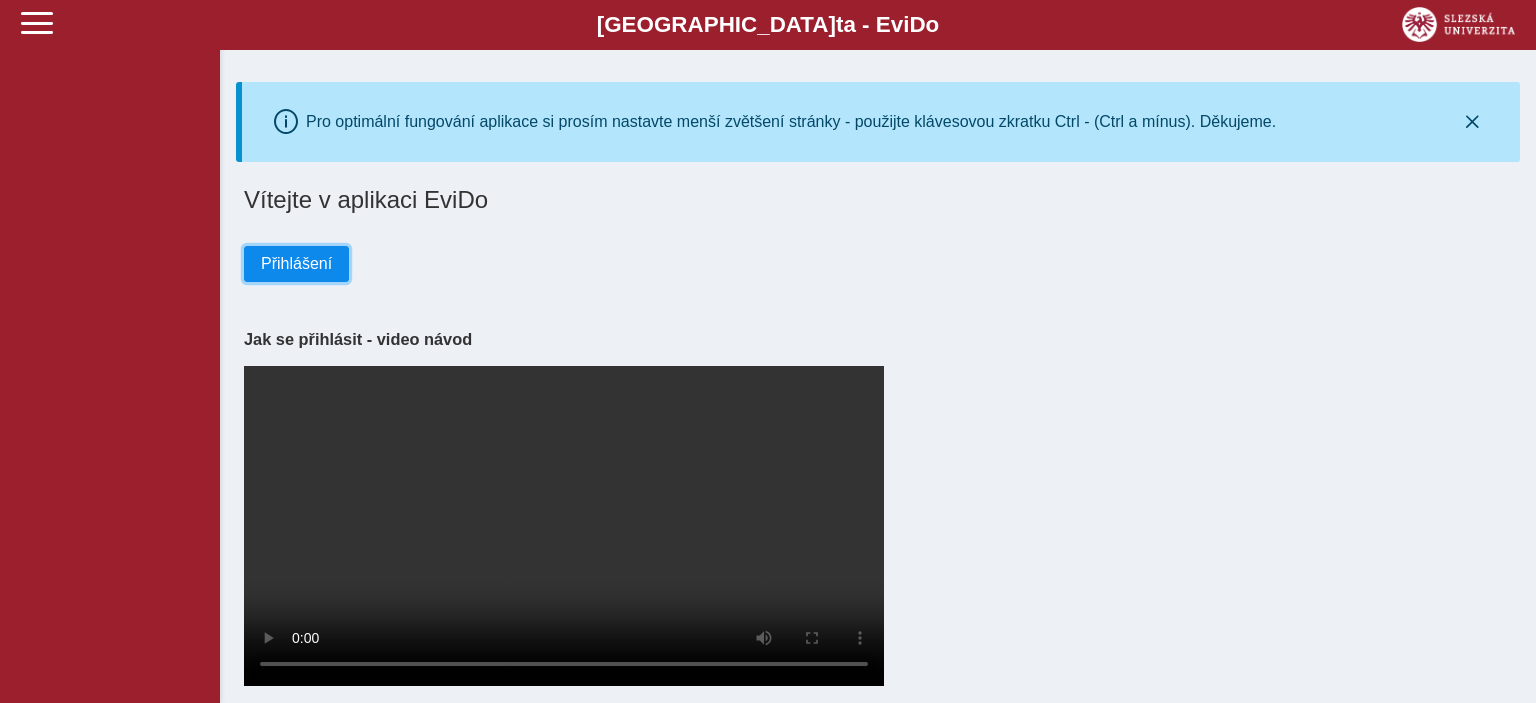 click on "Přihlášení" at bounding box center [296, 264] 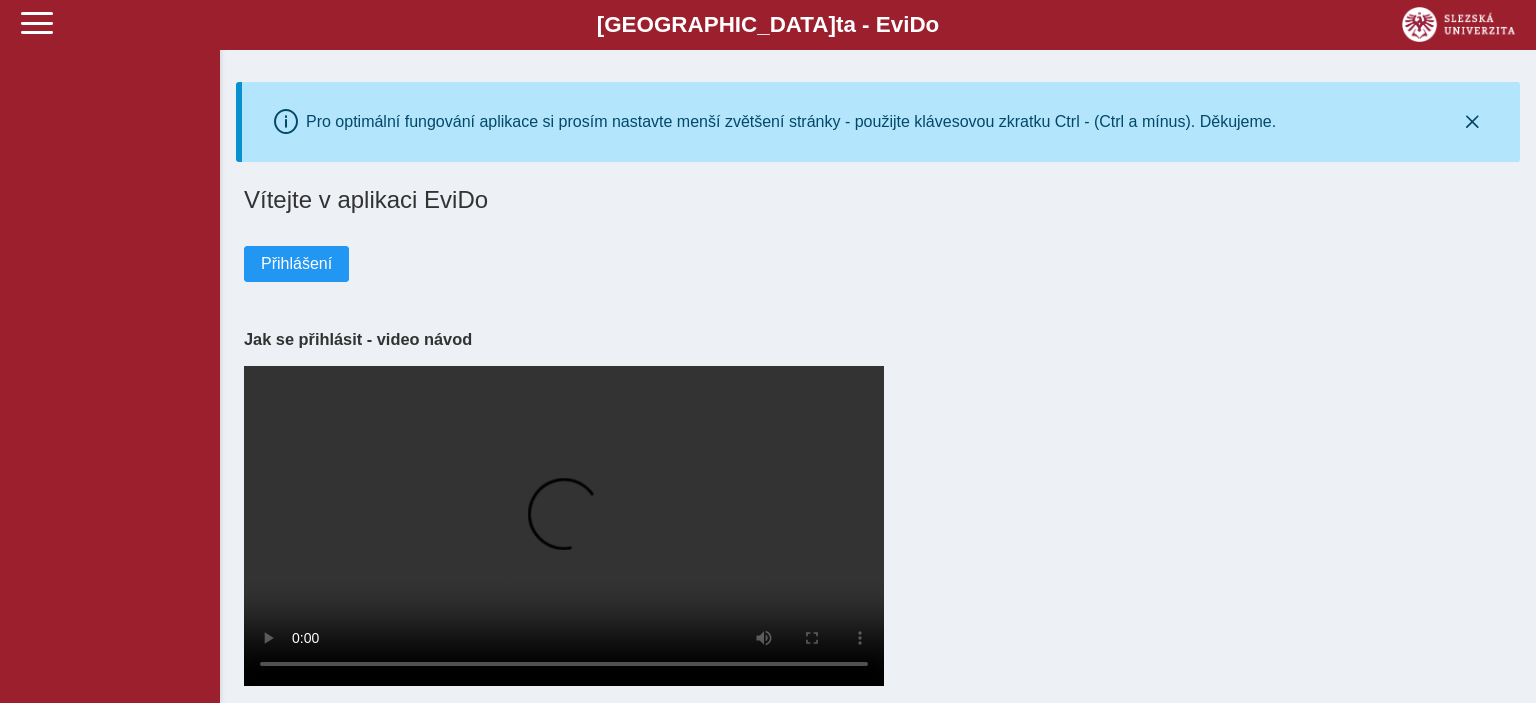 scroll, scrollTop: 0, scrollLeft: 0, axis: both 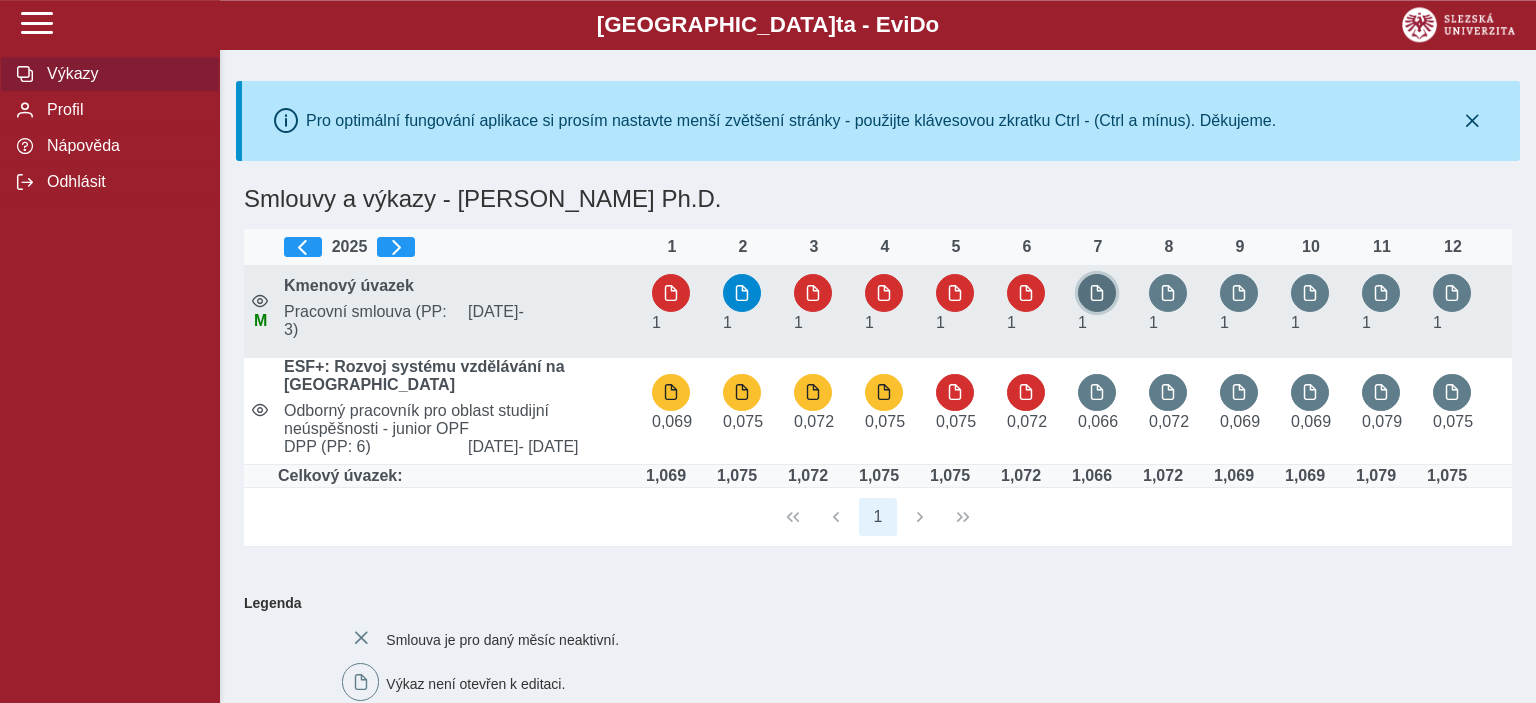 click at bounding box center (1097, 293) 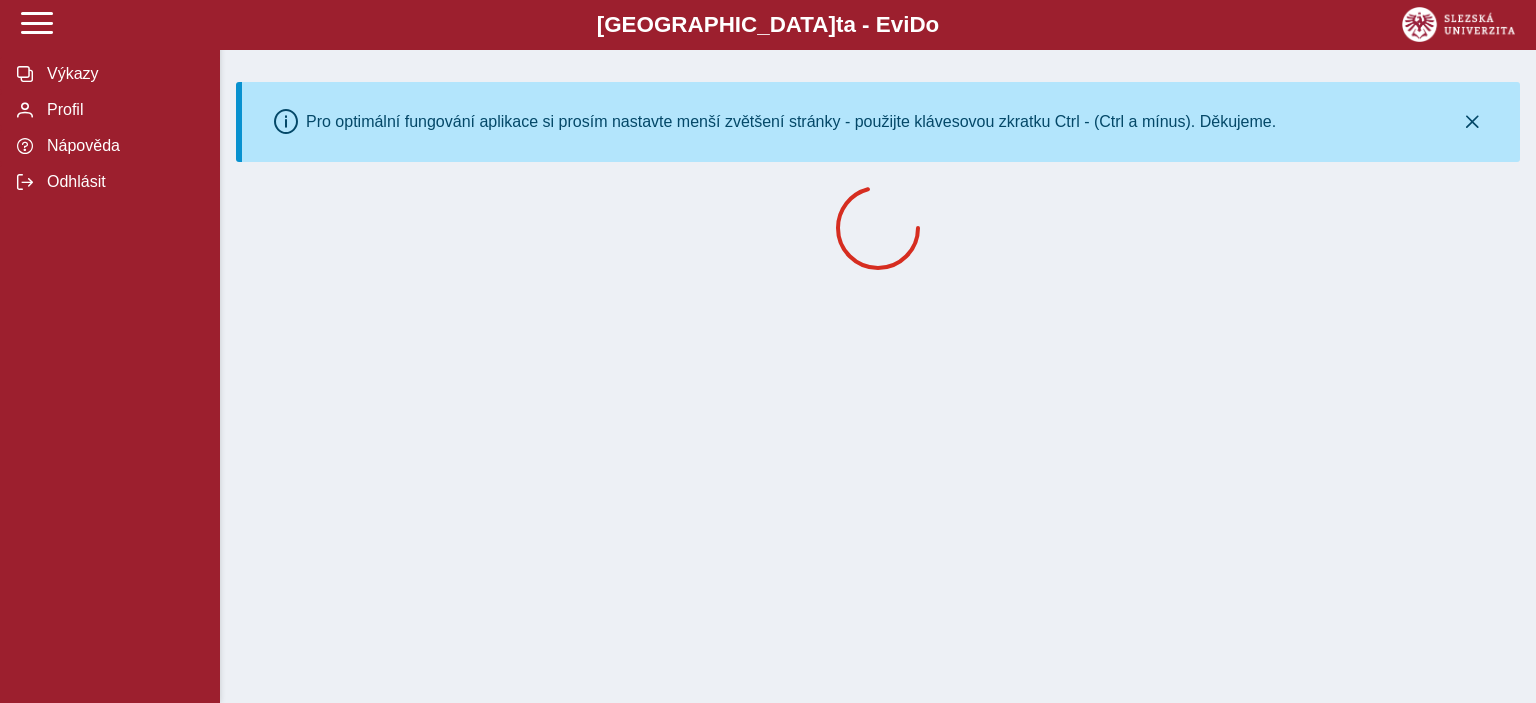 scroll, scrollTop: 0, scrollLeft: 0, axis: both 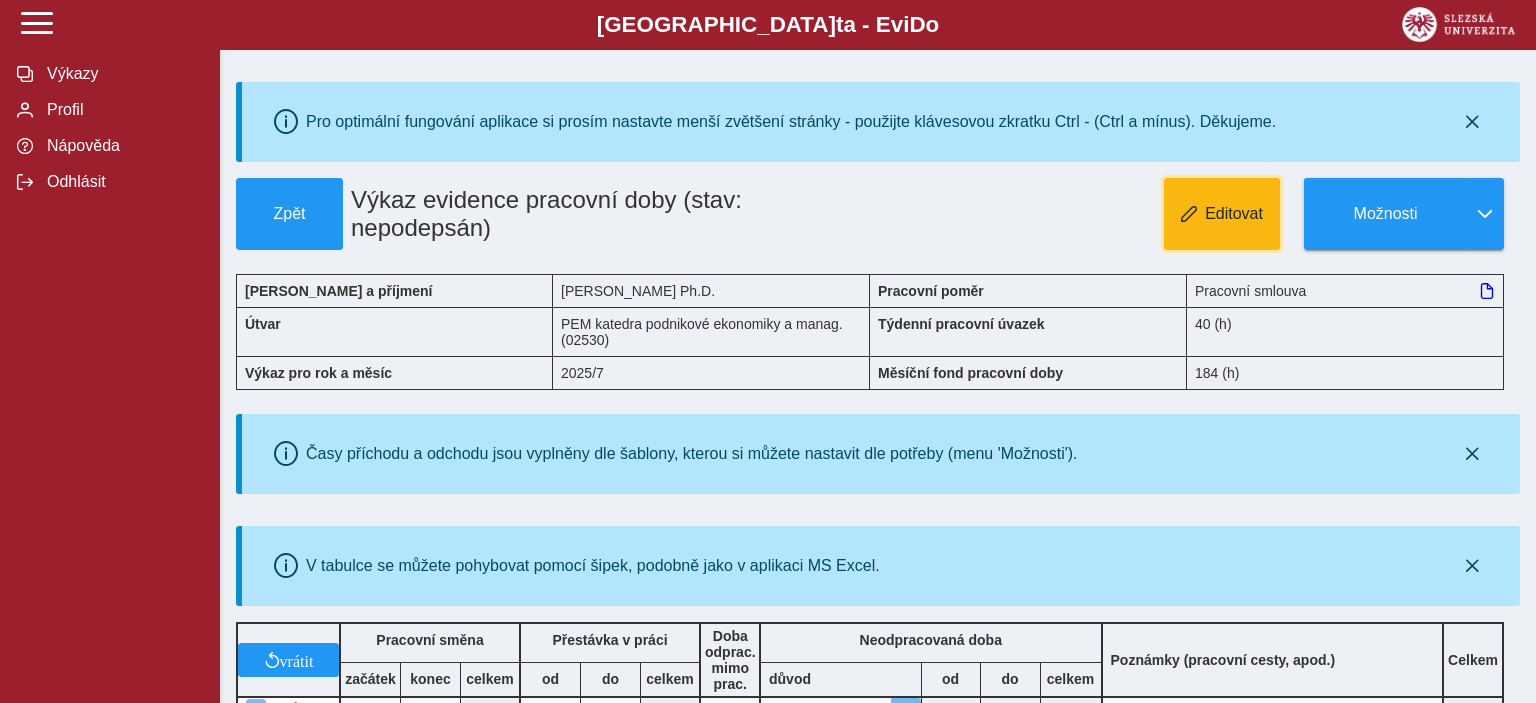 click on "Editovat" at bounding box center [1222, 214] 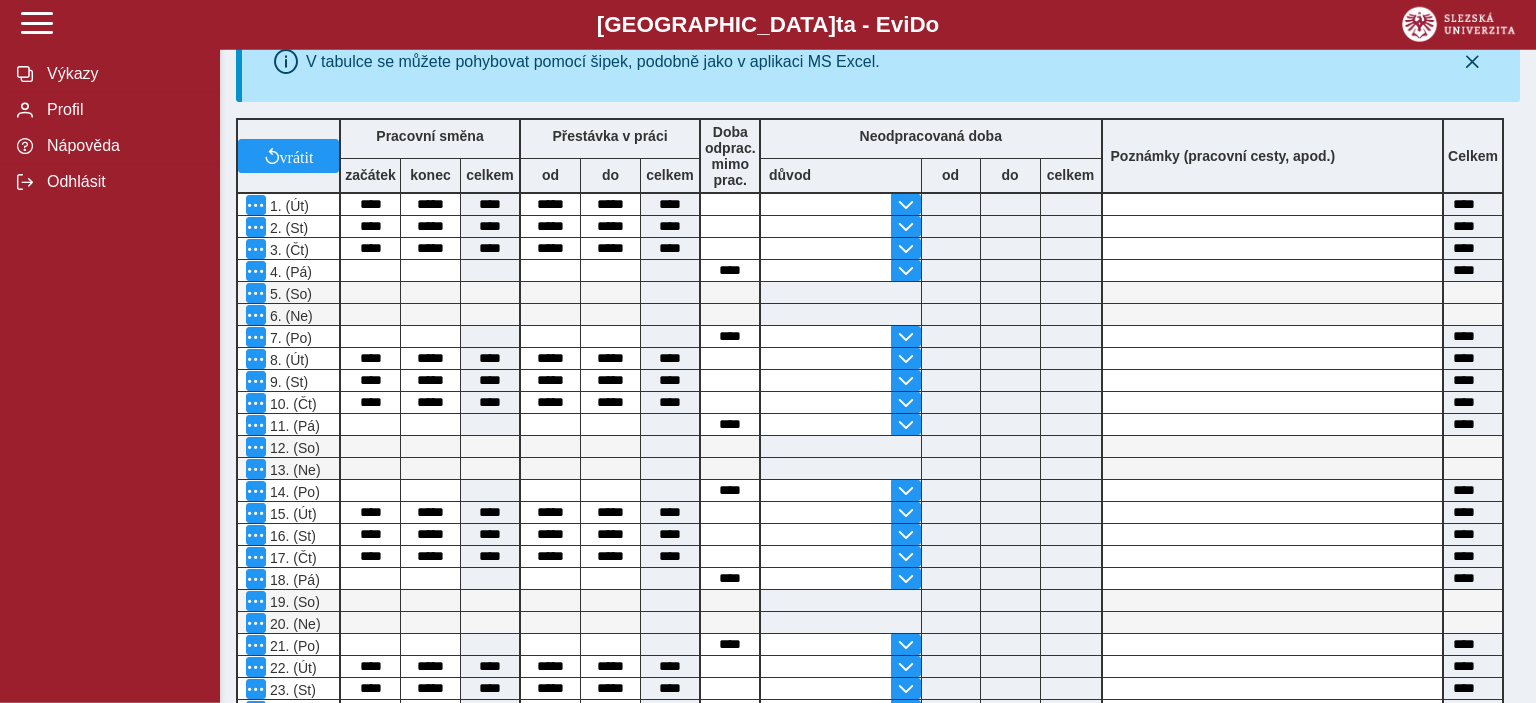 scroll, scrollTop: 468, scrollLeft: 0, axis: vertical 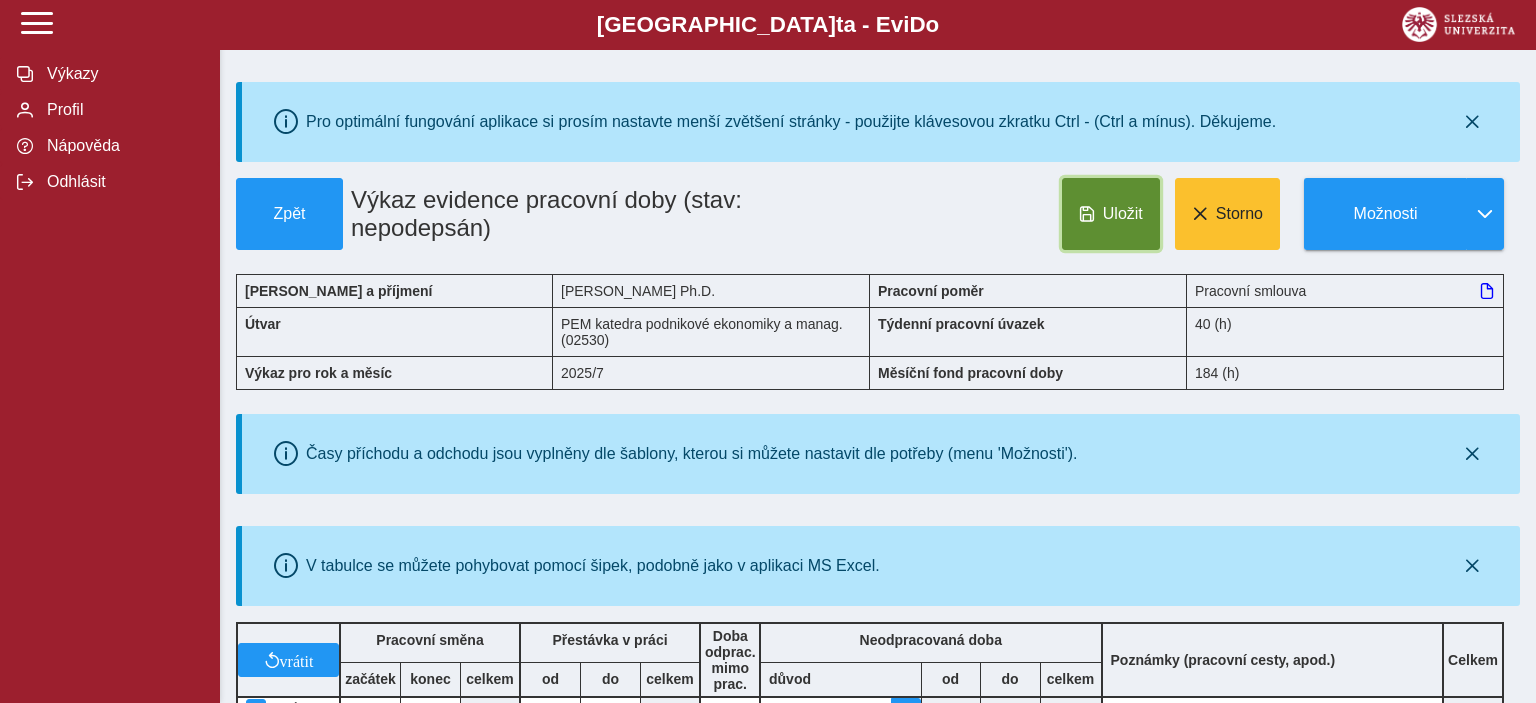 click on "Uložit" at bounding box center (1123, 214) 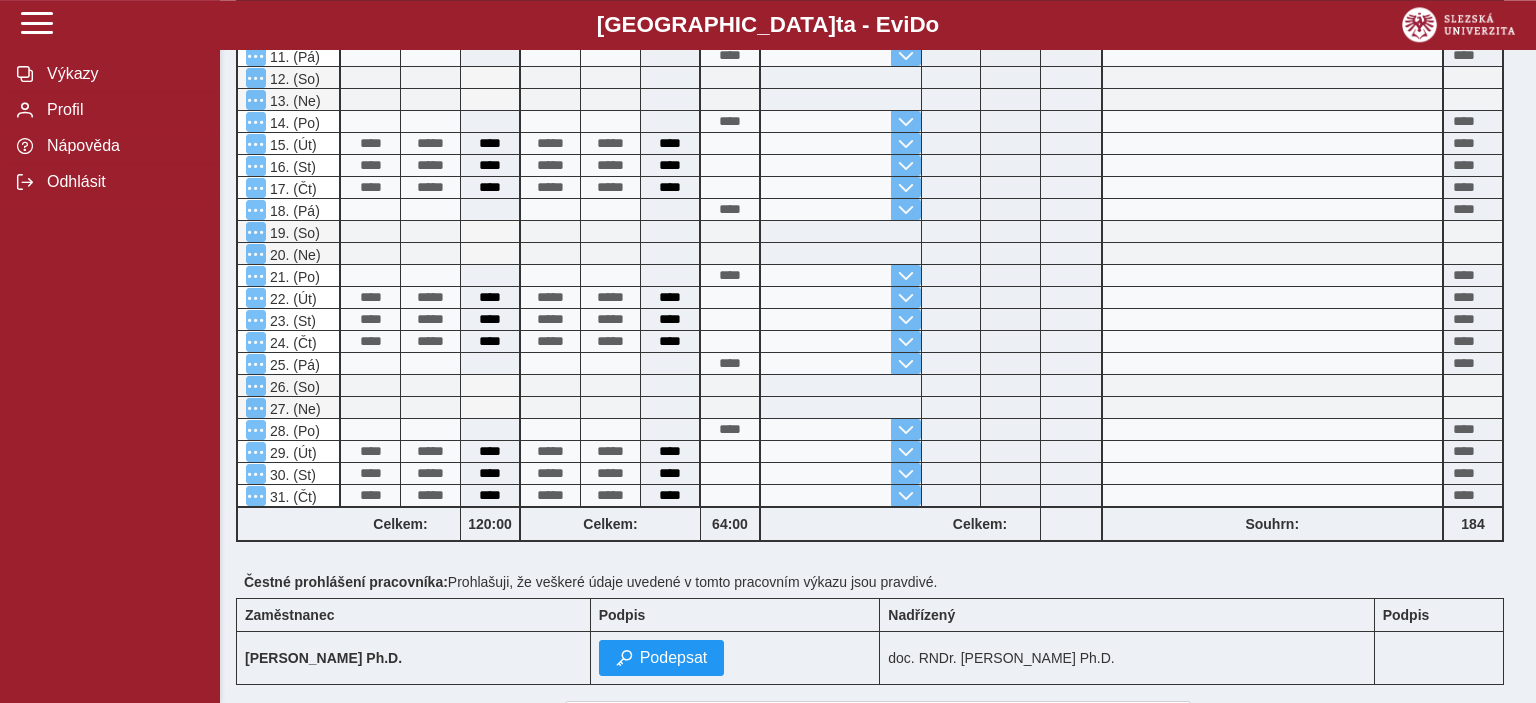 scroll, scrollTop: 998, scrollLeft: 0, axis: vertical 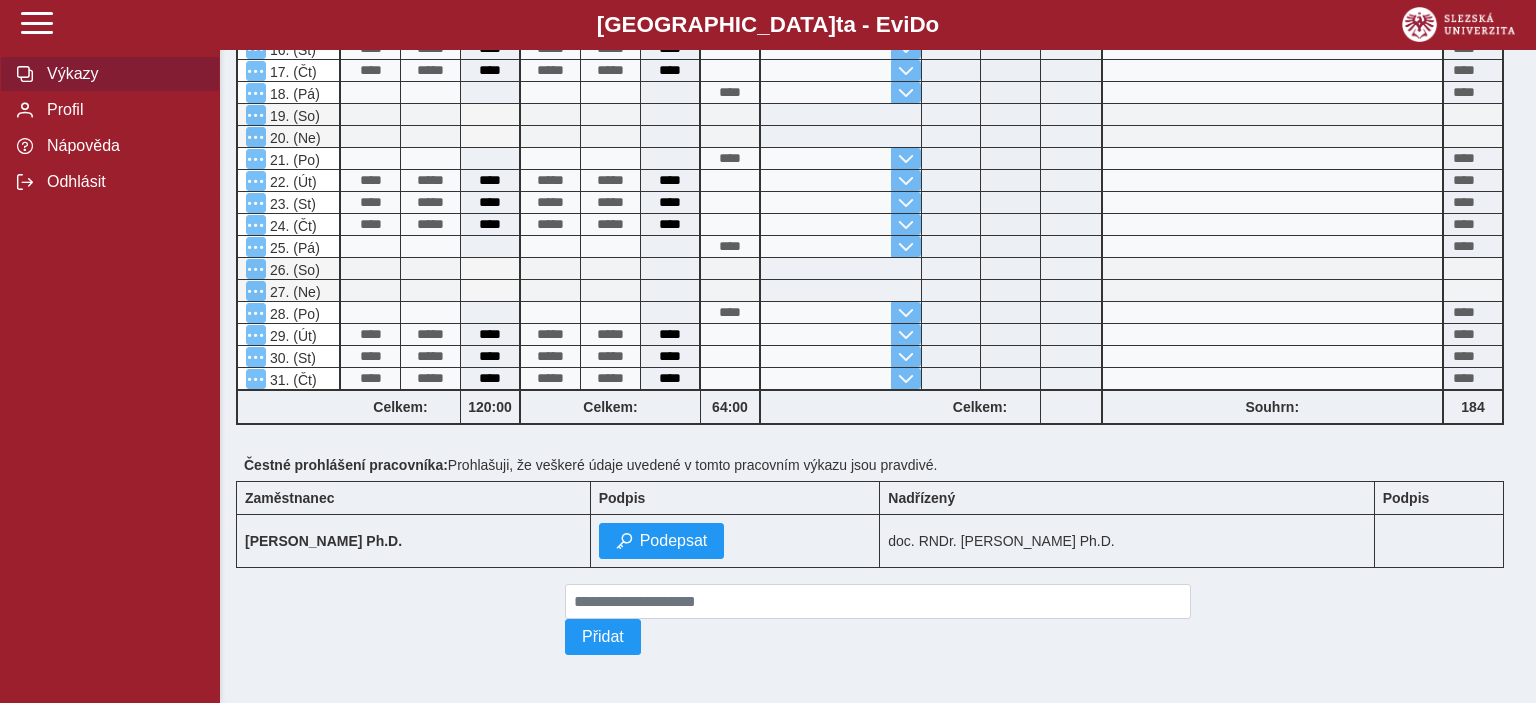 click on "Výkazy" at bounding box center (122, 74) 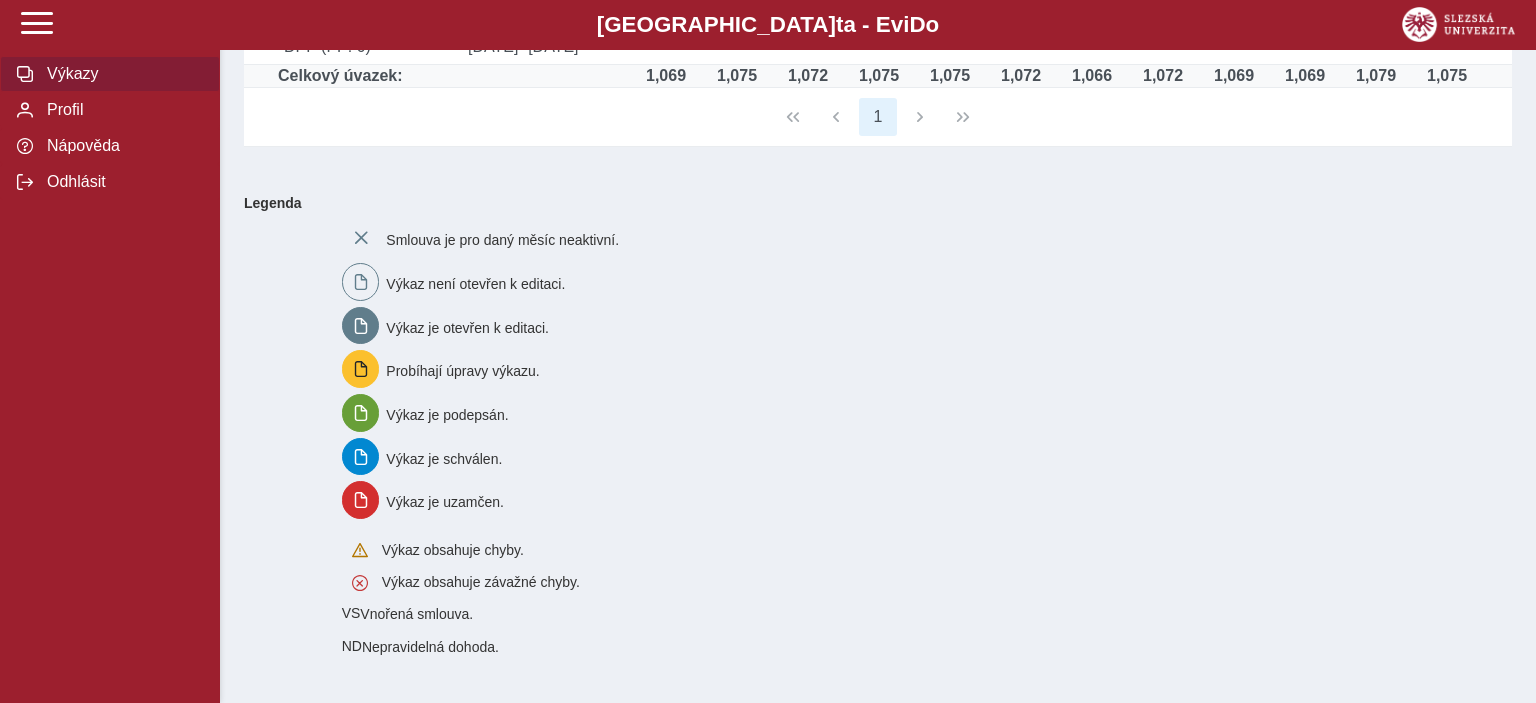 scroll, scrollTop: 0, scrollLeft: 0, axis: both 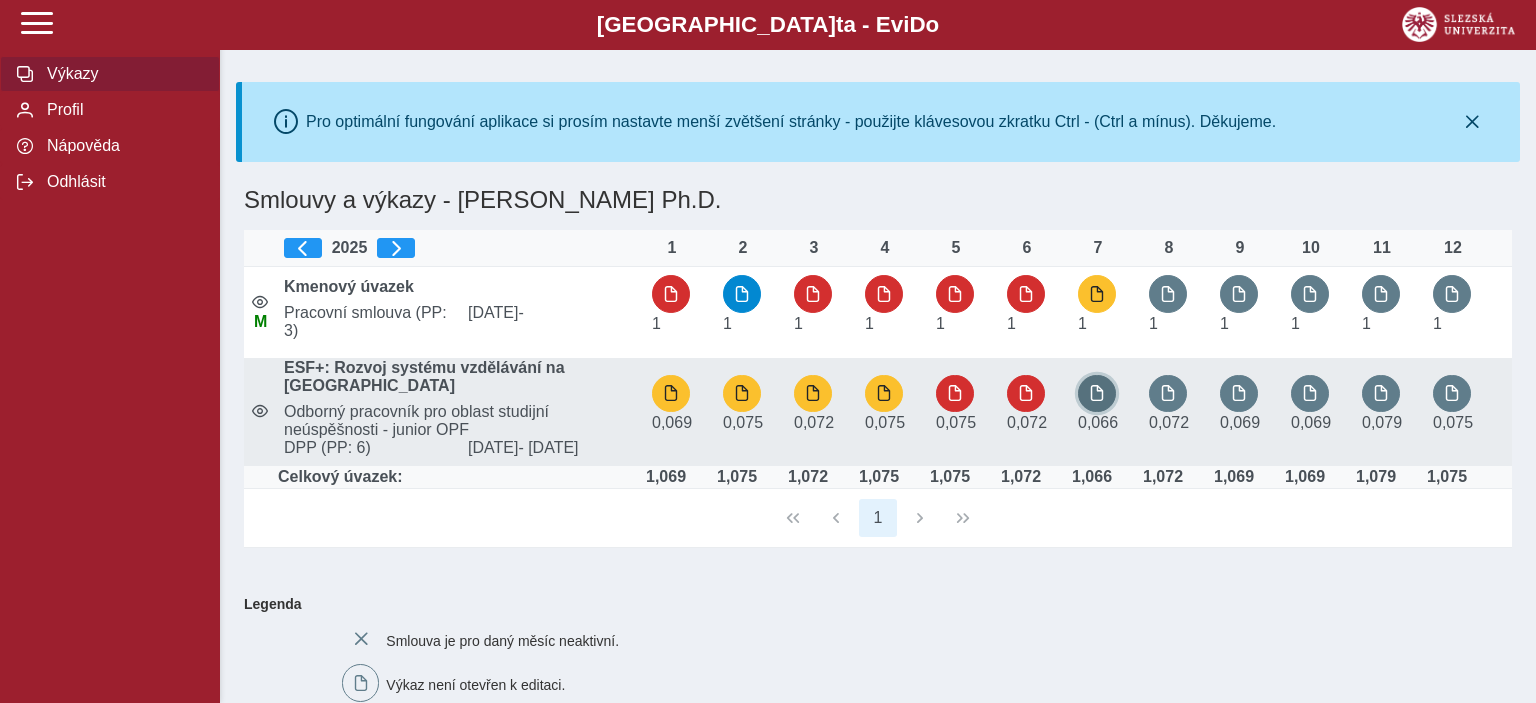 click at bounding box center [1097, 393] 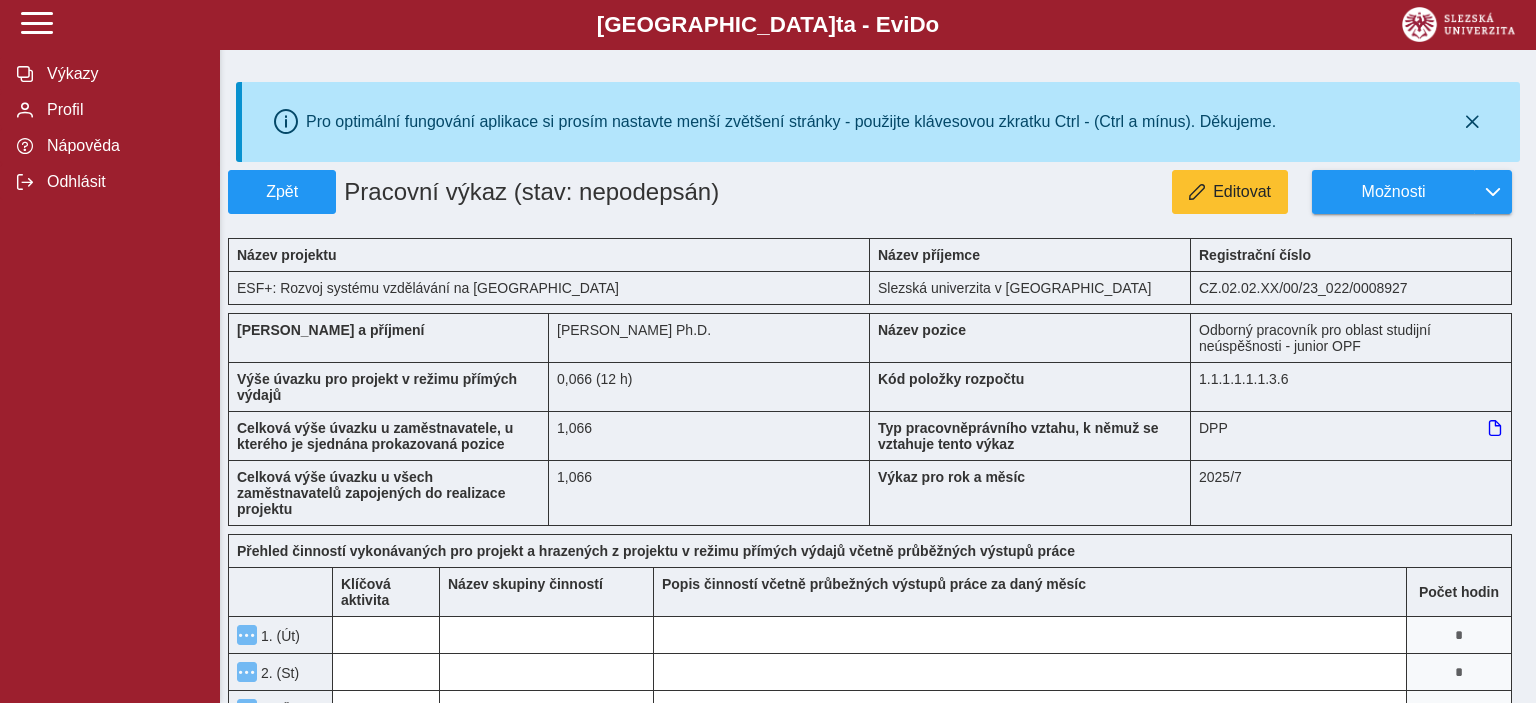 type 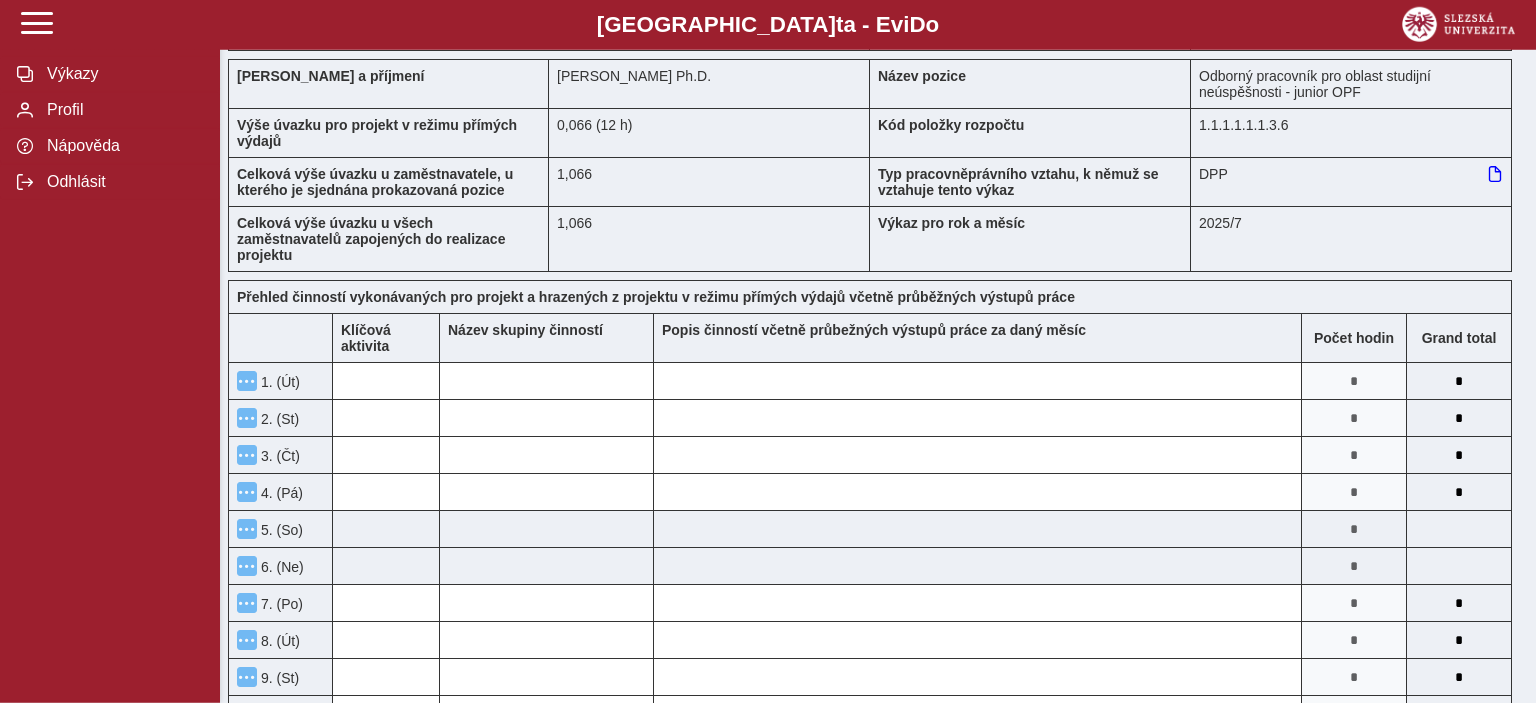 scroll, scrollTop: 329, scrollLeft: 0, axis: vertical 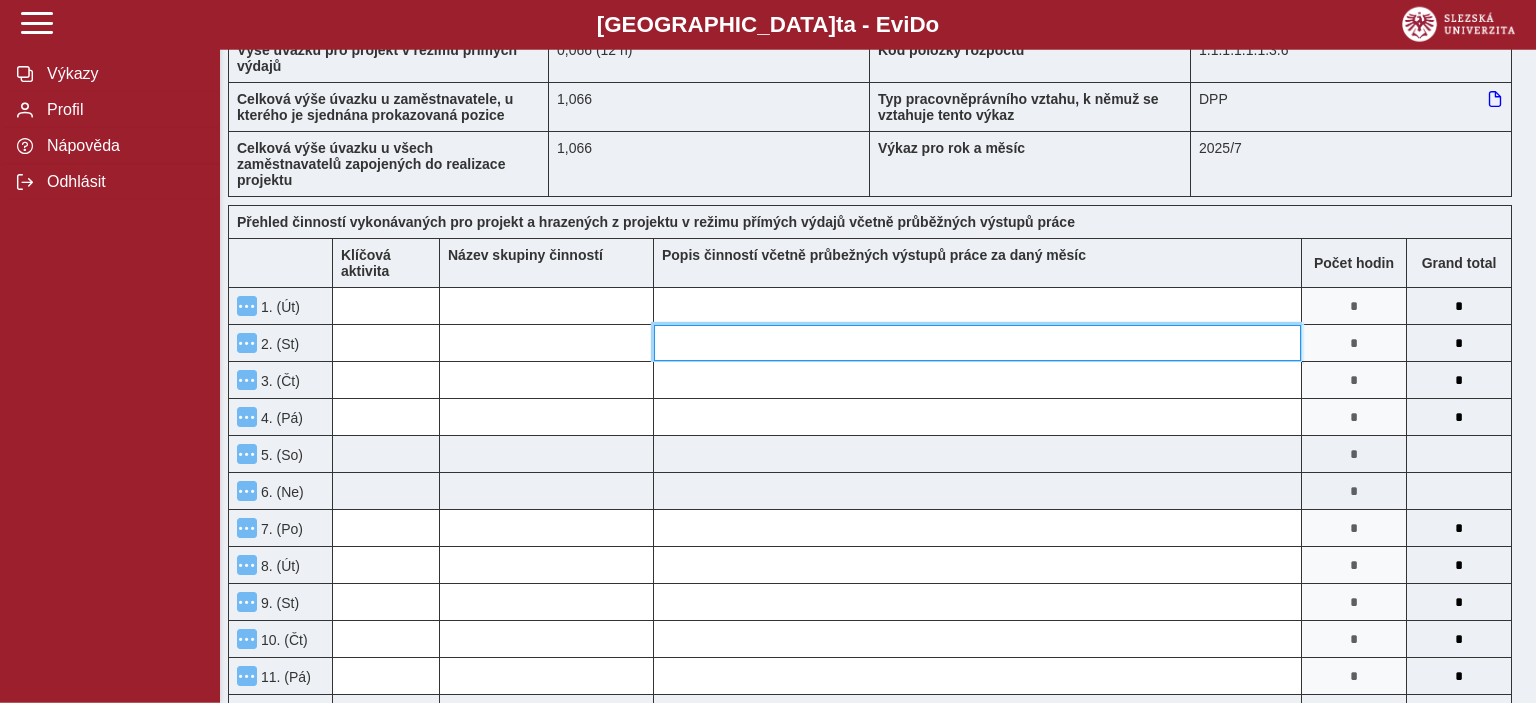click at bounding box center (977, 343) 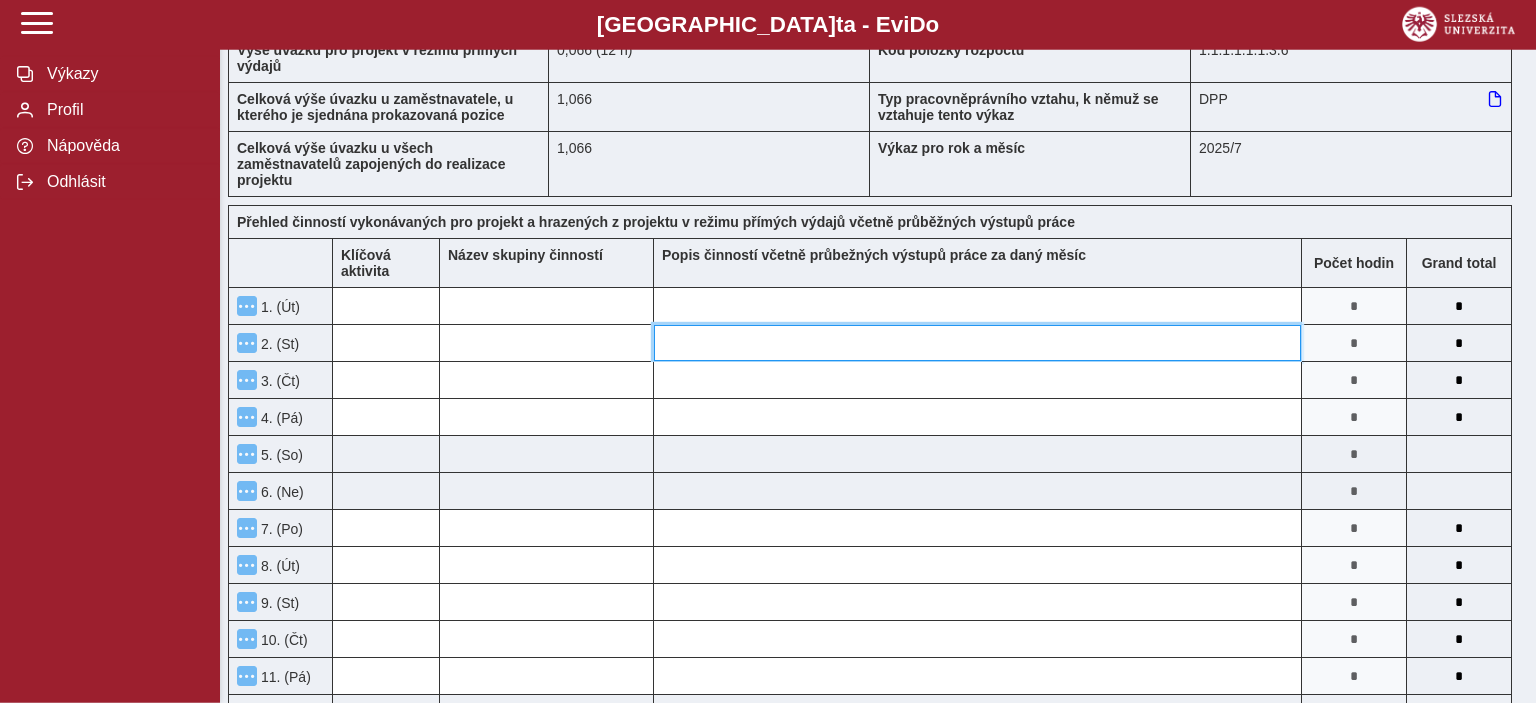 click at bounding box center (977, 343) 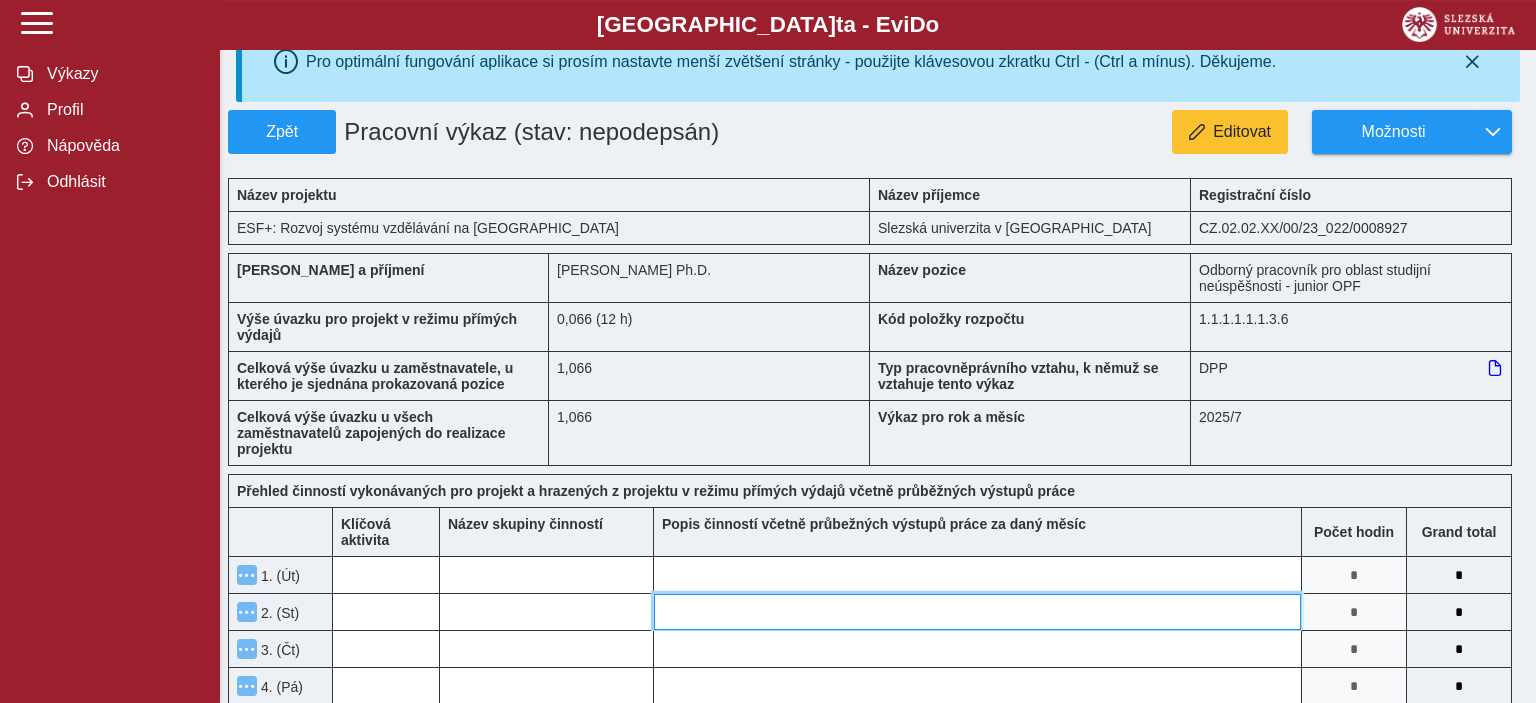 scroll, scrollTop: 0, scrollLeft: 0, axis: both 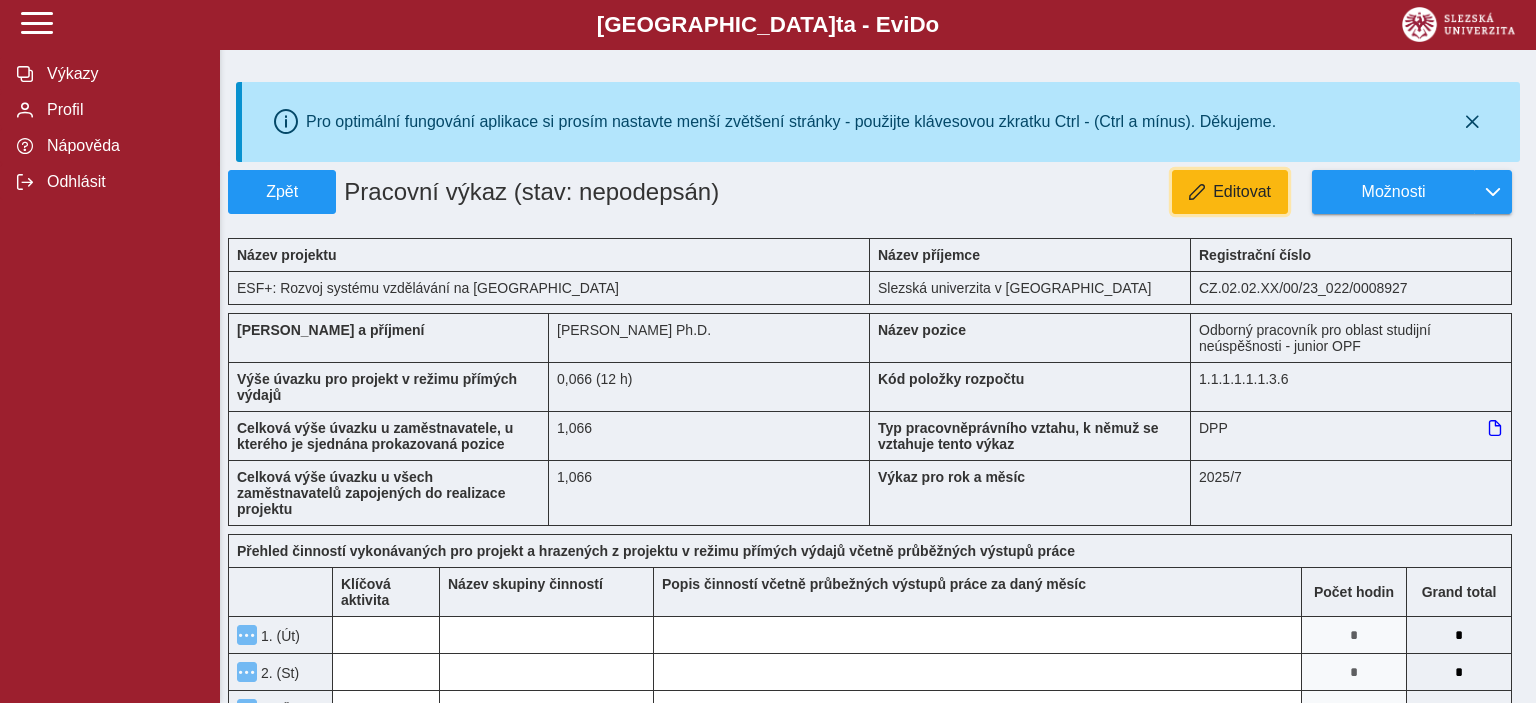 click on "Editovat" at bounding box center (1230, 192) 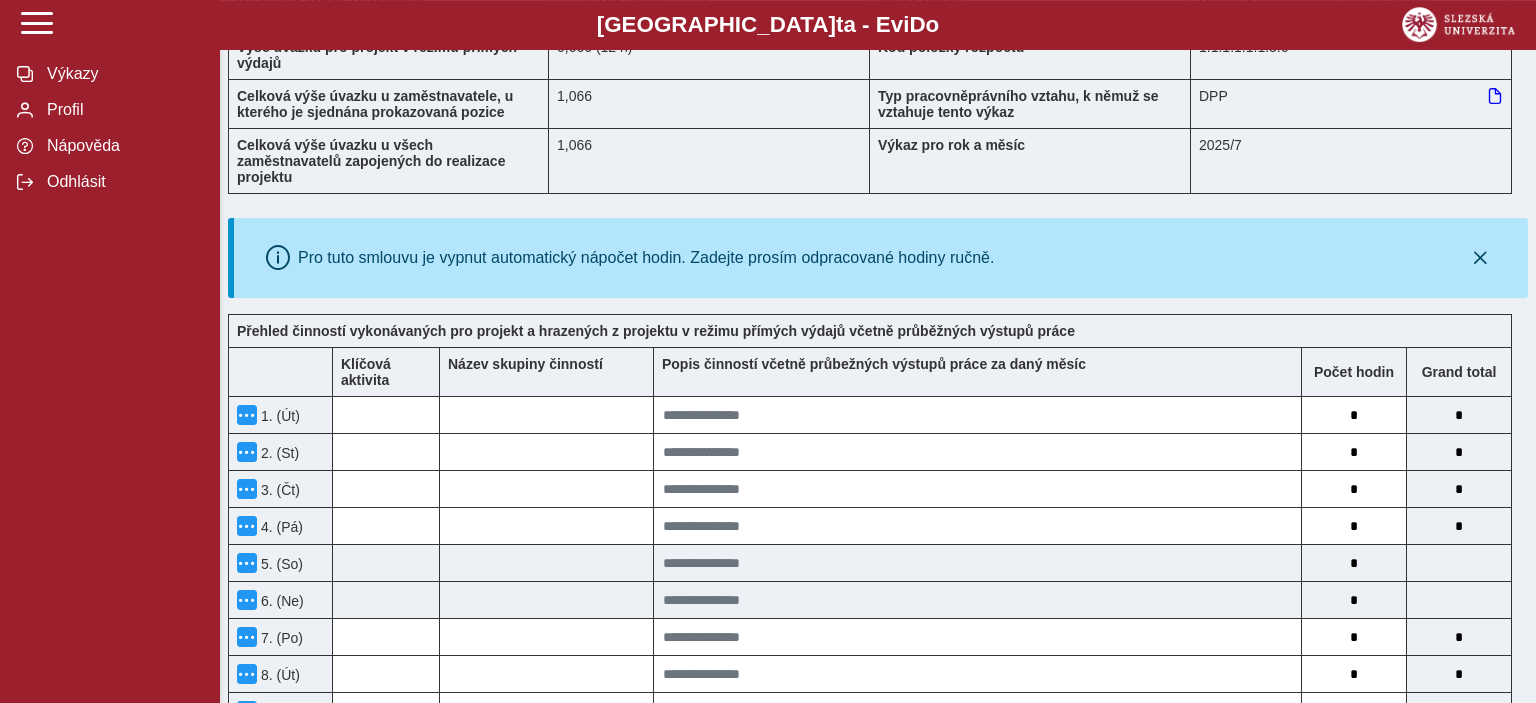 scroll, scrollTop: 580, scrollLeft: 0, axis: vertical 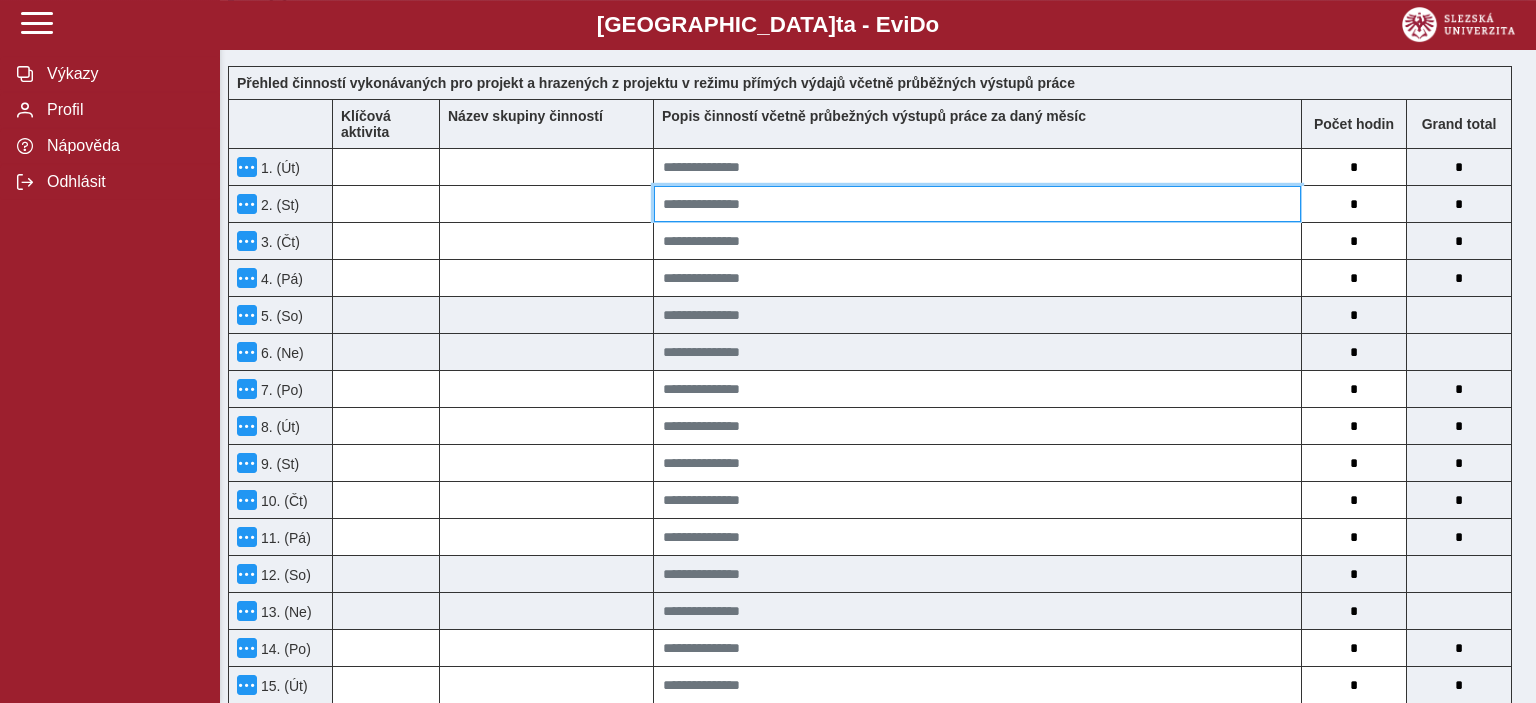click at bounding box center [977, 204] 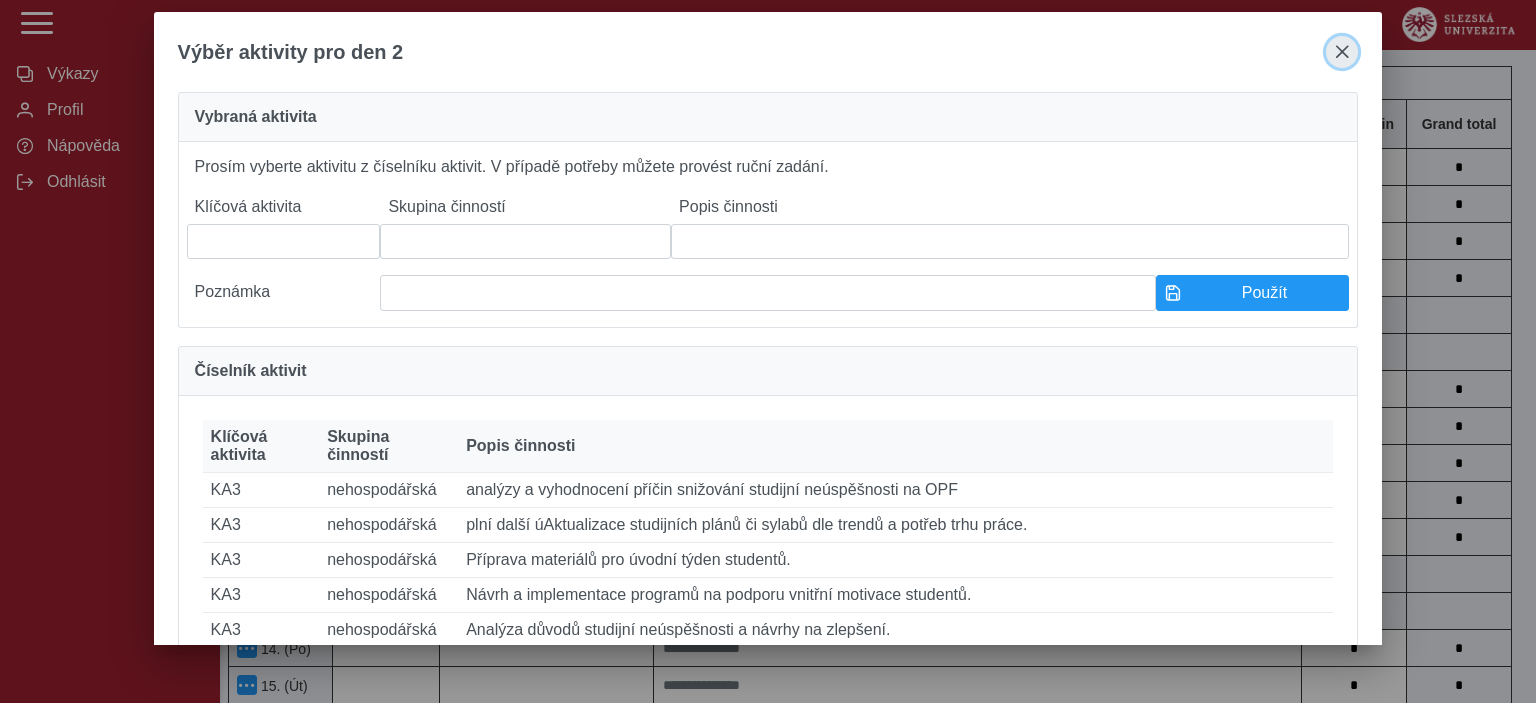 click at bounding box center (1342, 52) 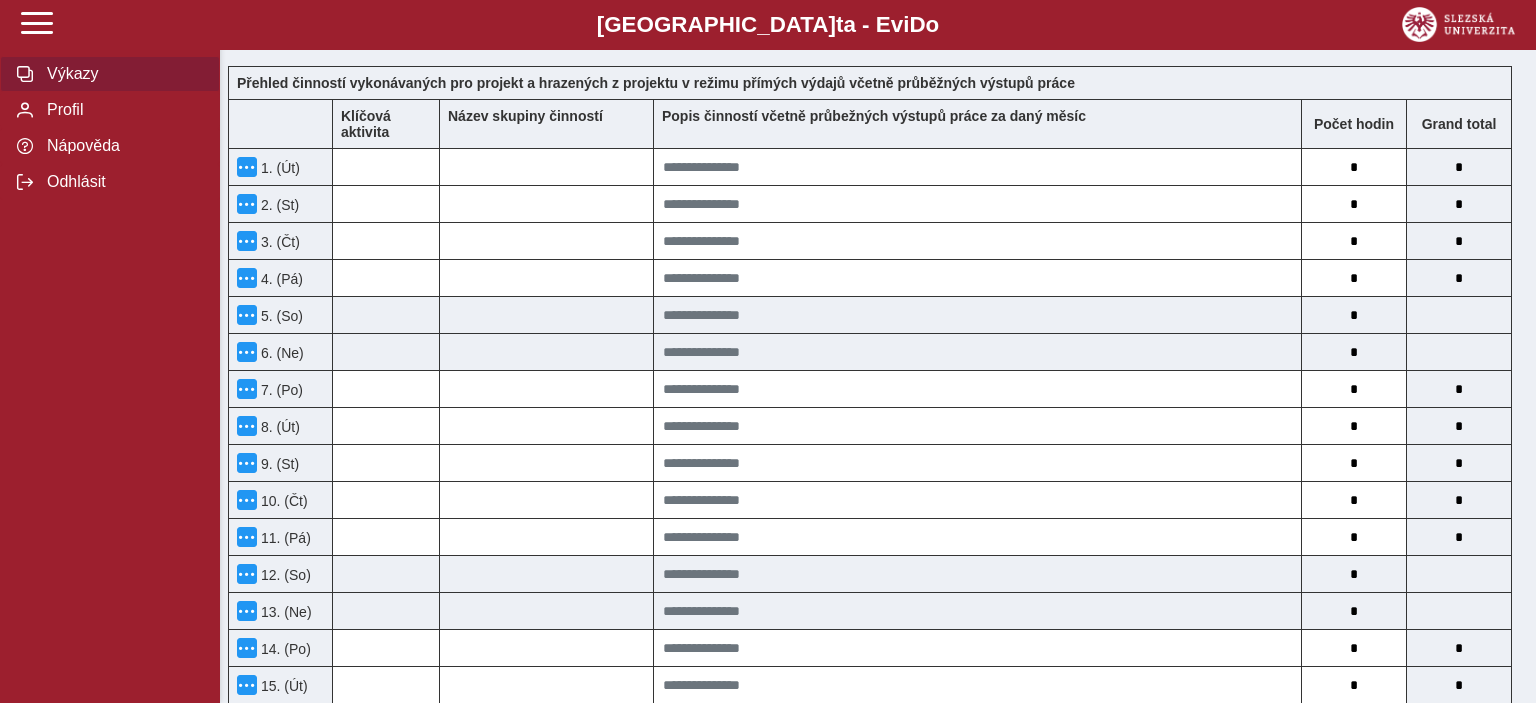 click on "Výkazy" at bounding box center (122, 74) 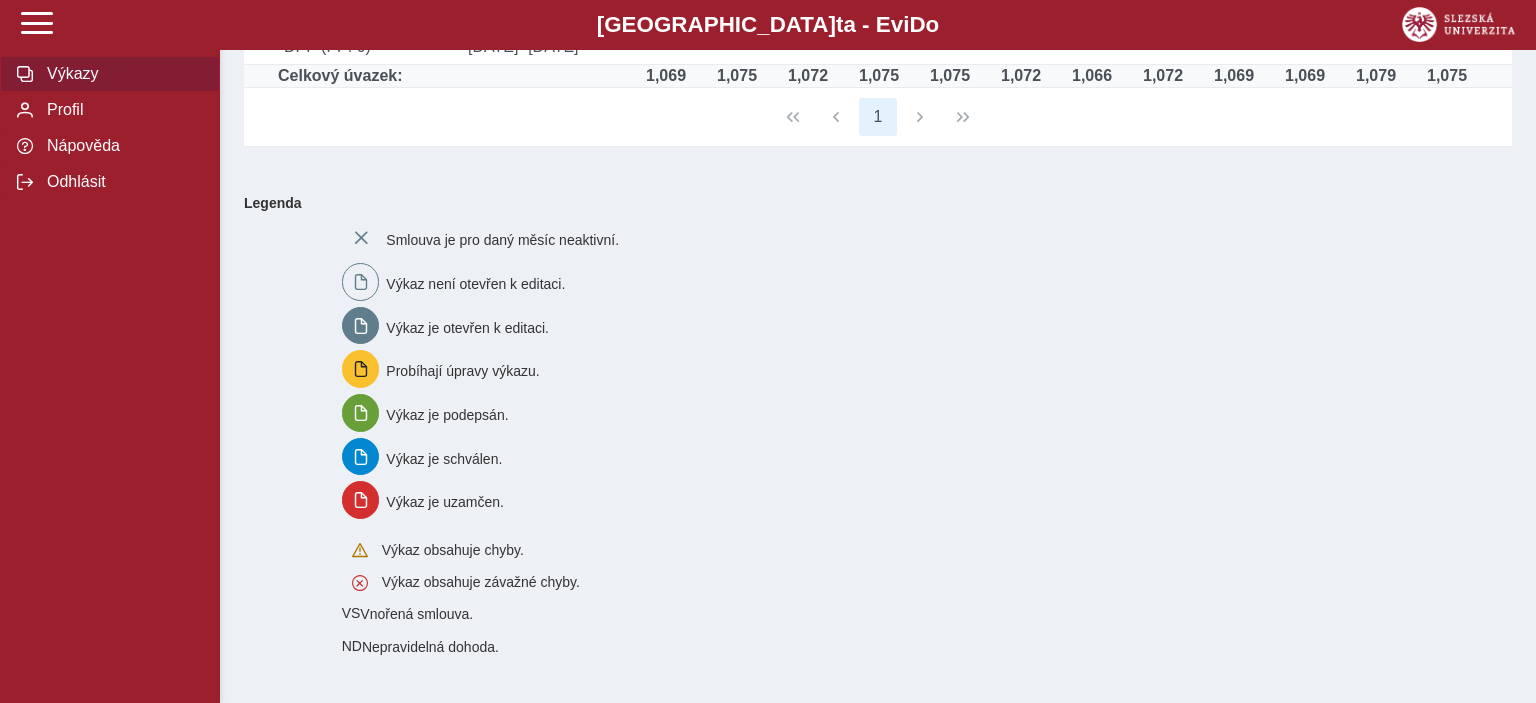 scroll, scrollTop: 0, scrollLeft: 0, axis: both 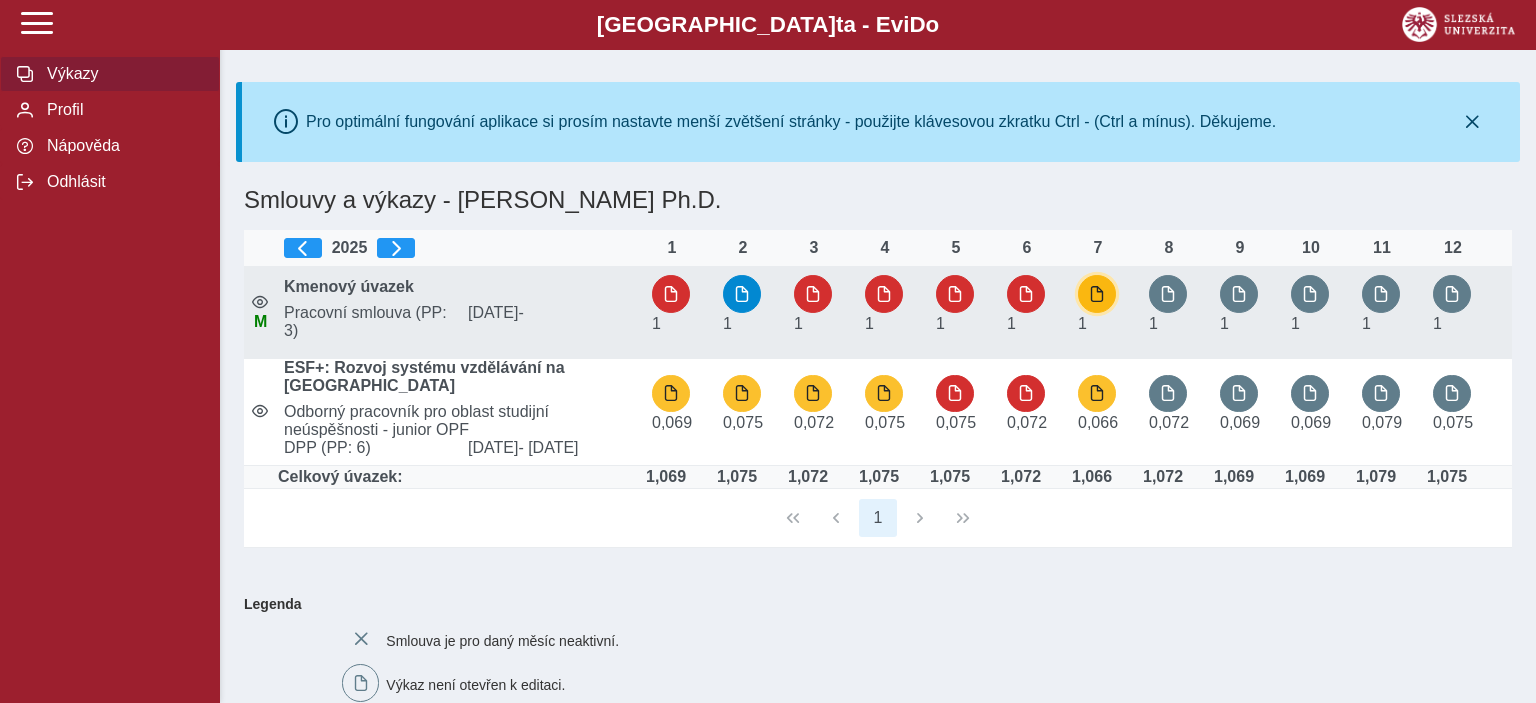click at bounding box center [1097, 294] 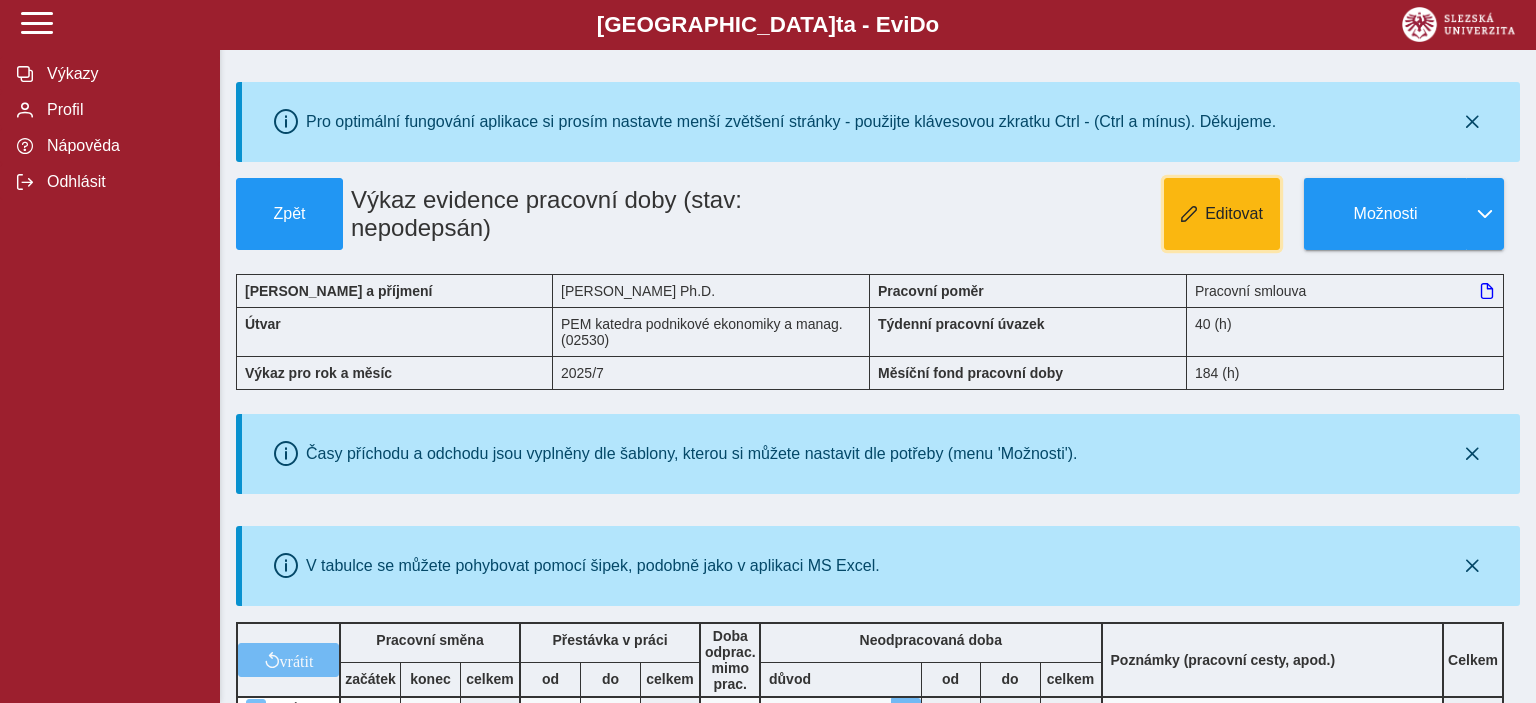 click on "Editovat" at bounding box center [1222, 214] 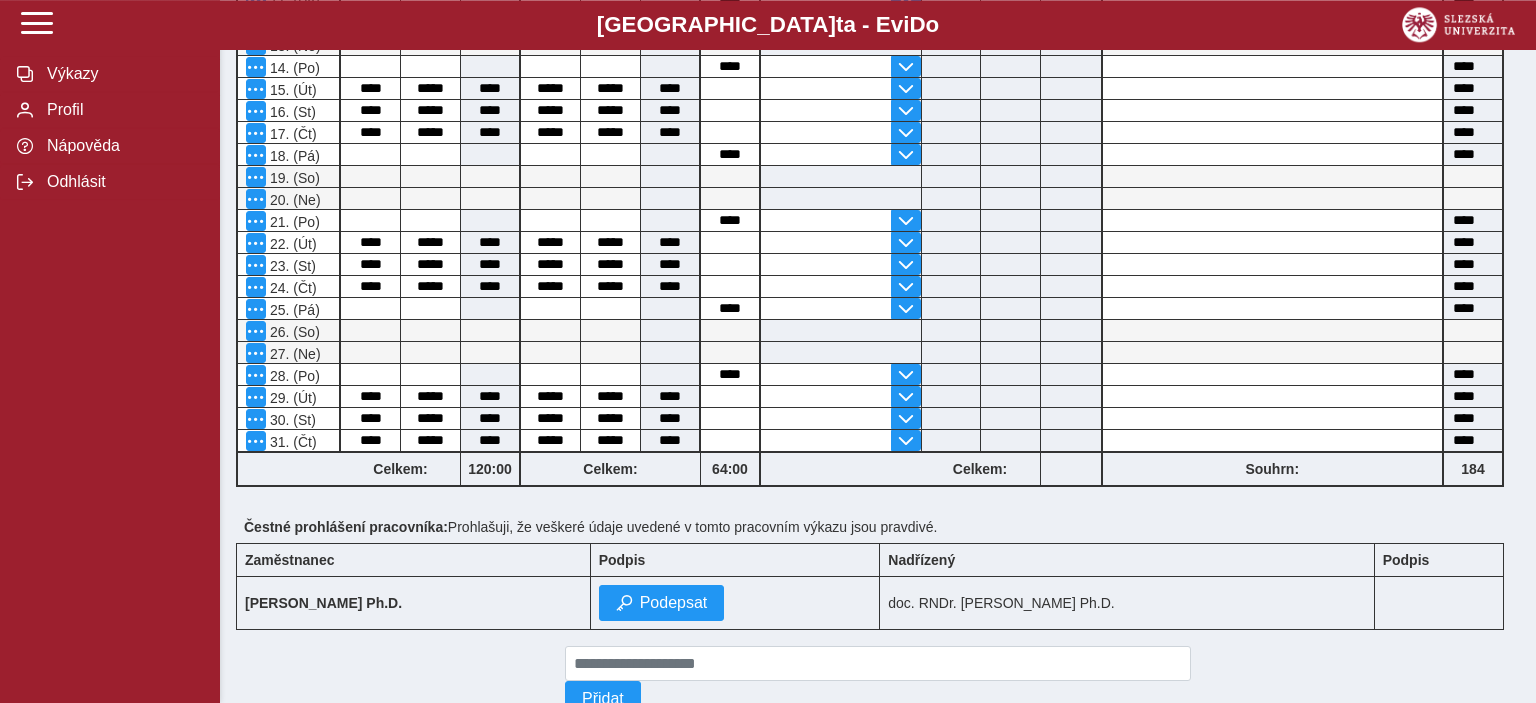 scroll, scrollTop: 998, scrollLeft: 0, axis: vertical 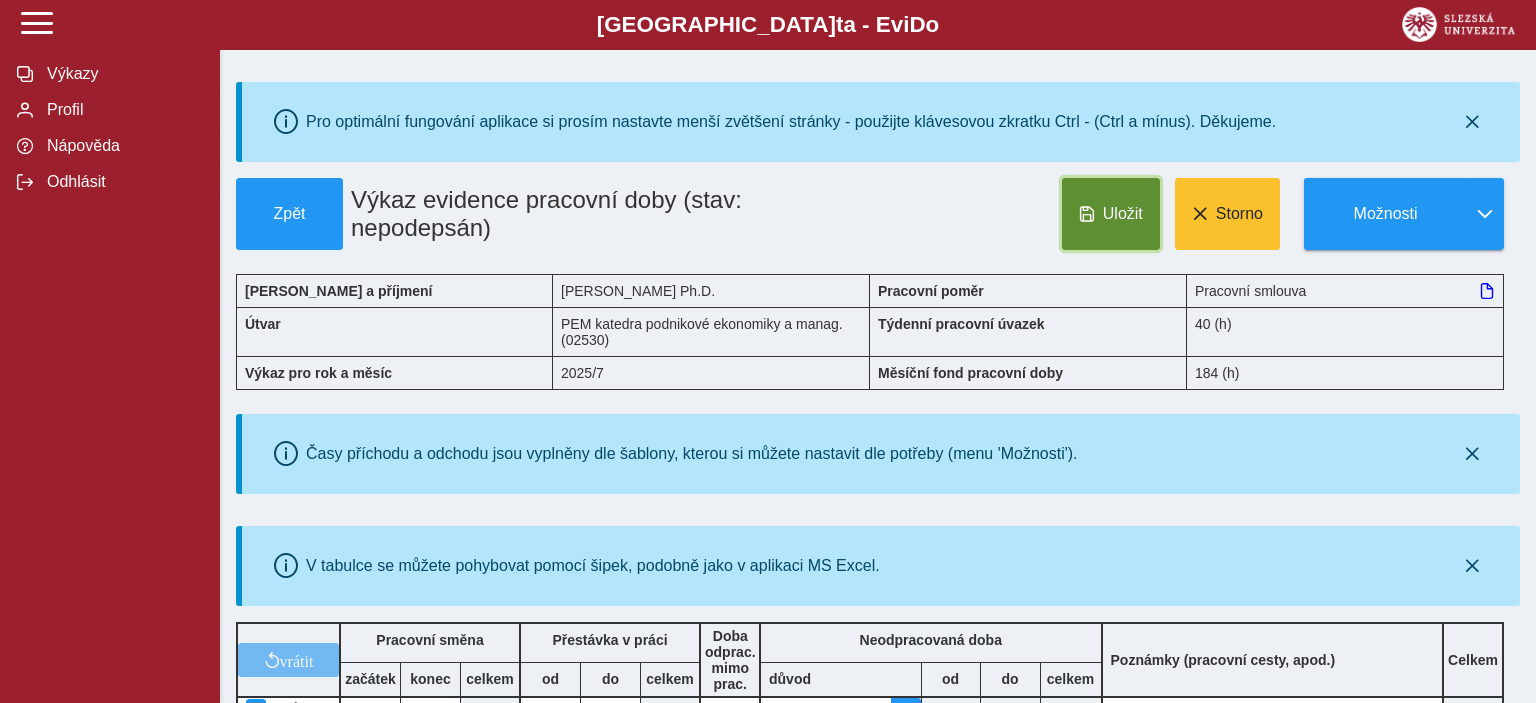 click on "Uložit" at bounding box center [1111, 214] 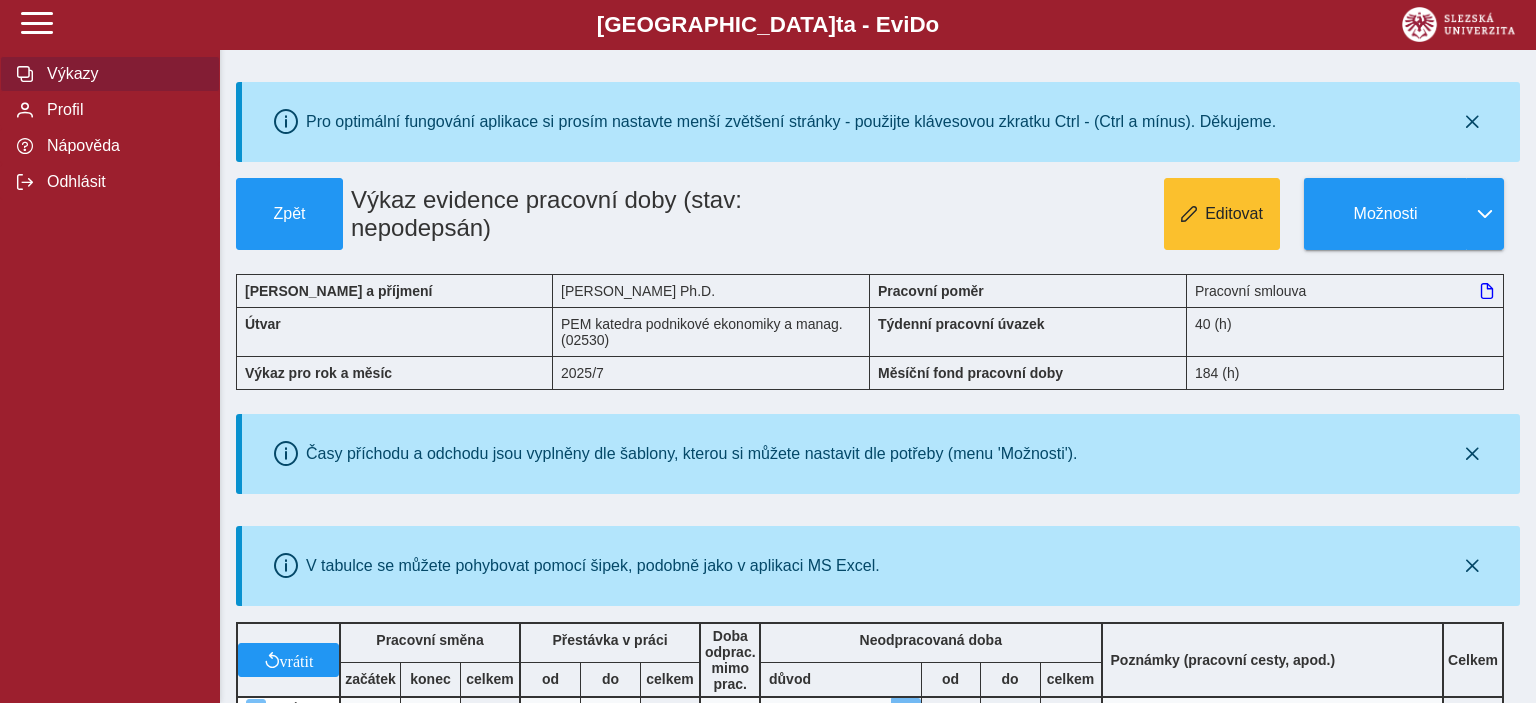 click on "Výkazy" at bounding box center [122, 74] 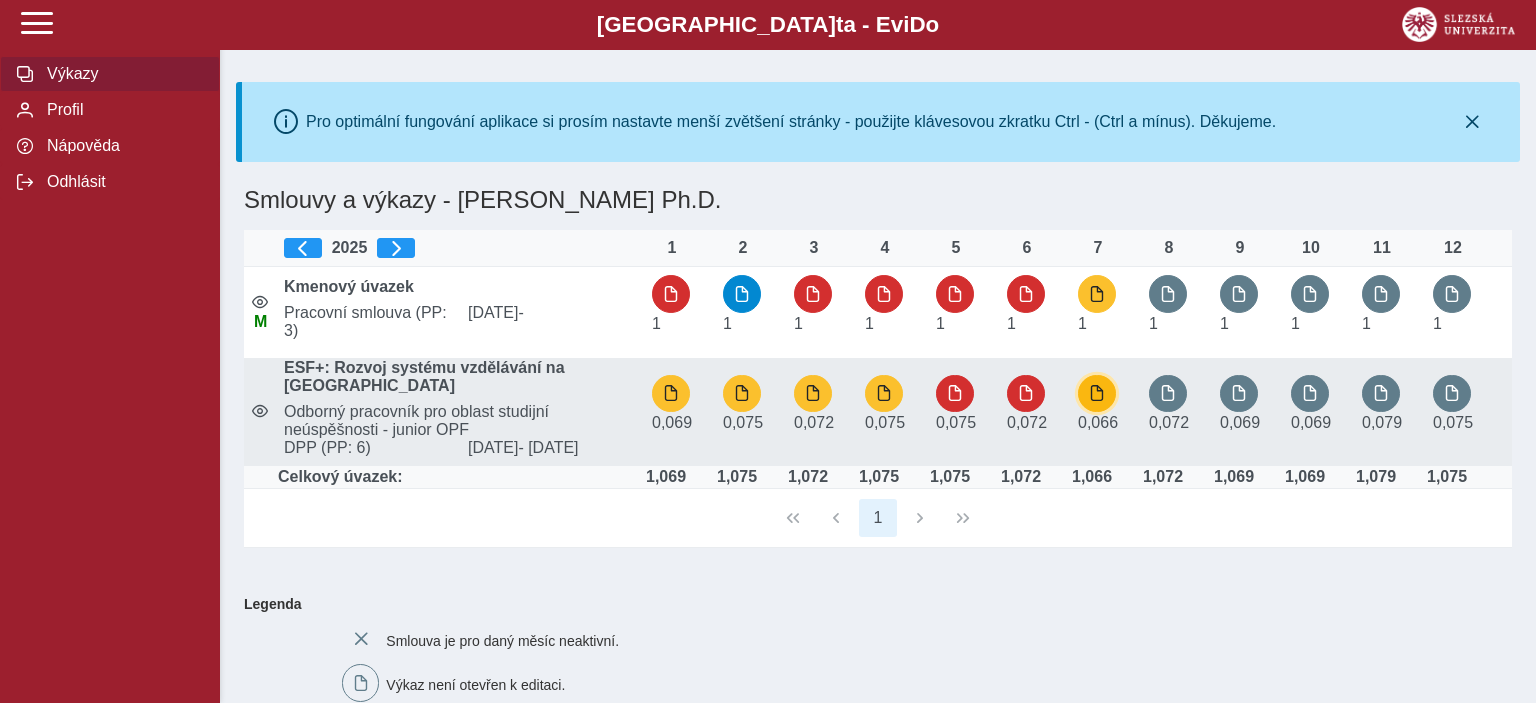 click at bounding box center [1097, 393] 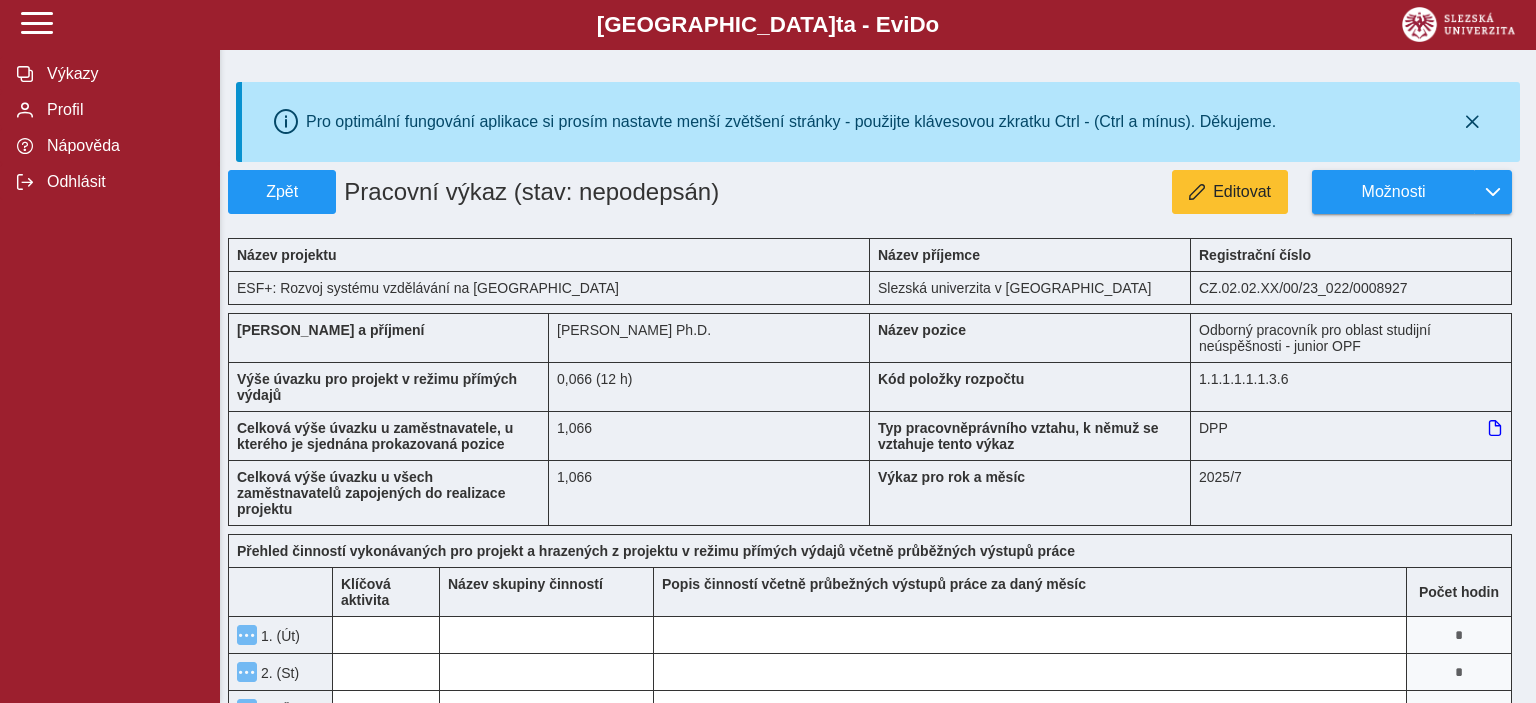 type 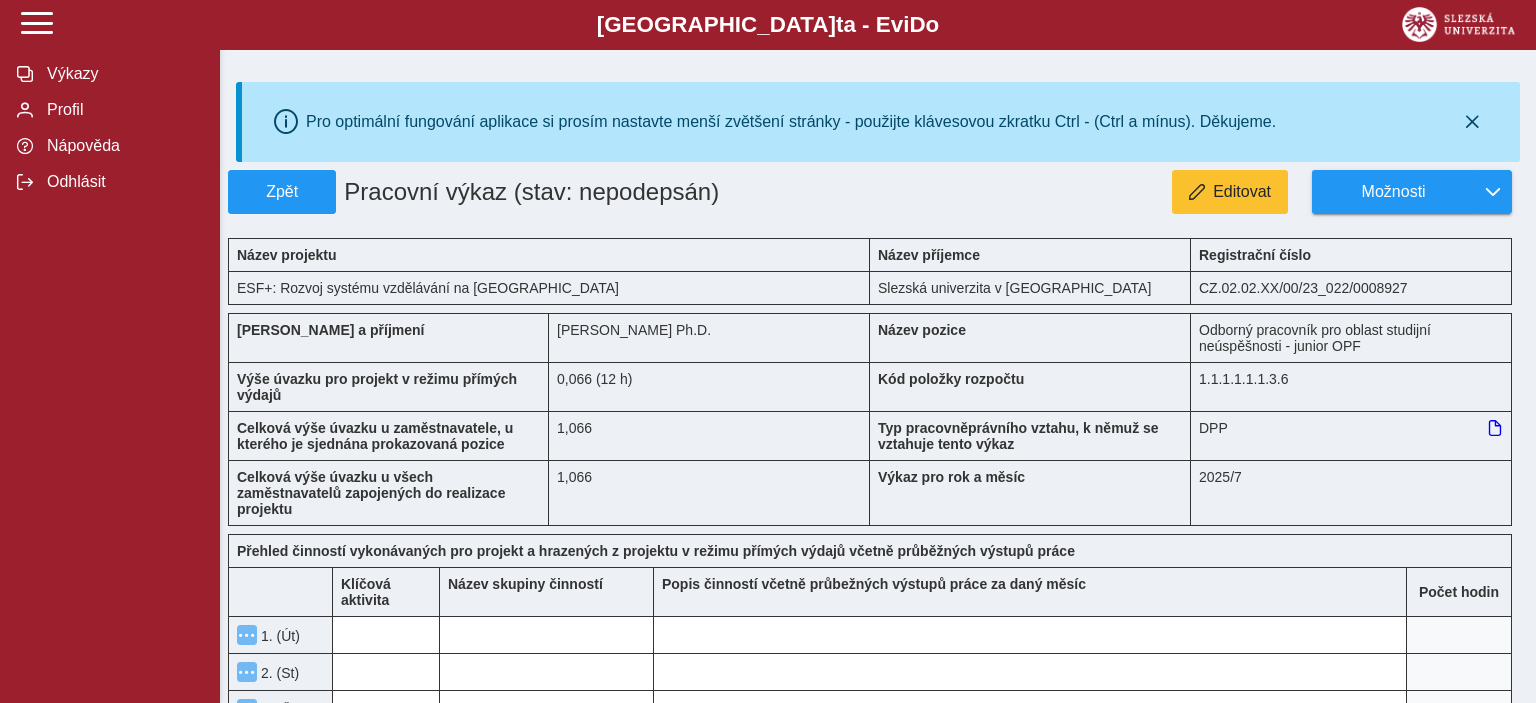 type 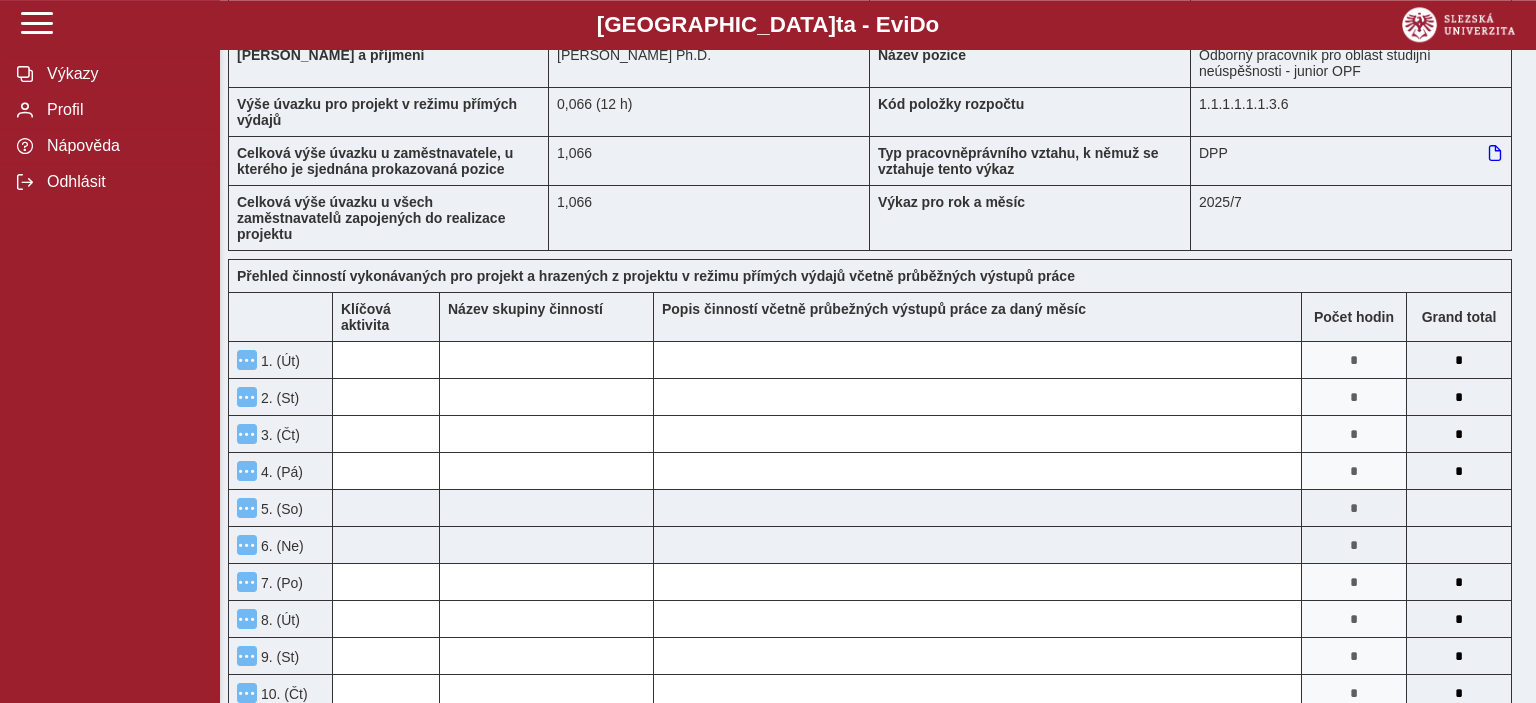scroll, scrollTop: 367, scrollLeft: 0, axis: vertical 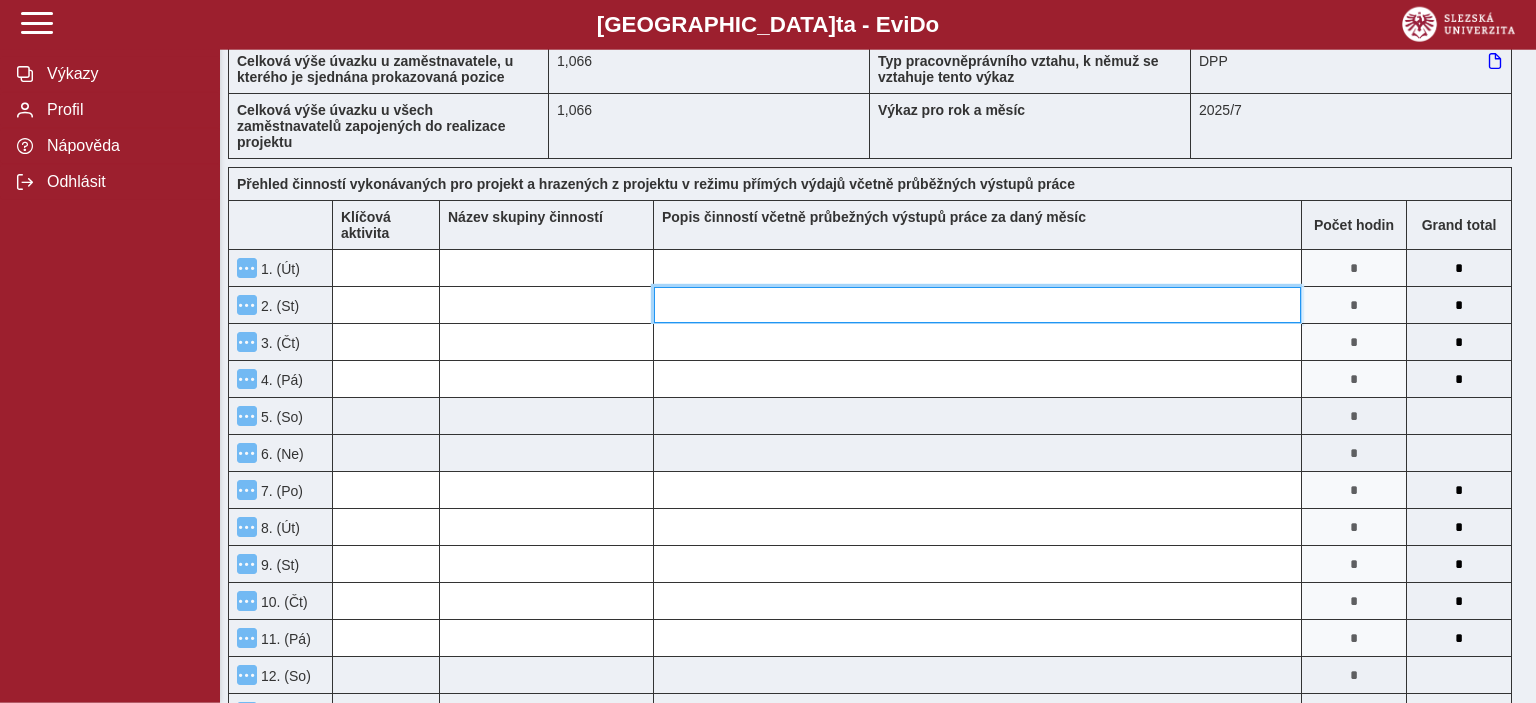 click at bounding box center (977, 305) 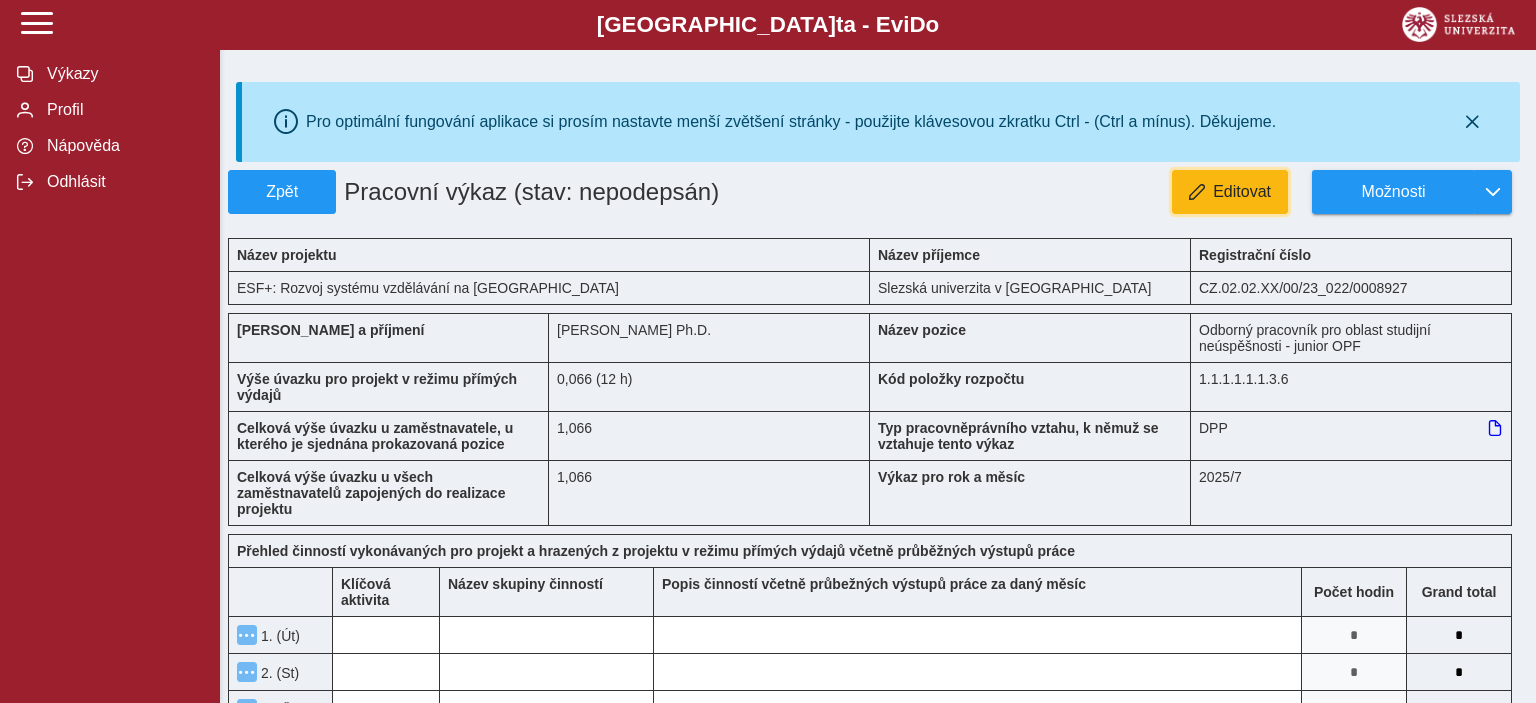 click on "Editovat" at bounding box center [1242, 192] 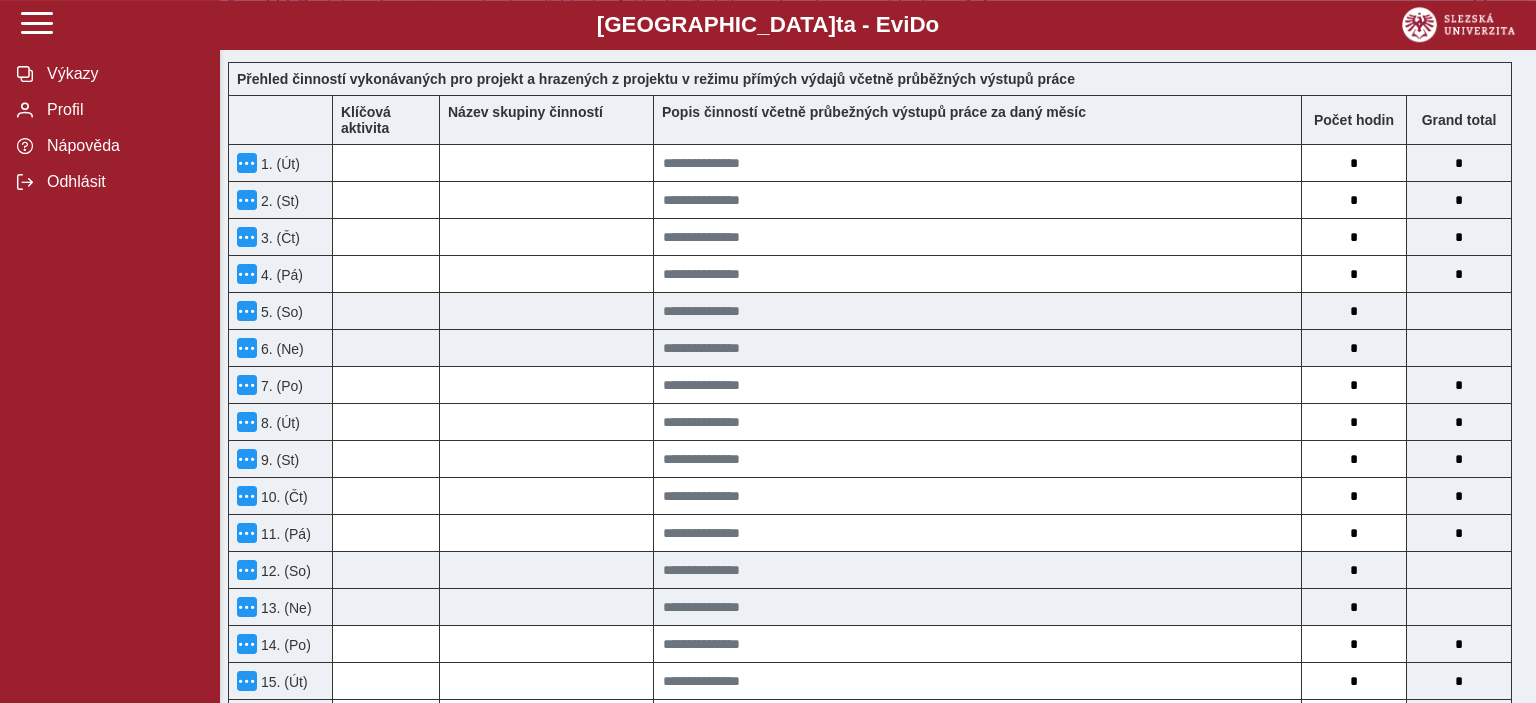 scroll, scrollTop: 641, scrollLeft: 0, axis: vertical 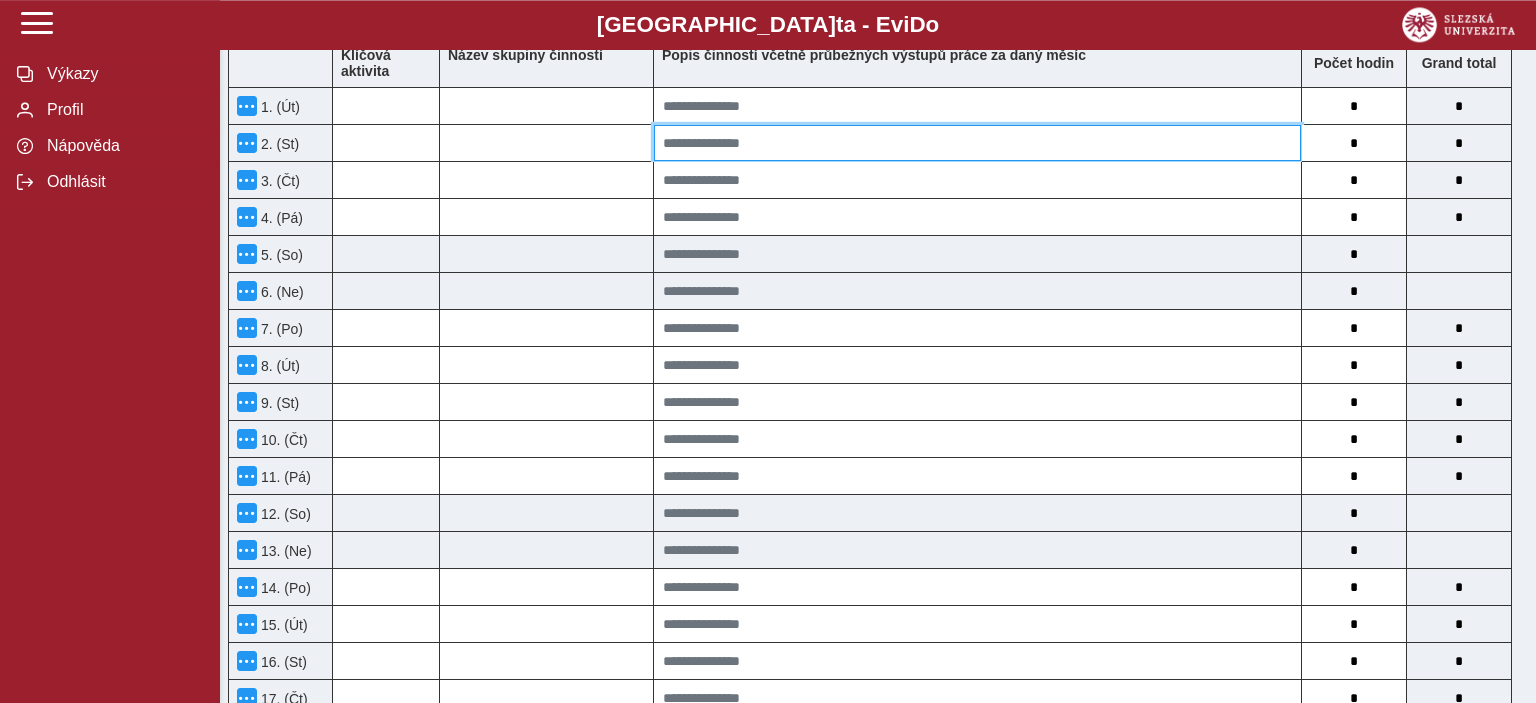 click at bounding box center (977, 143) 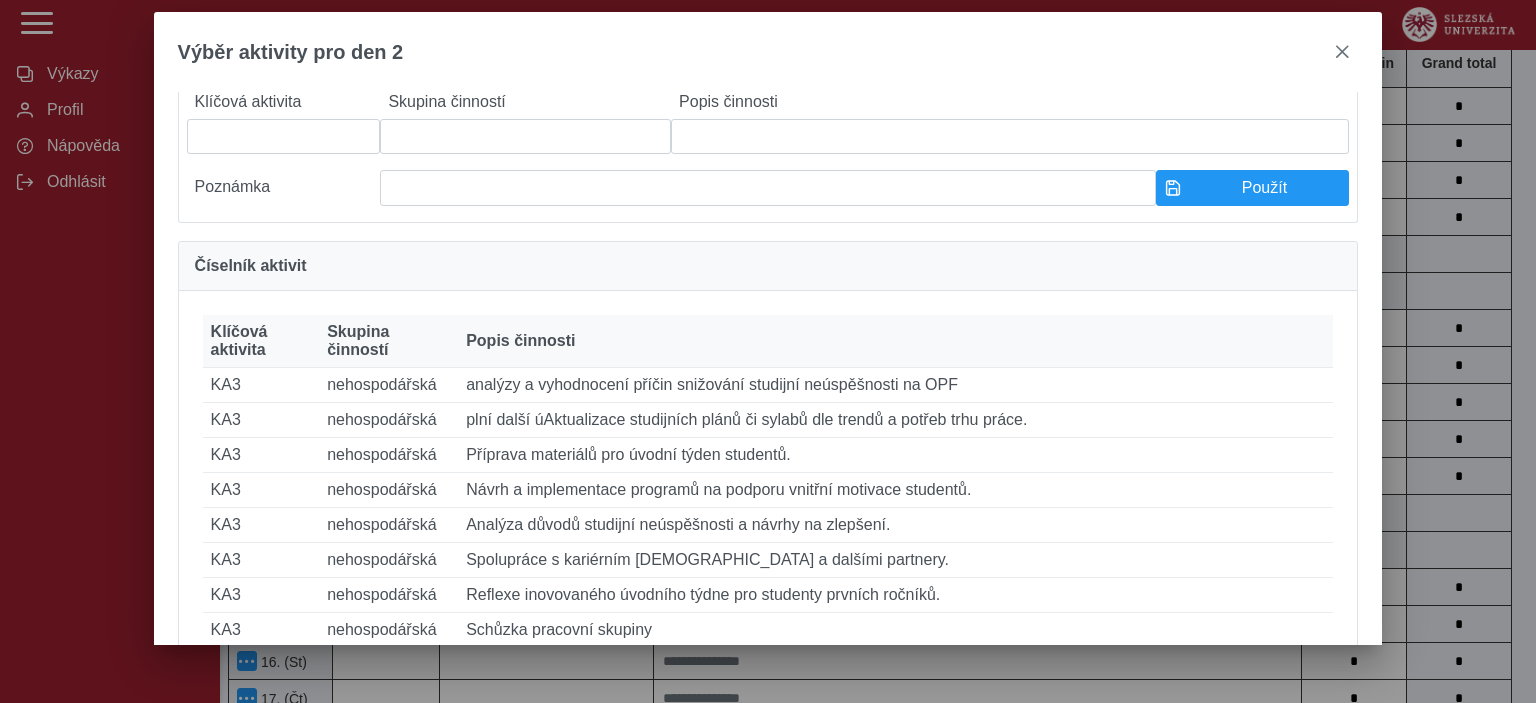 scroll, scrollTop: 109, scrollLeft: 0, axis: vertical 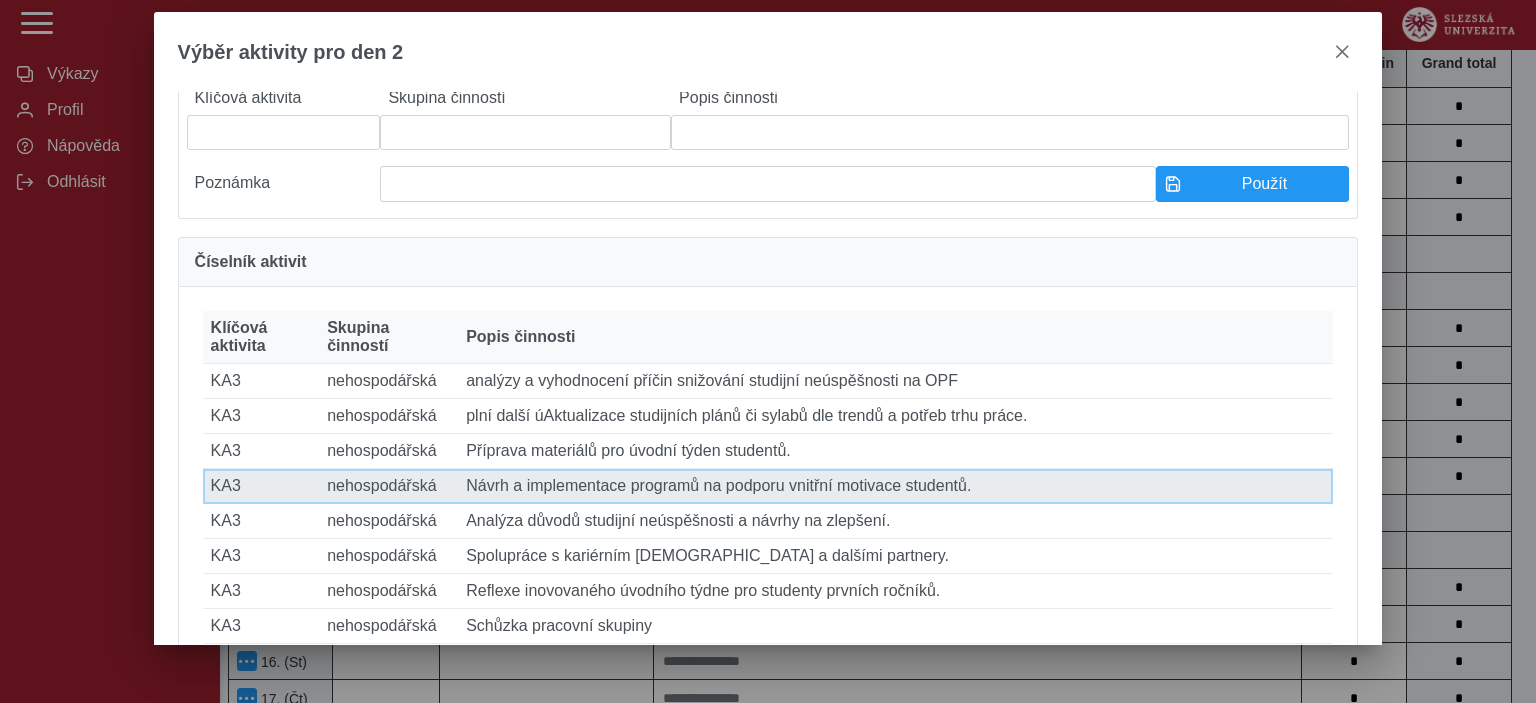 click on "Popis činnosti Návrh a implementace programů na podporu vnitřní motivace studentů." at bounding box center (895, 486) 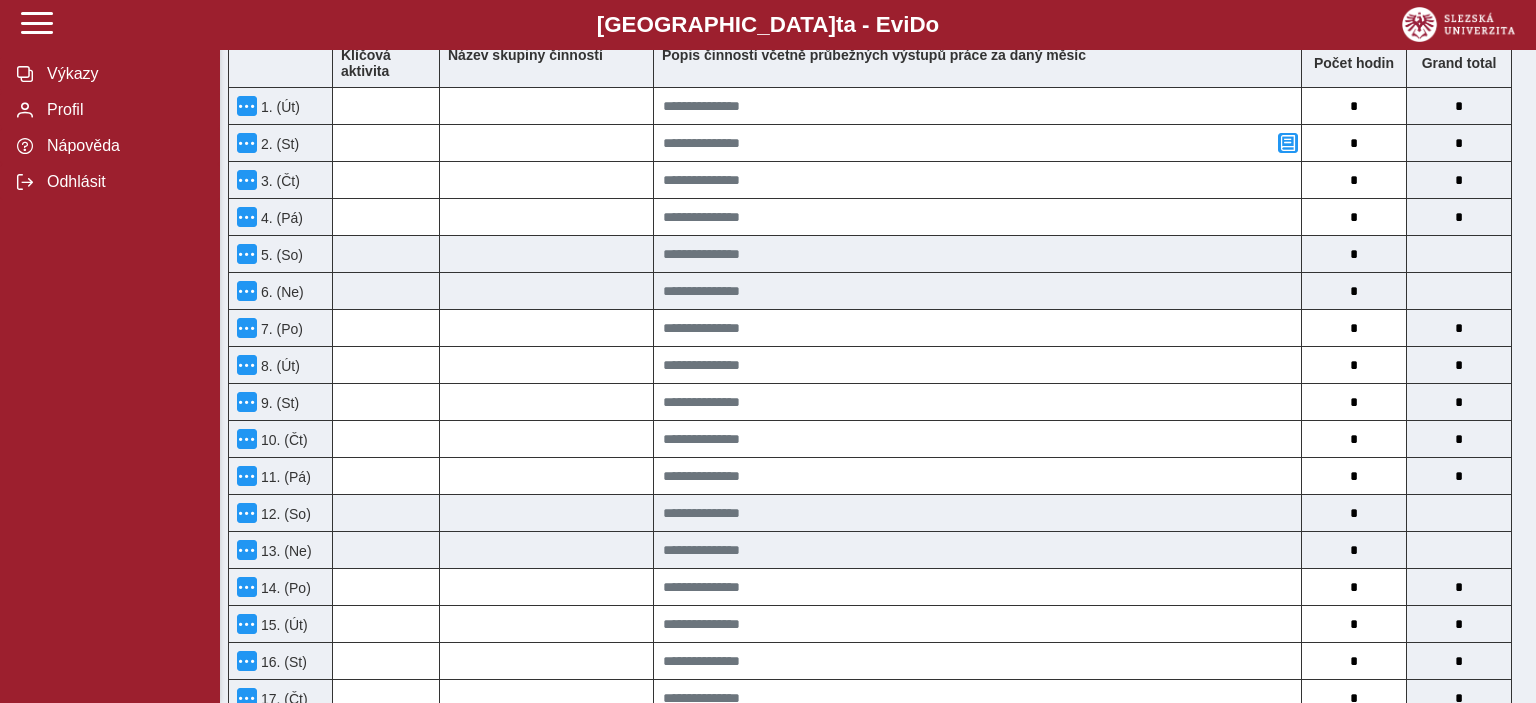 type on "***" 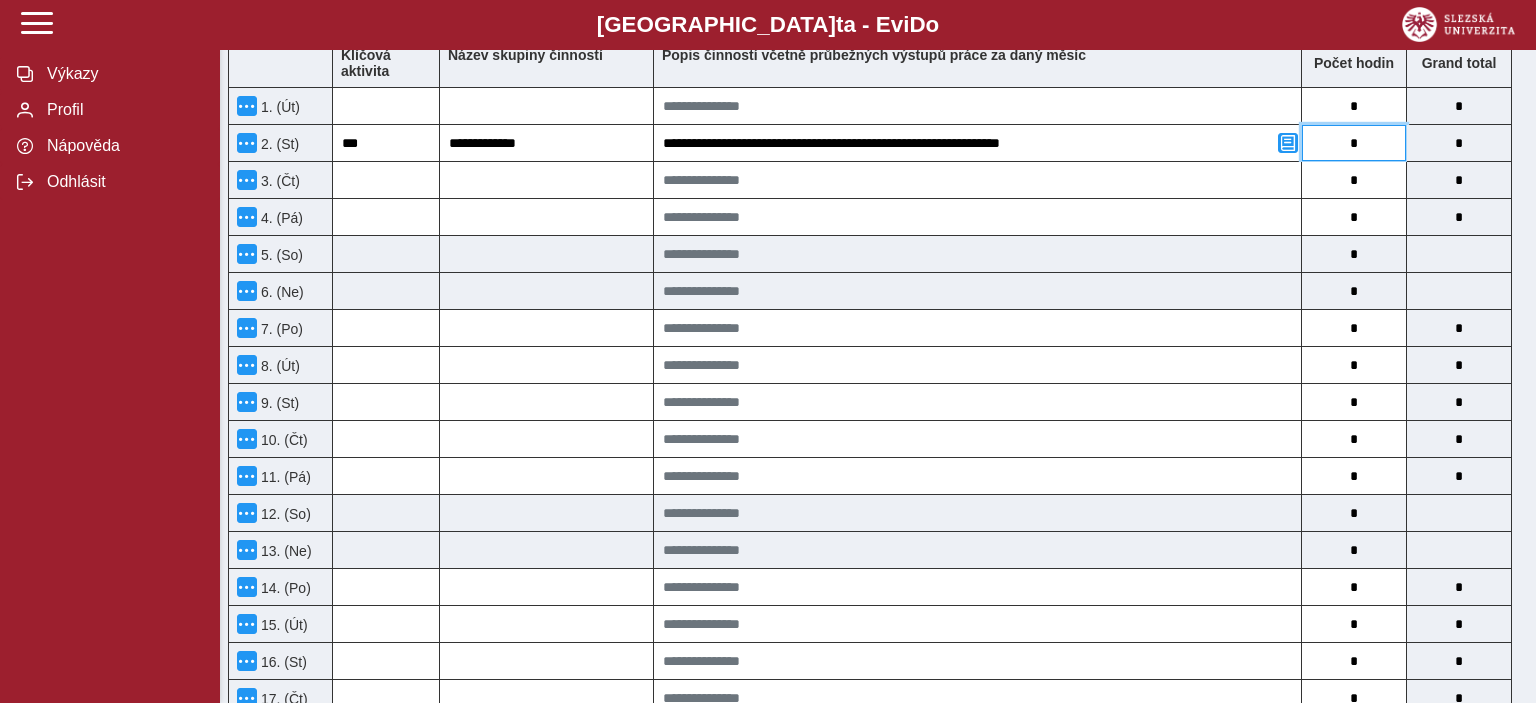 click on "*" at bounding box center (1354, 143) 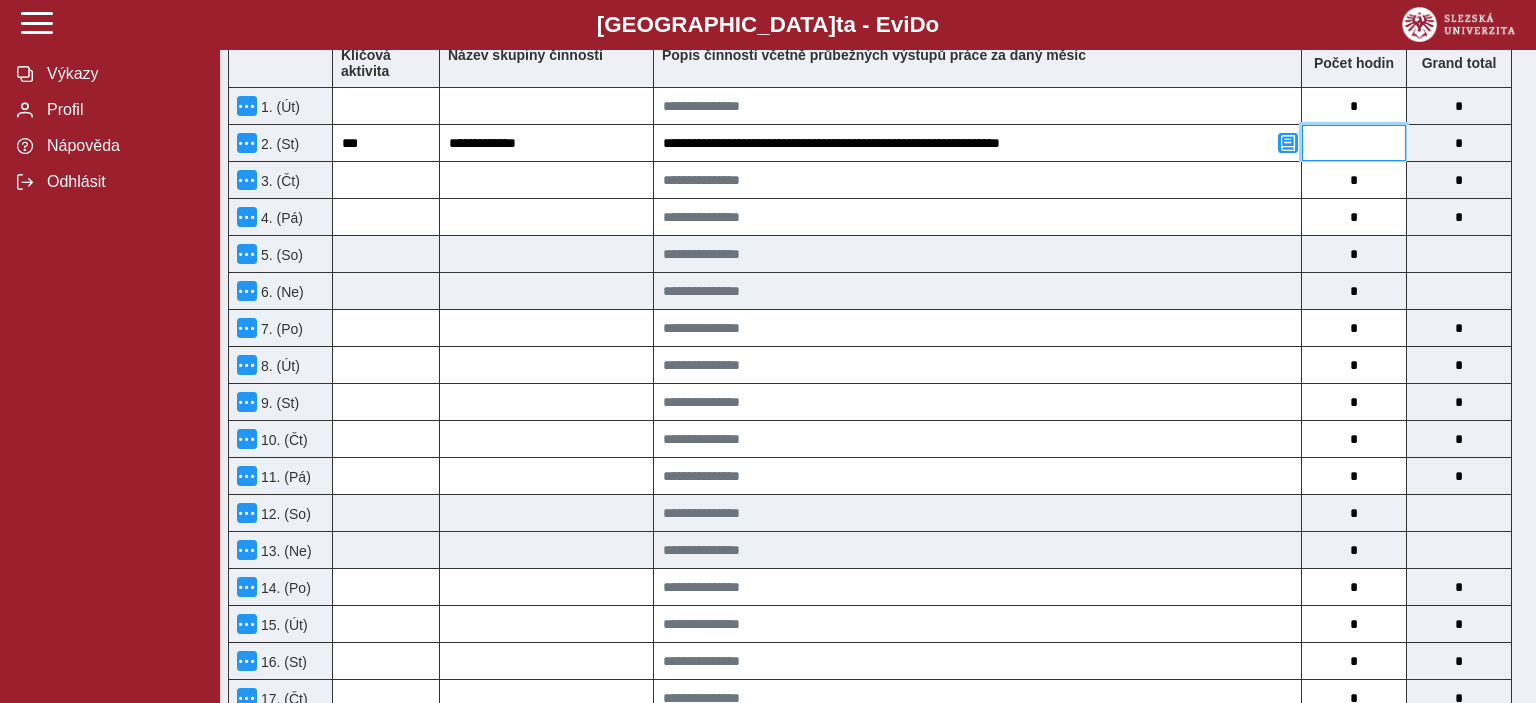 type on "*" 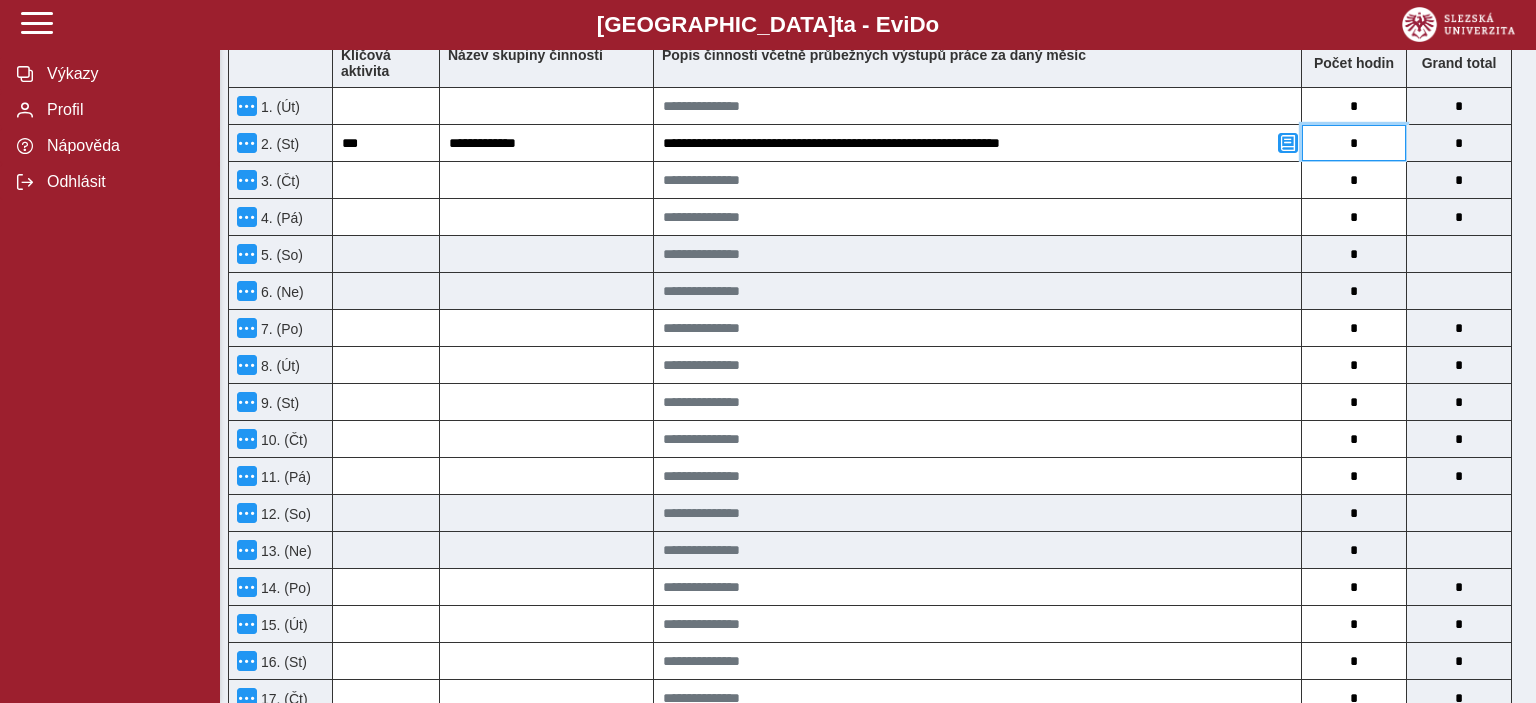 type on "**" 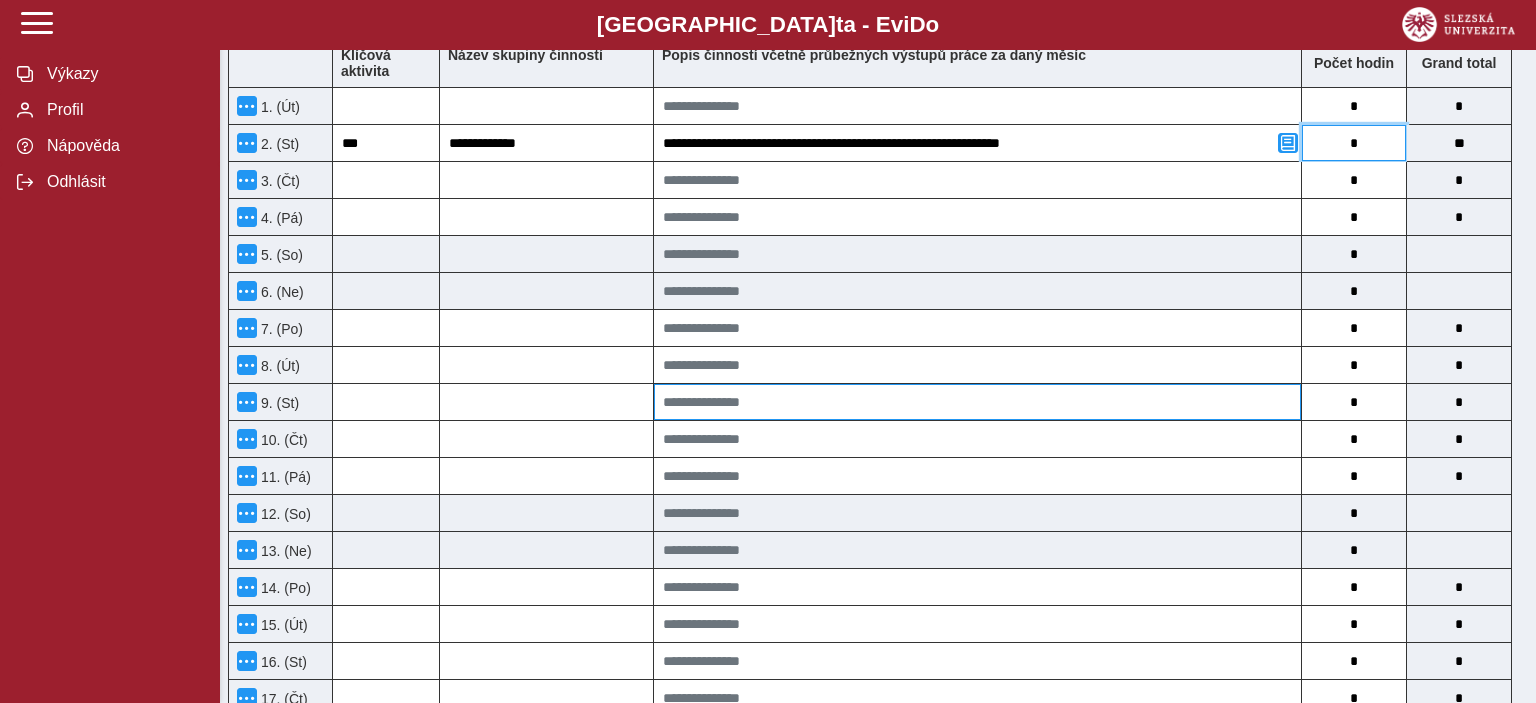 type on "*" 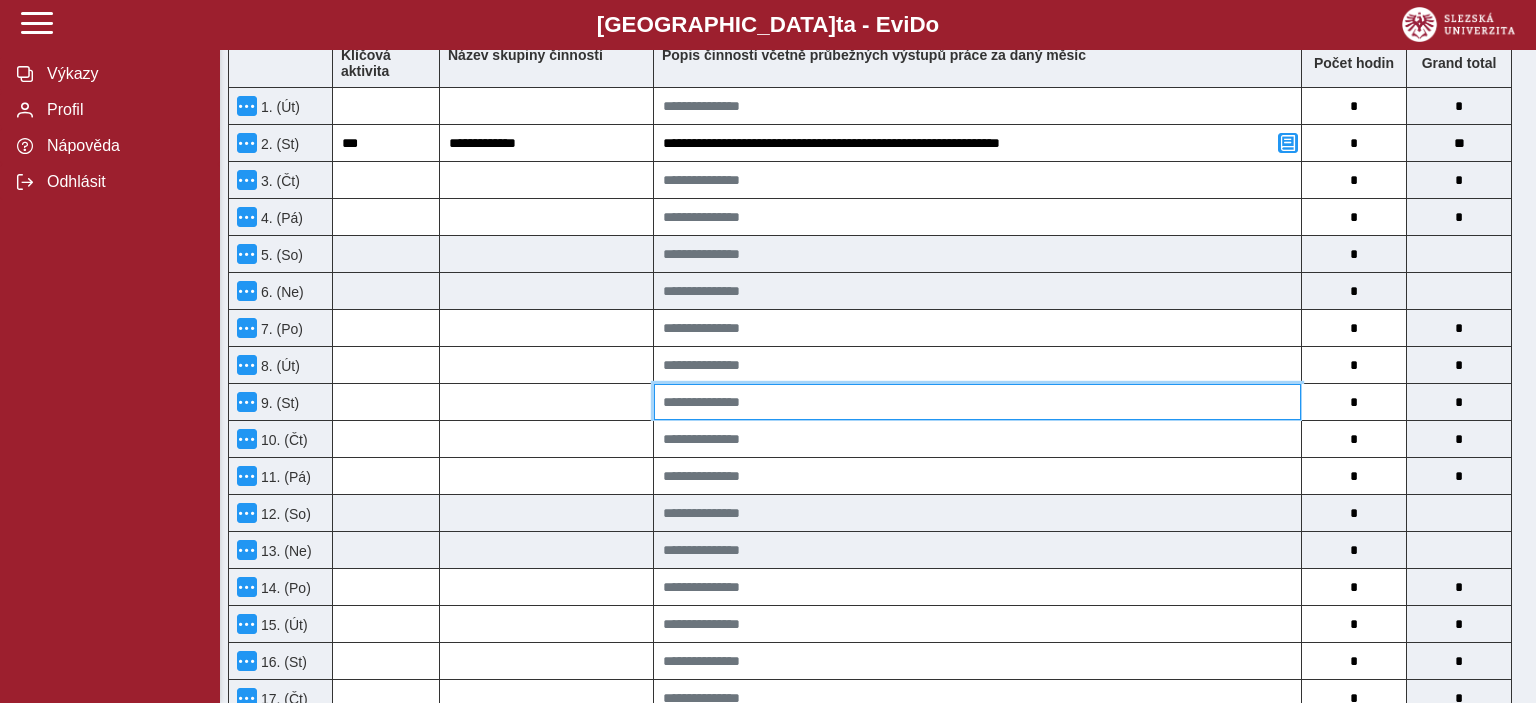 click at bounding box center (977, 402) 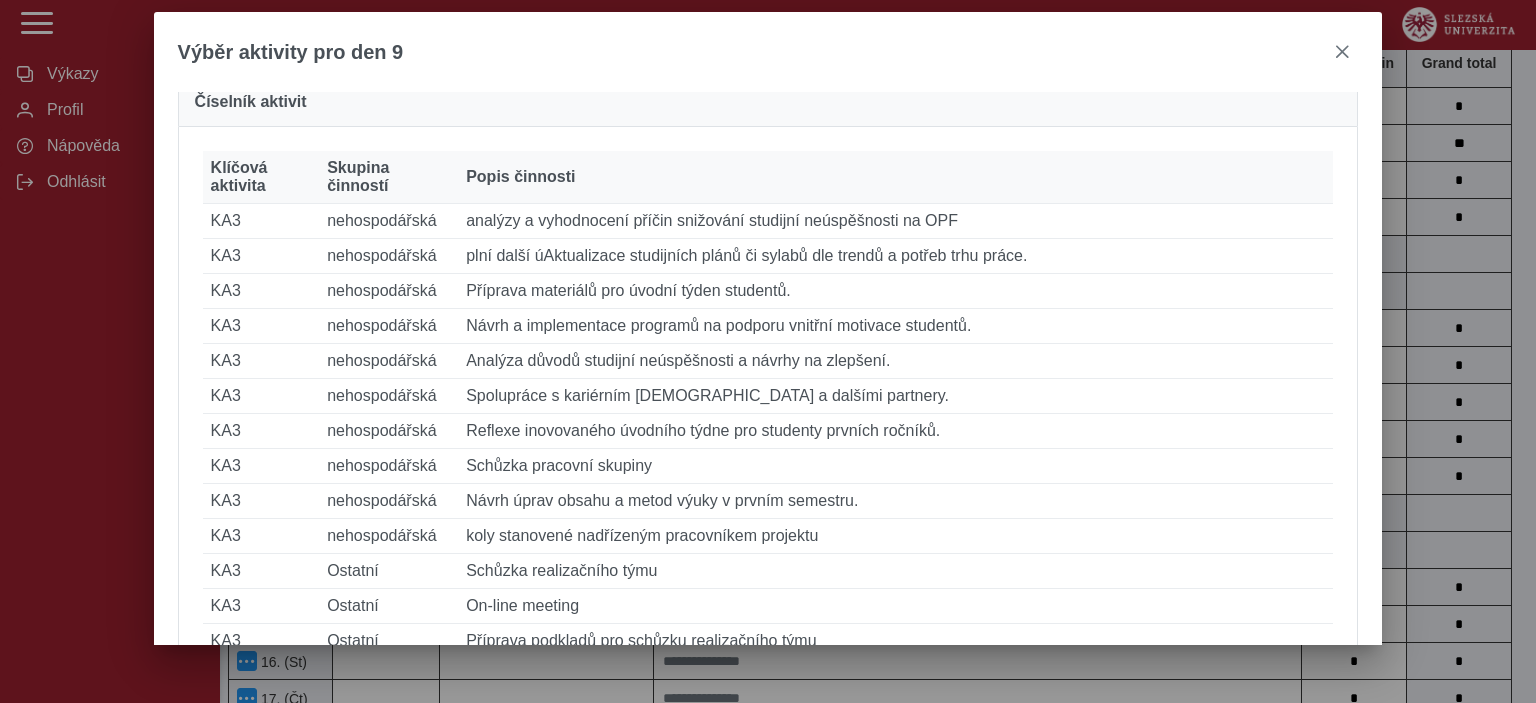 scroll, scrollTop: 271, scrollLeft: 0, axis: vertical 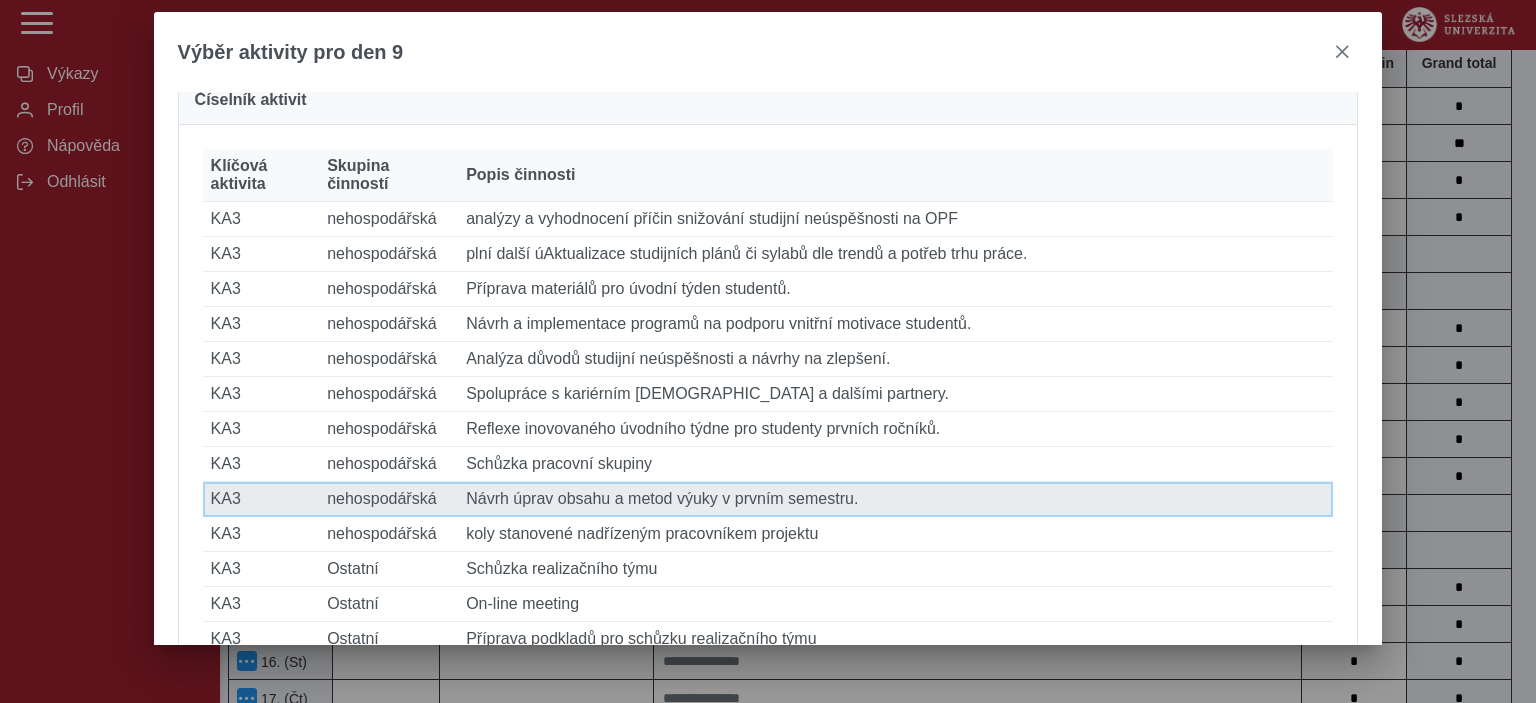 click on "Popis činnosti Návrh úprav obsahu a metod výuky v prvním semestru." at bounding box center (895, 499) 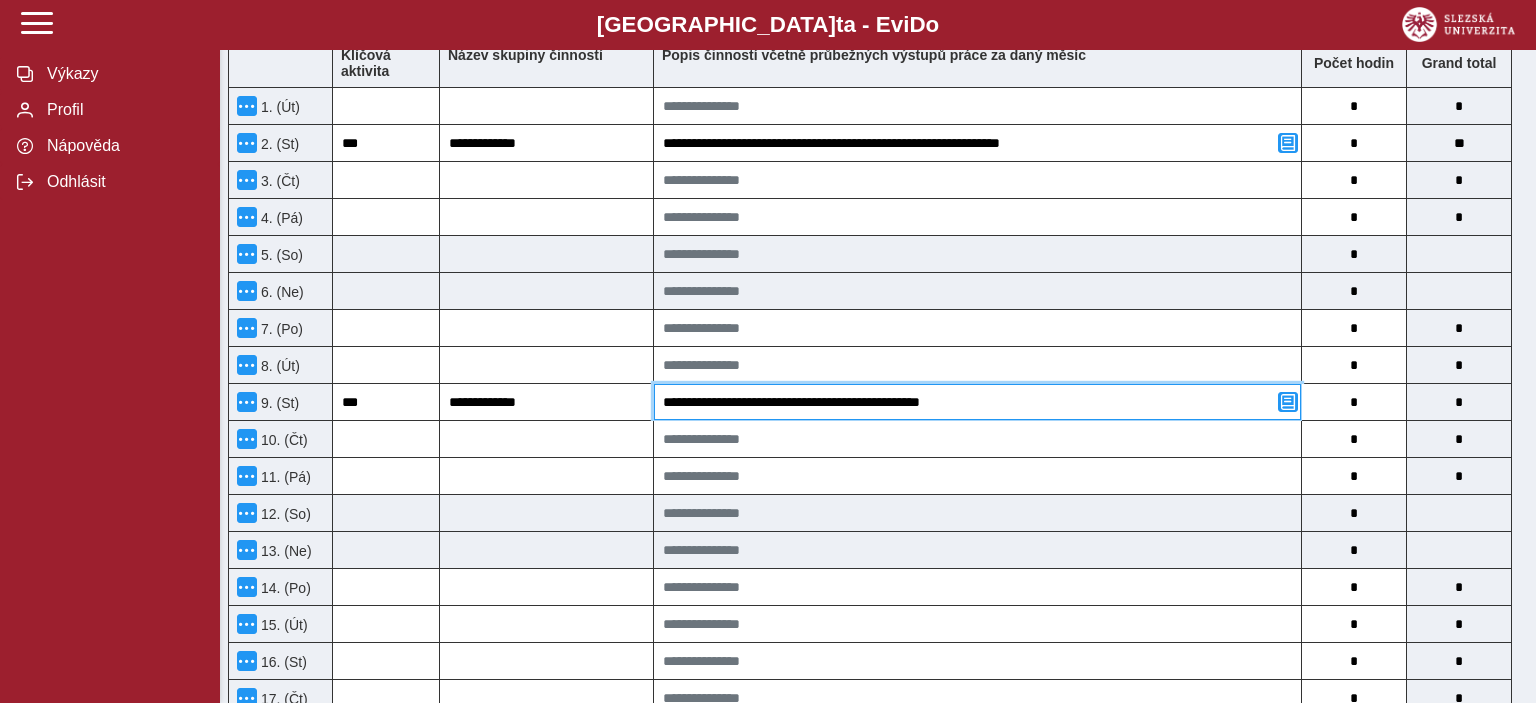 click on "**********" at bounding box center (977, 402) 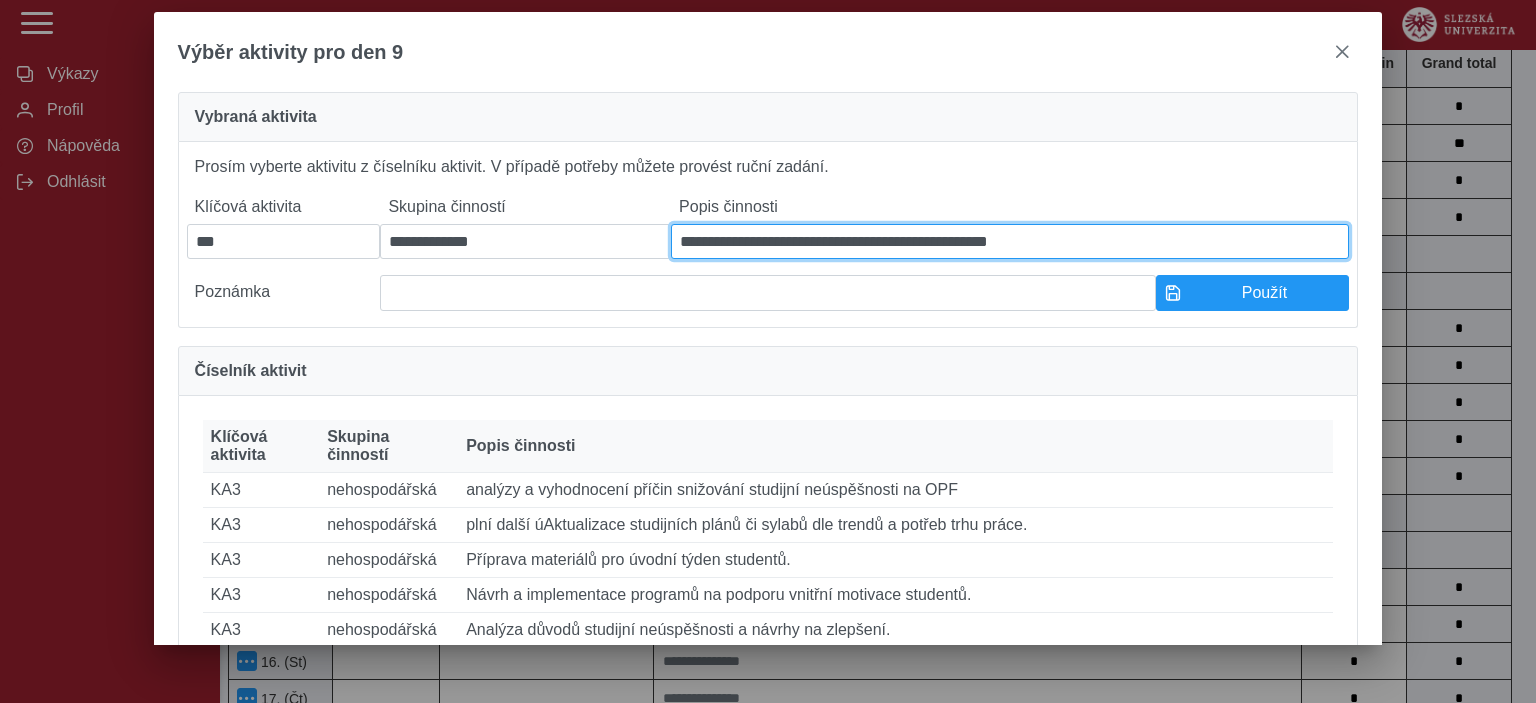 drag, startPoint x: 1086, startPoint y: 252, endPoint x: 614, endPoint y: 244, distance: 472.06778 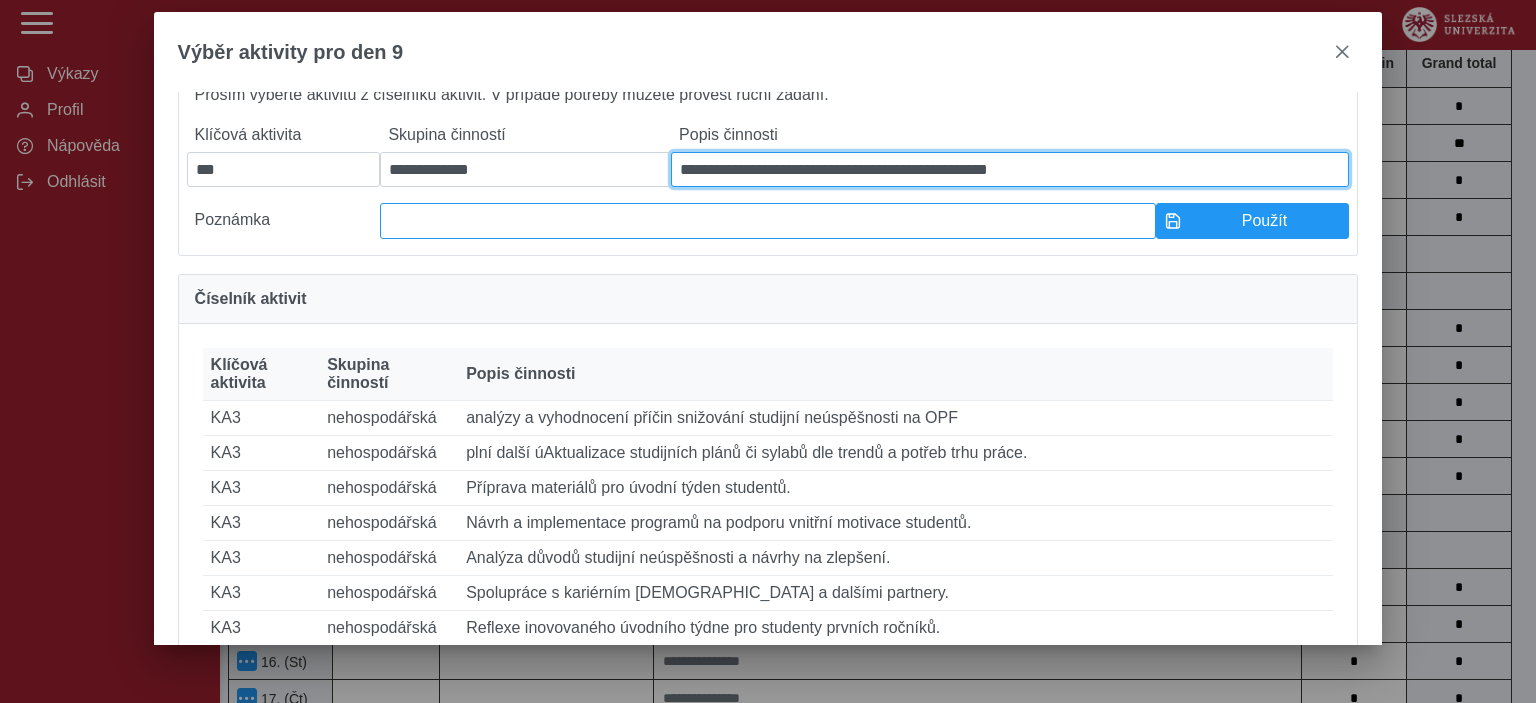 scroll, scrollTop: 0, scrollLeft: 0, axis: both 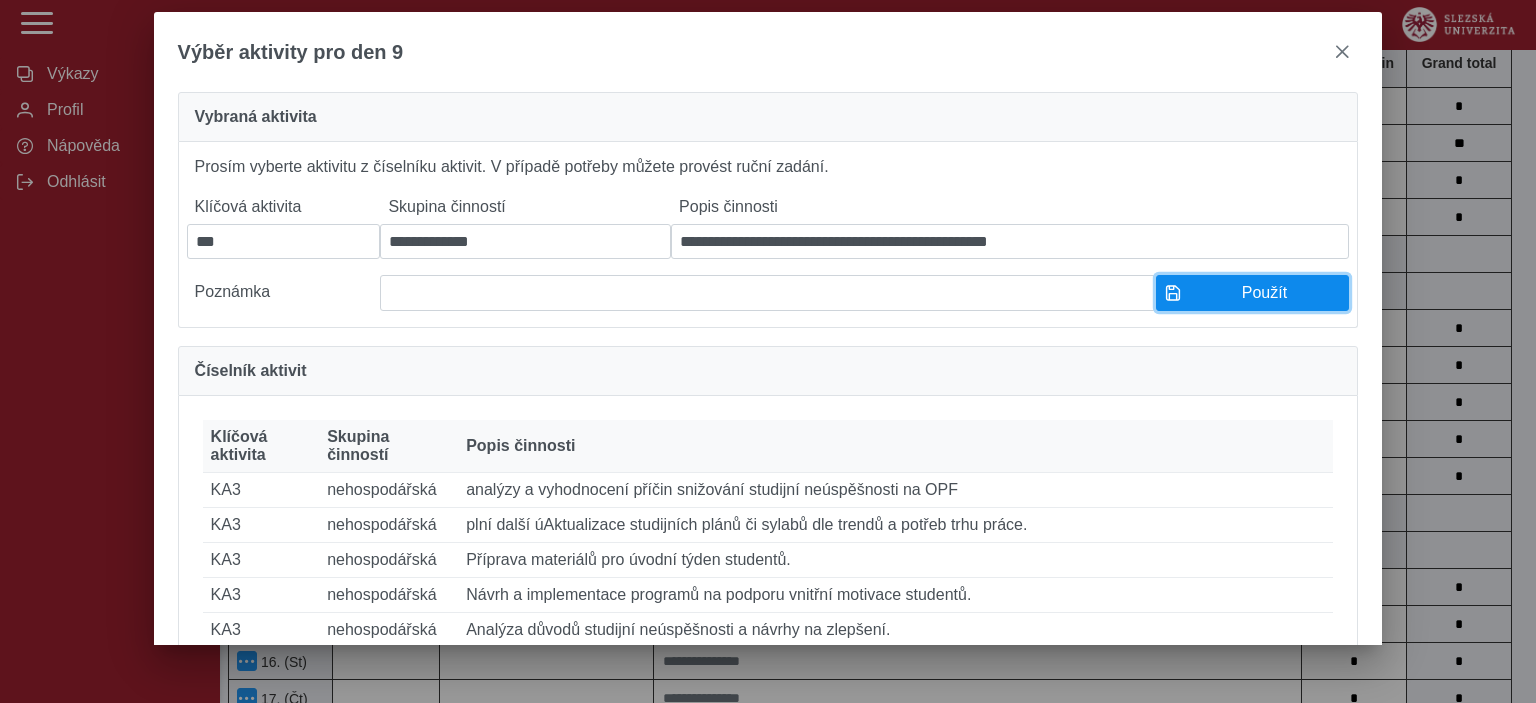 click on "Použít" at bounding box center [1265, 293] 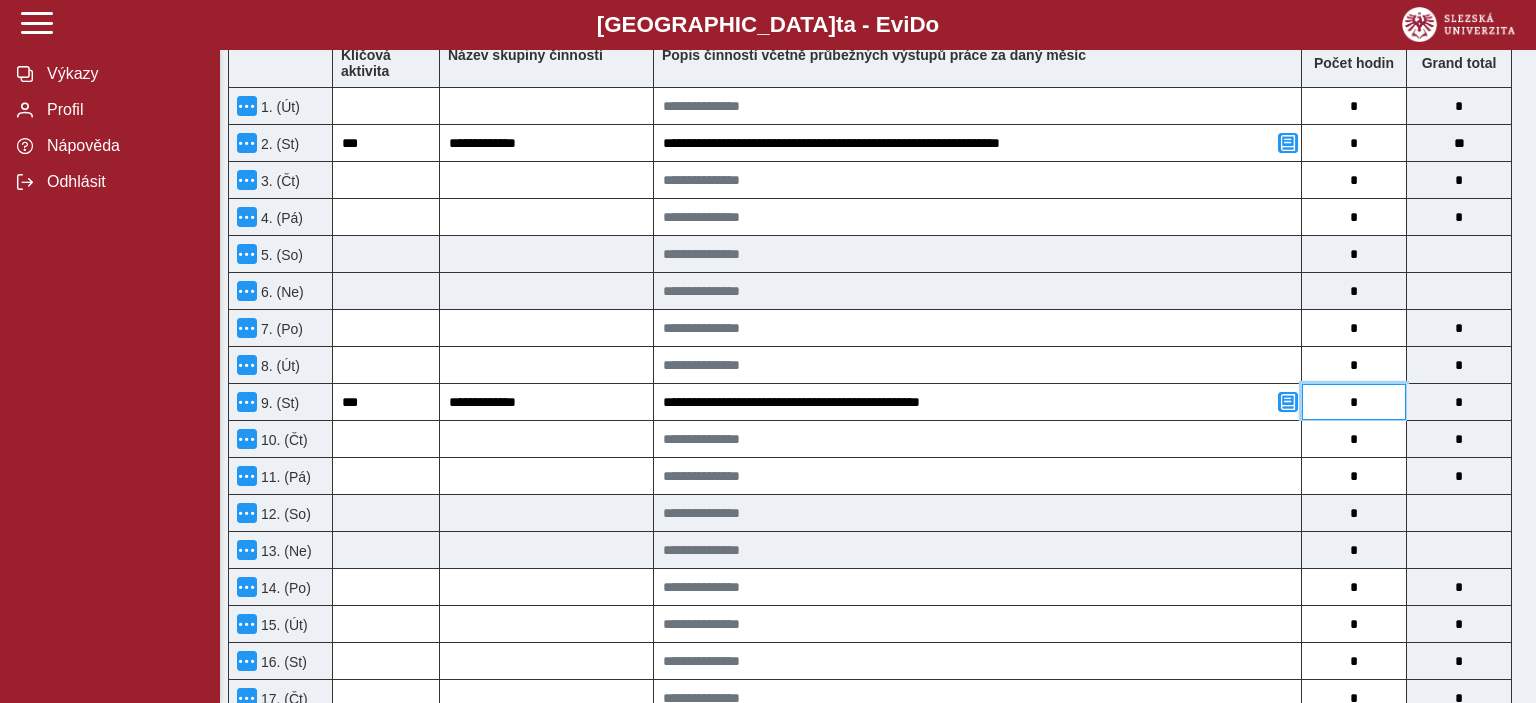 click on "*" at bounding box center [1354, 402] 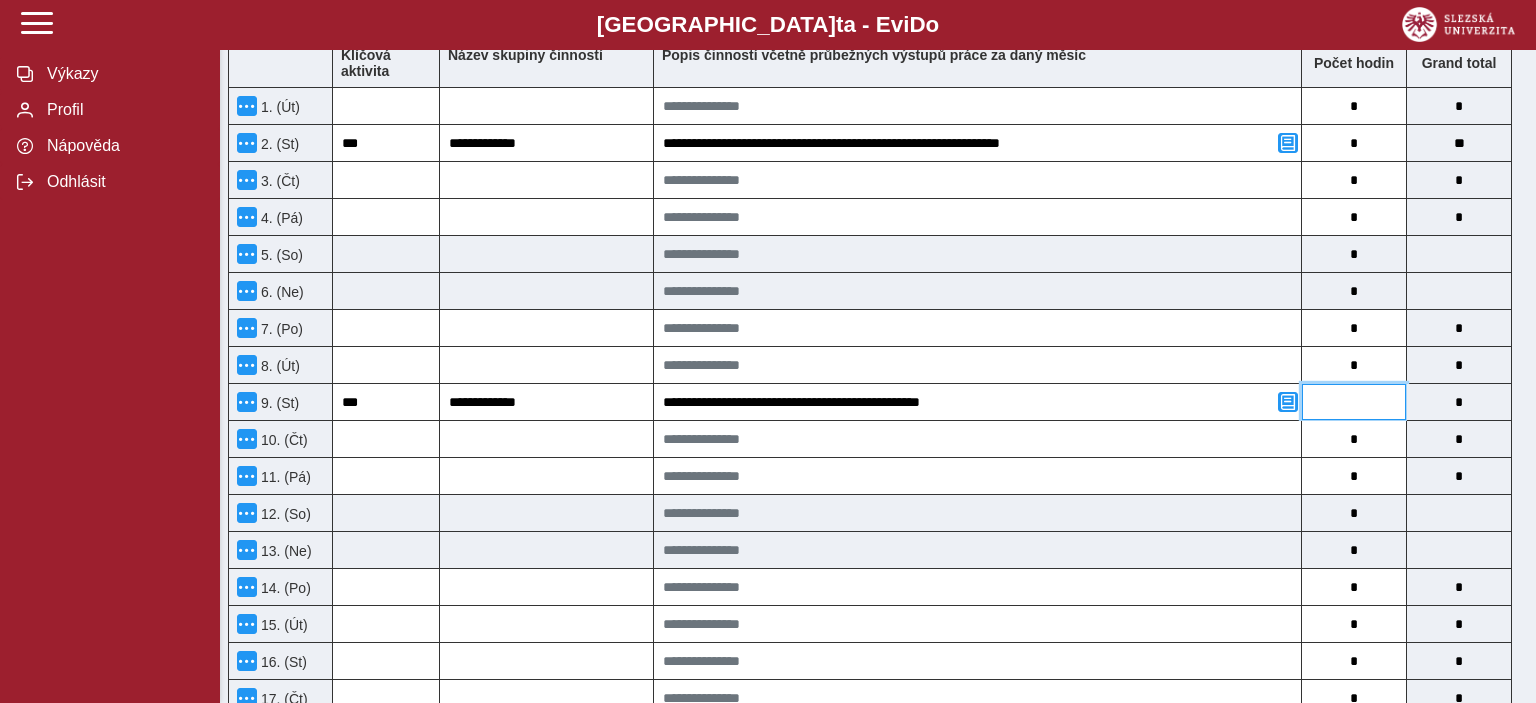 type on "*" 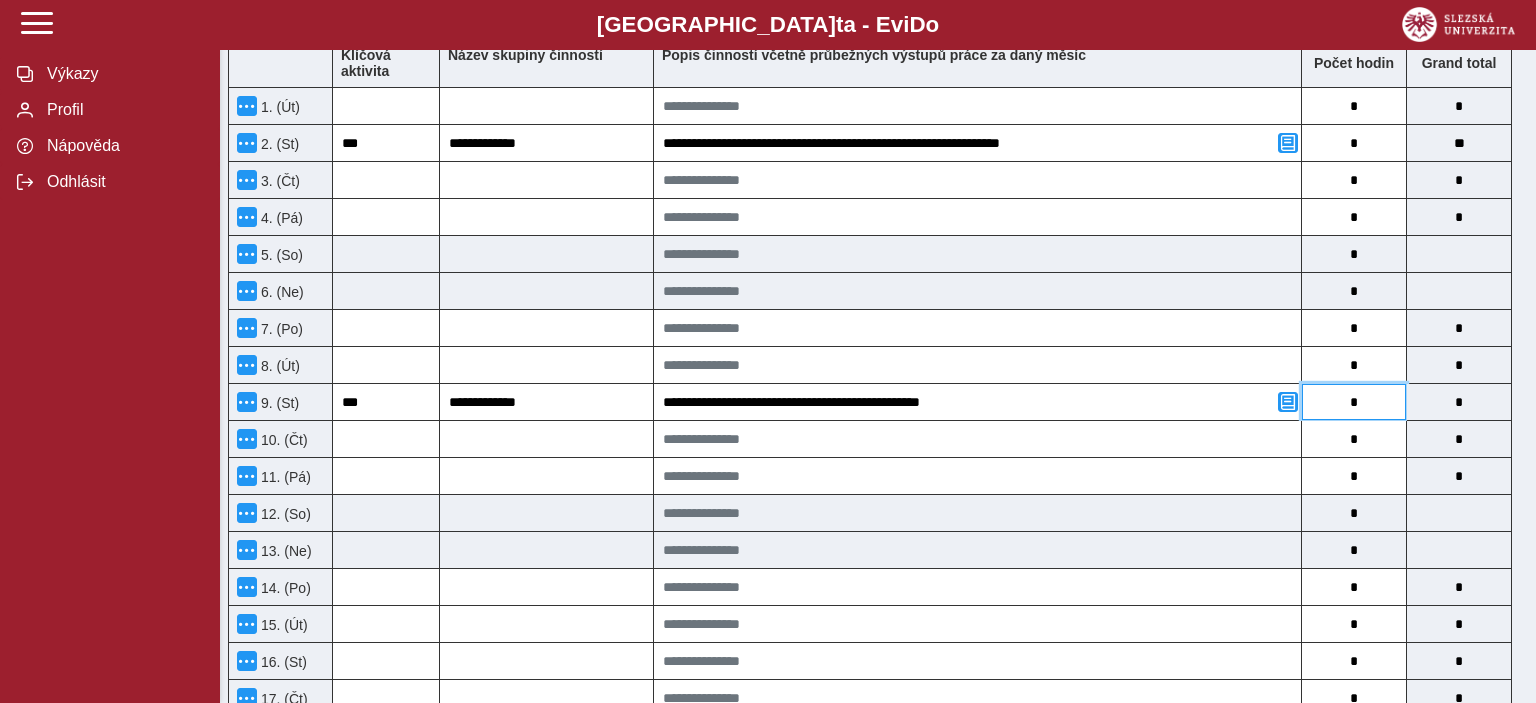 type on "**" 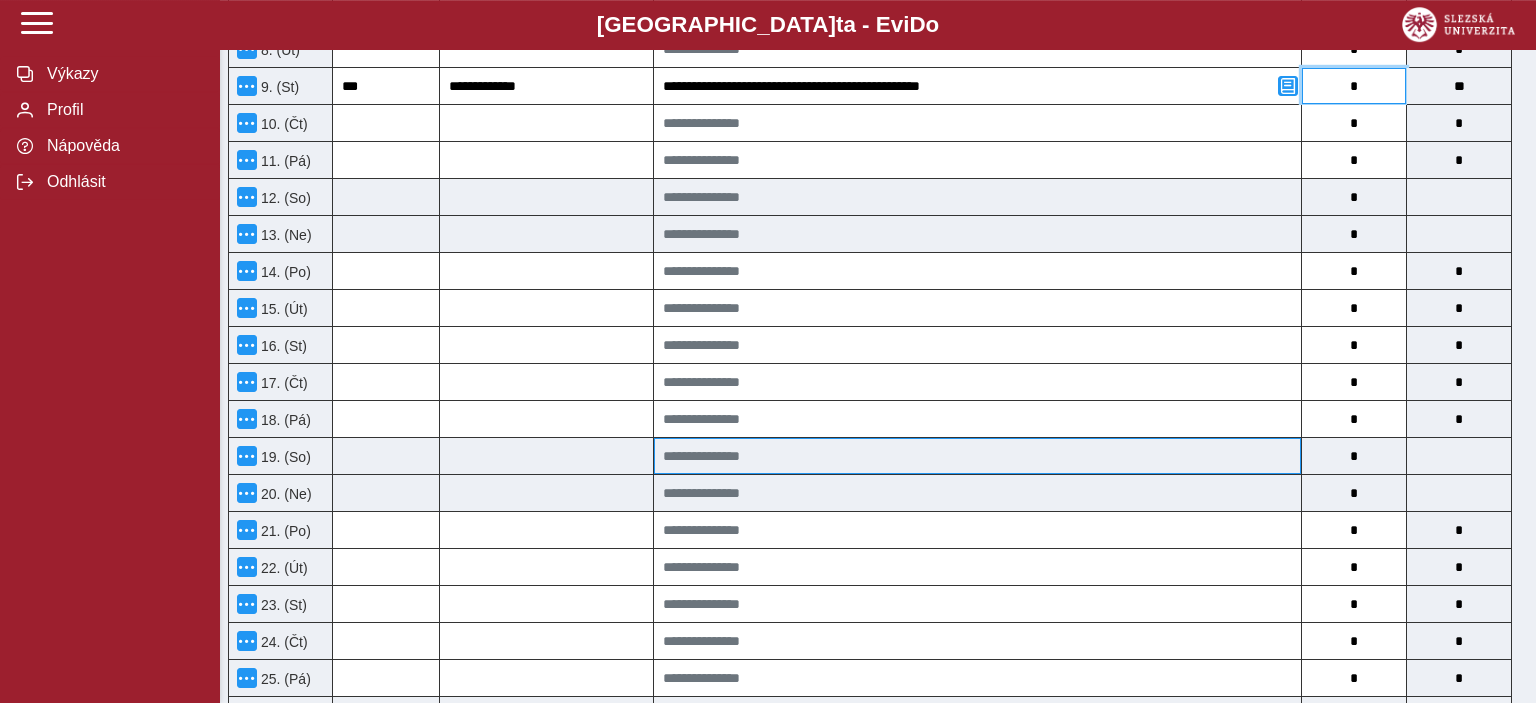 scroll, scrollTop: 956, scrollLeft: 0, axis: vertical 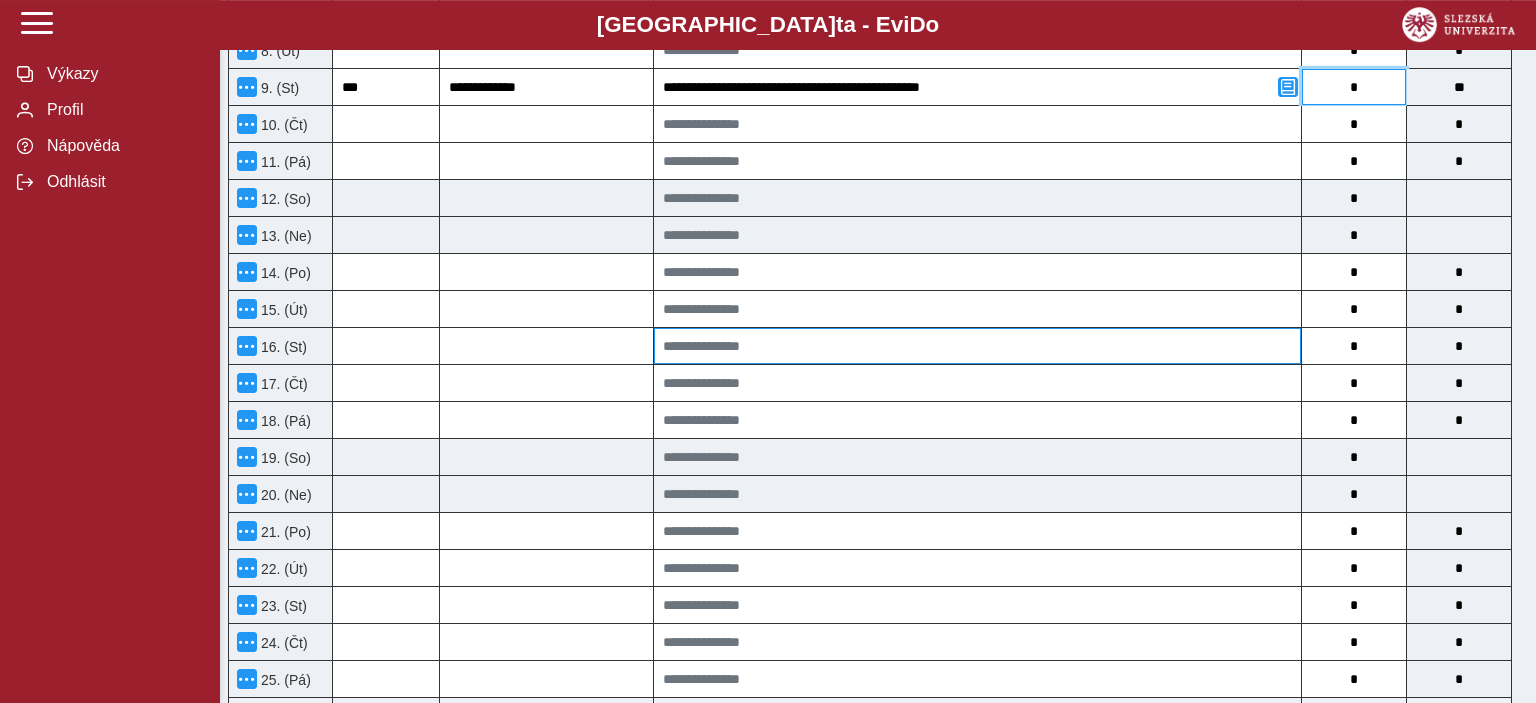 type on "*" 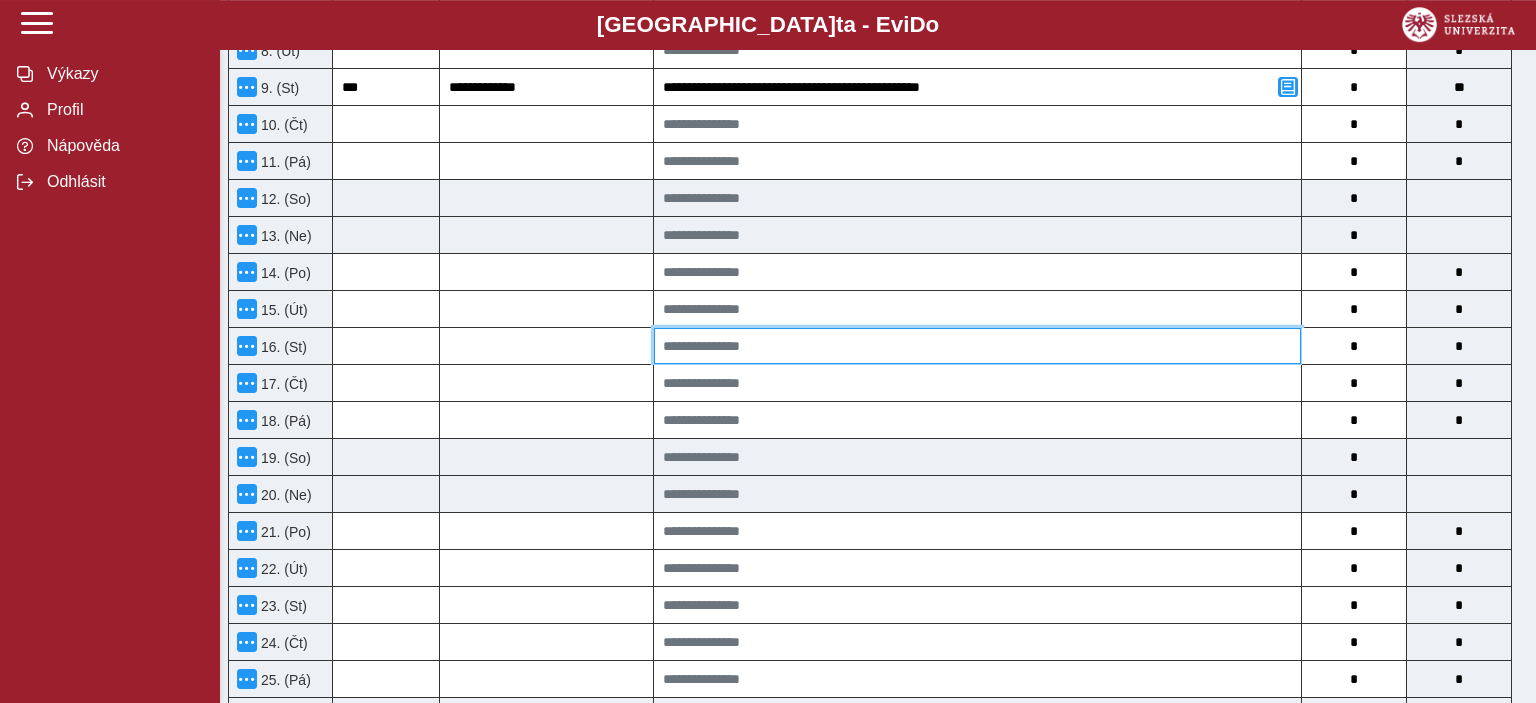 click at bounding box center (977, 346) 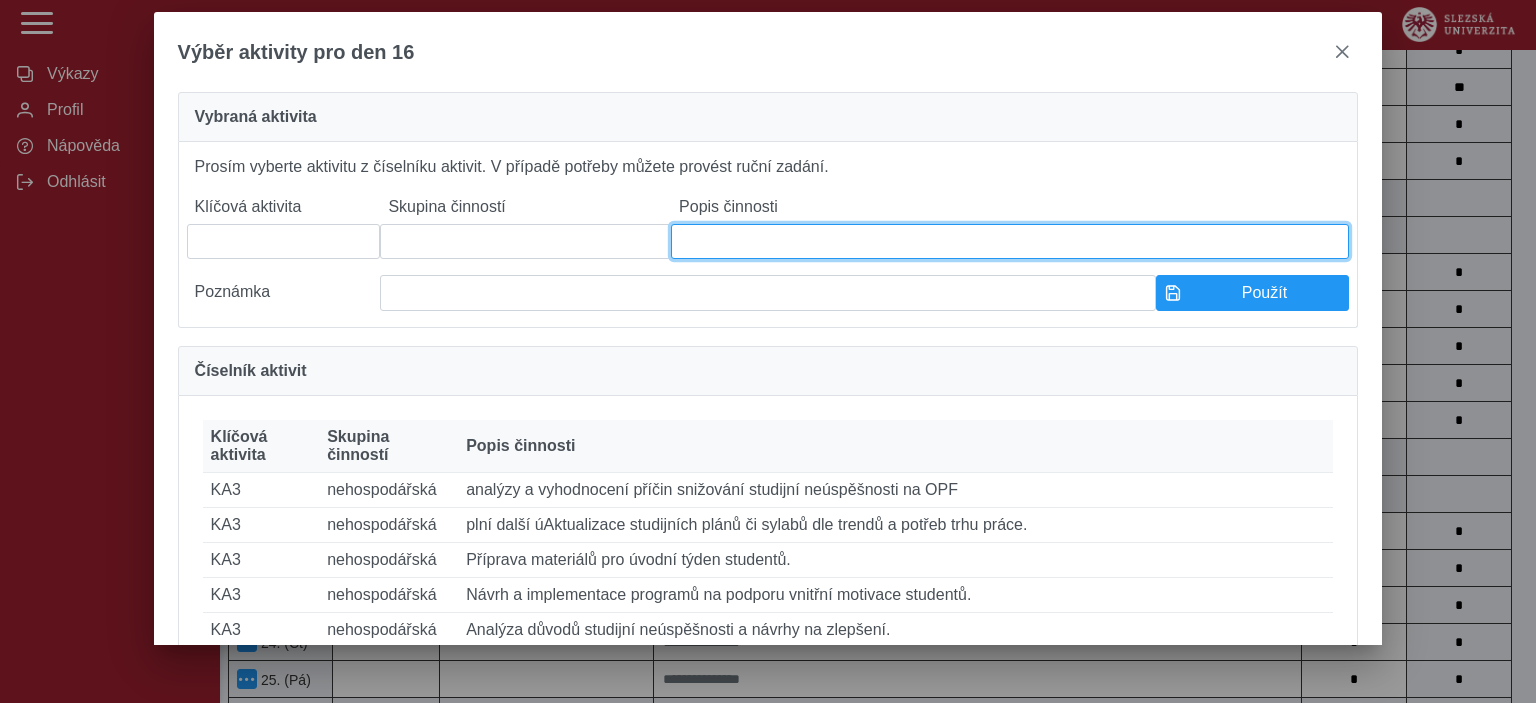 click at bounding box center [1010, 241] 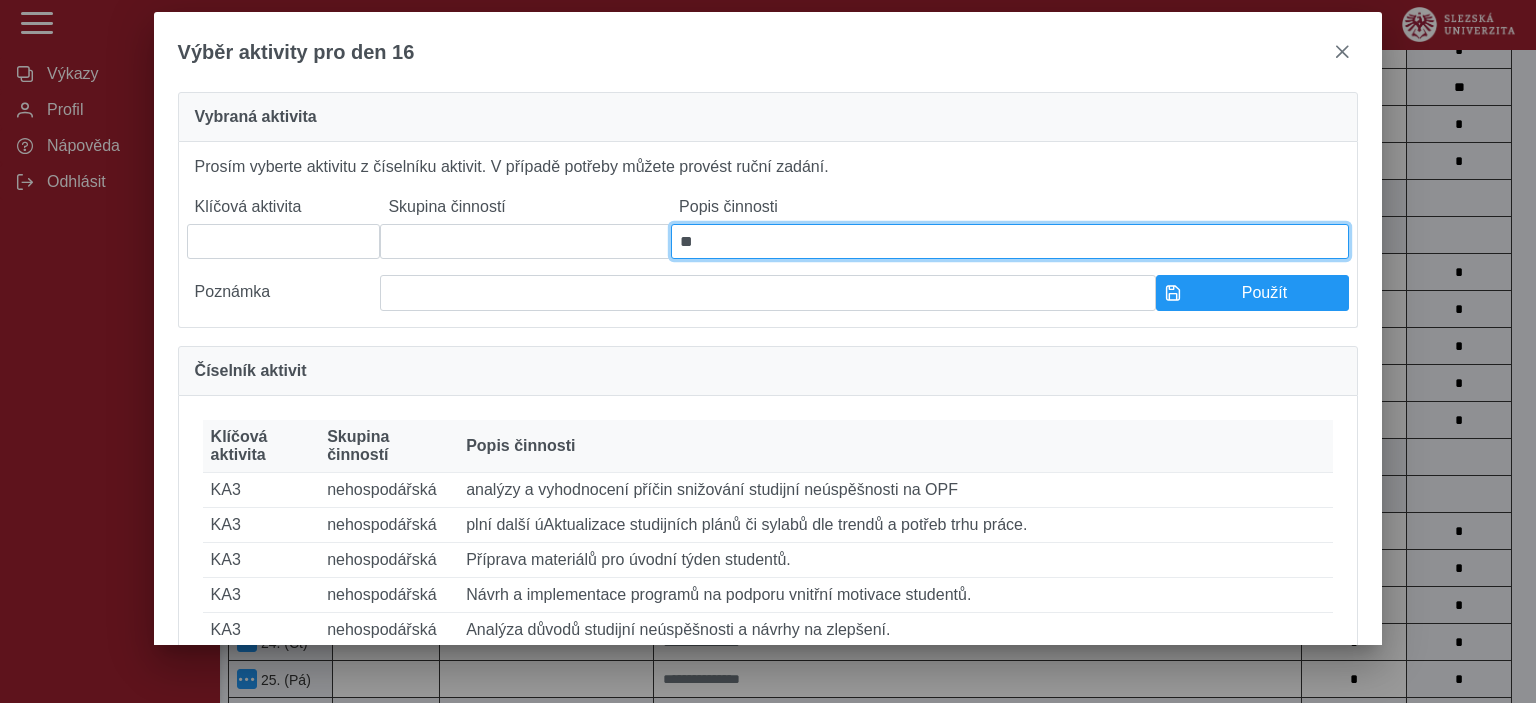type on "*" 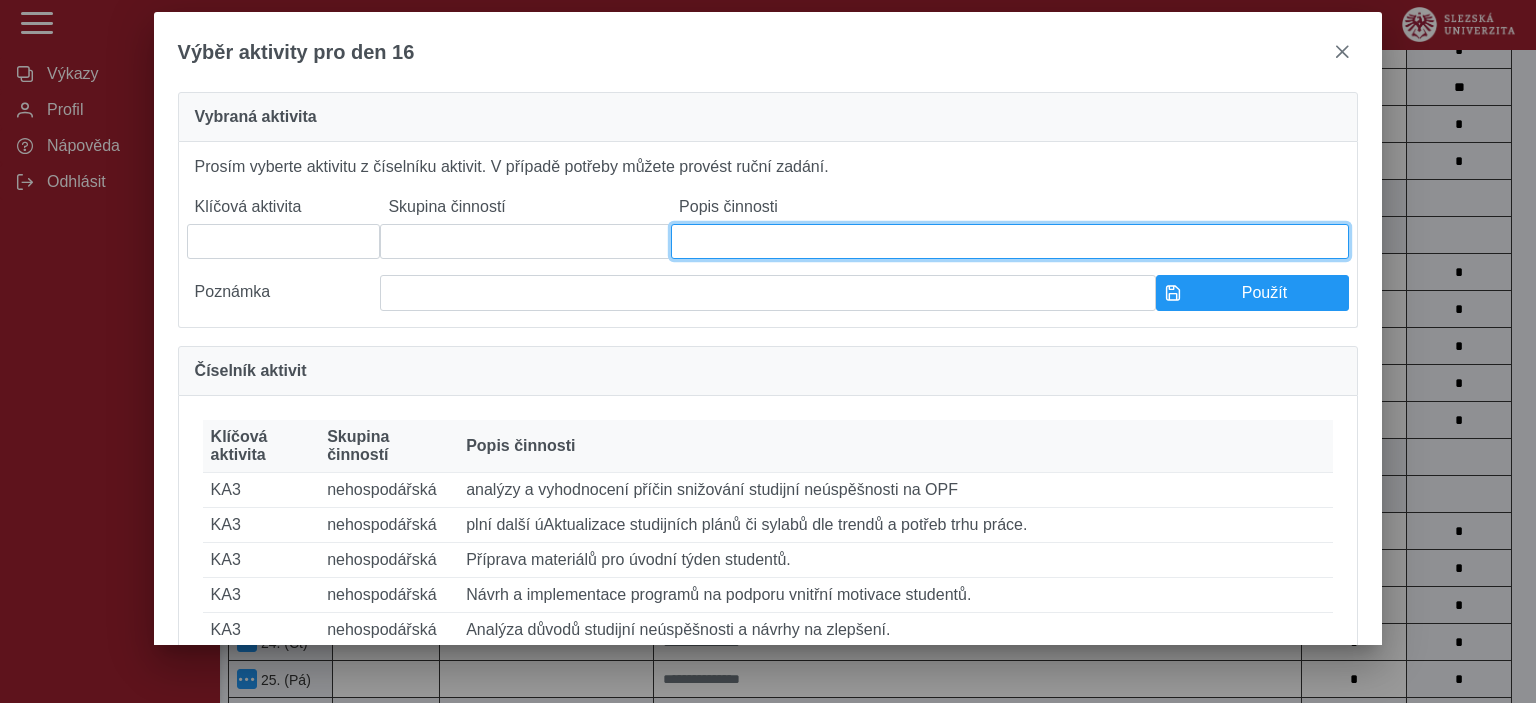 paste on "**********" 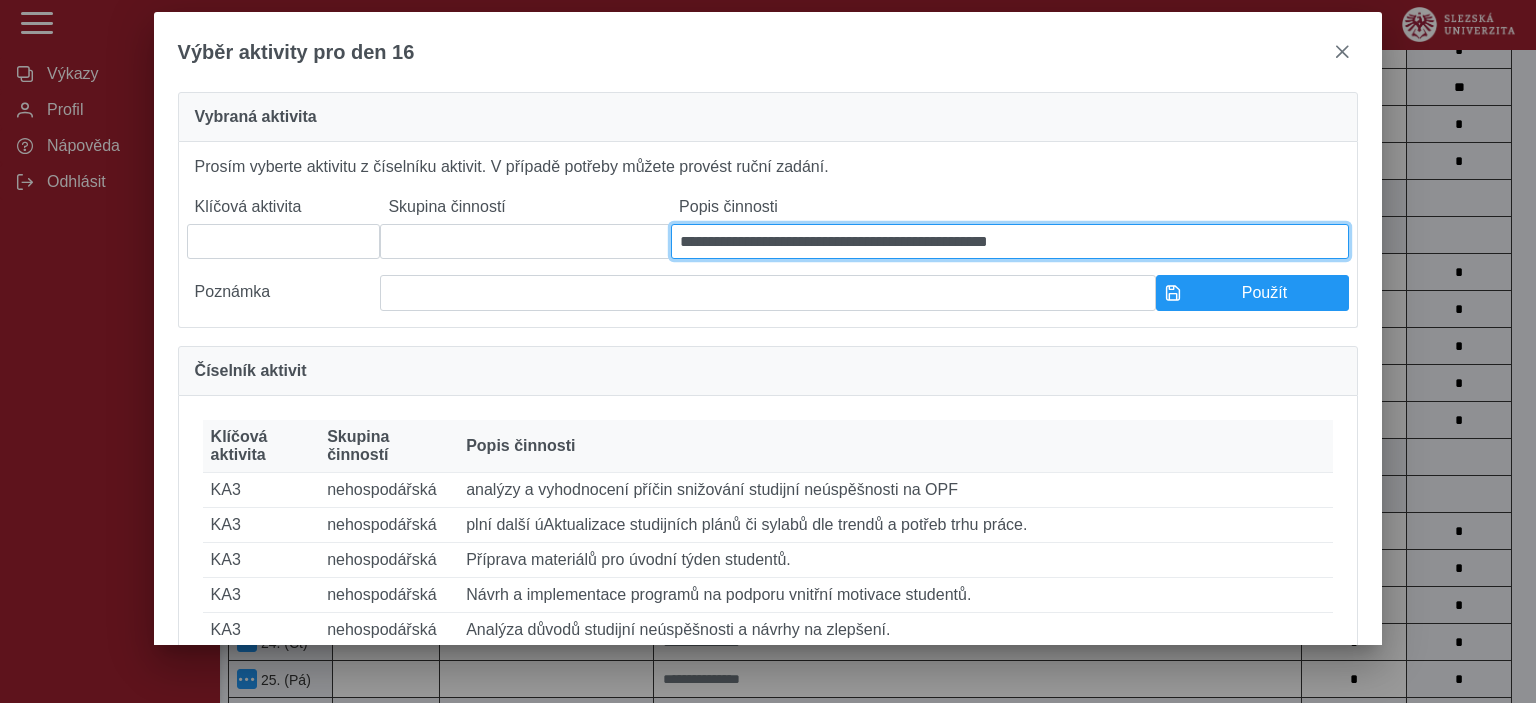 drag, startPoint x: 942, startPoint y: 252, endPoint x: 991, endPoint y: 255, distance: 49.09175 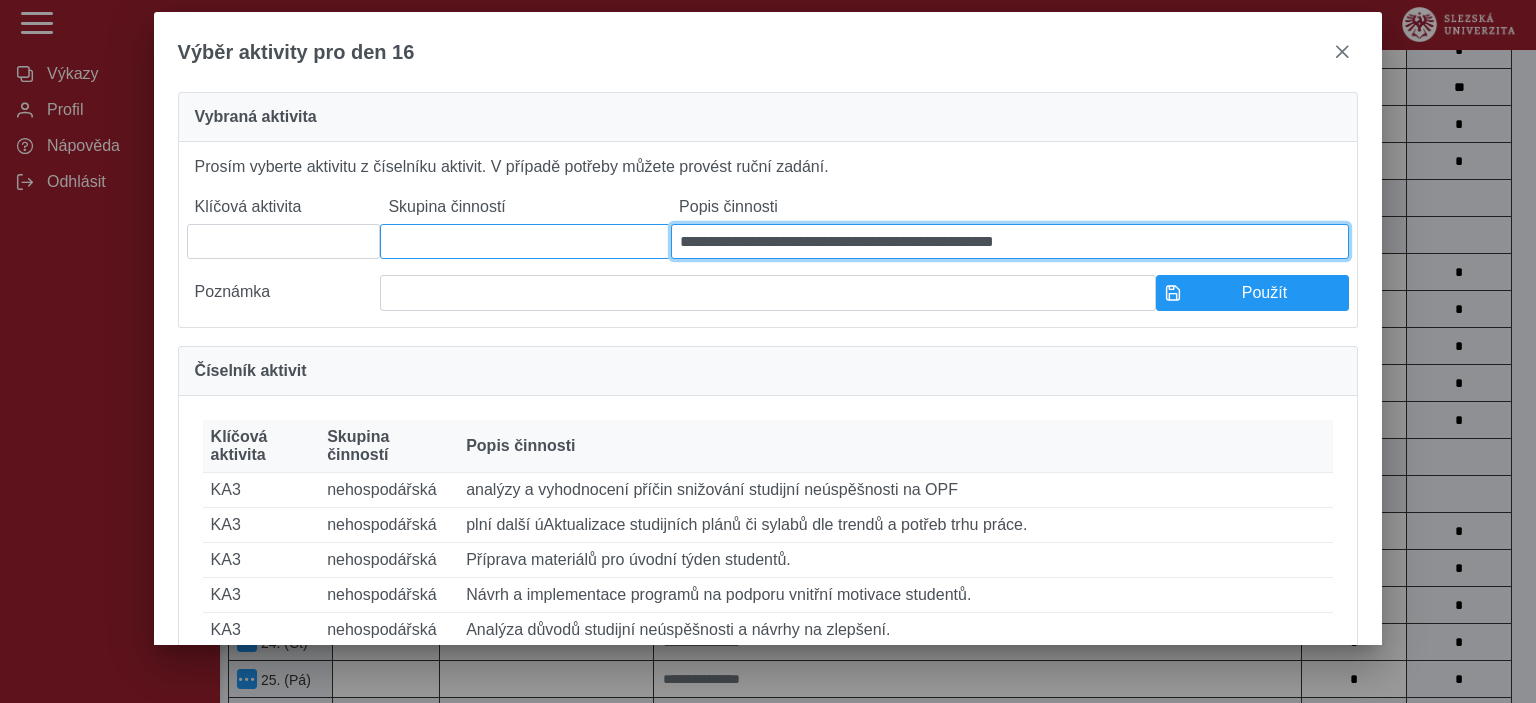 type on "**********" 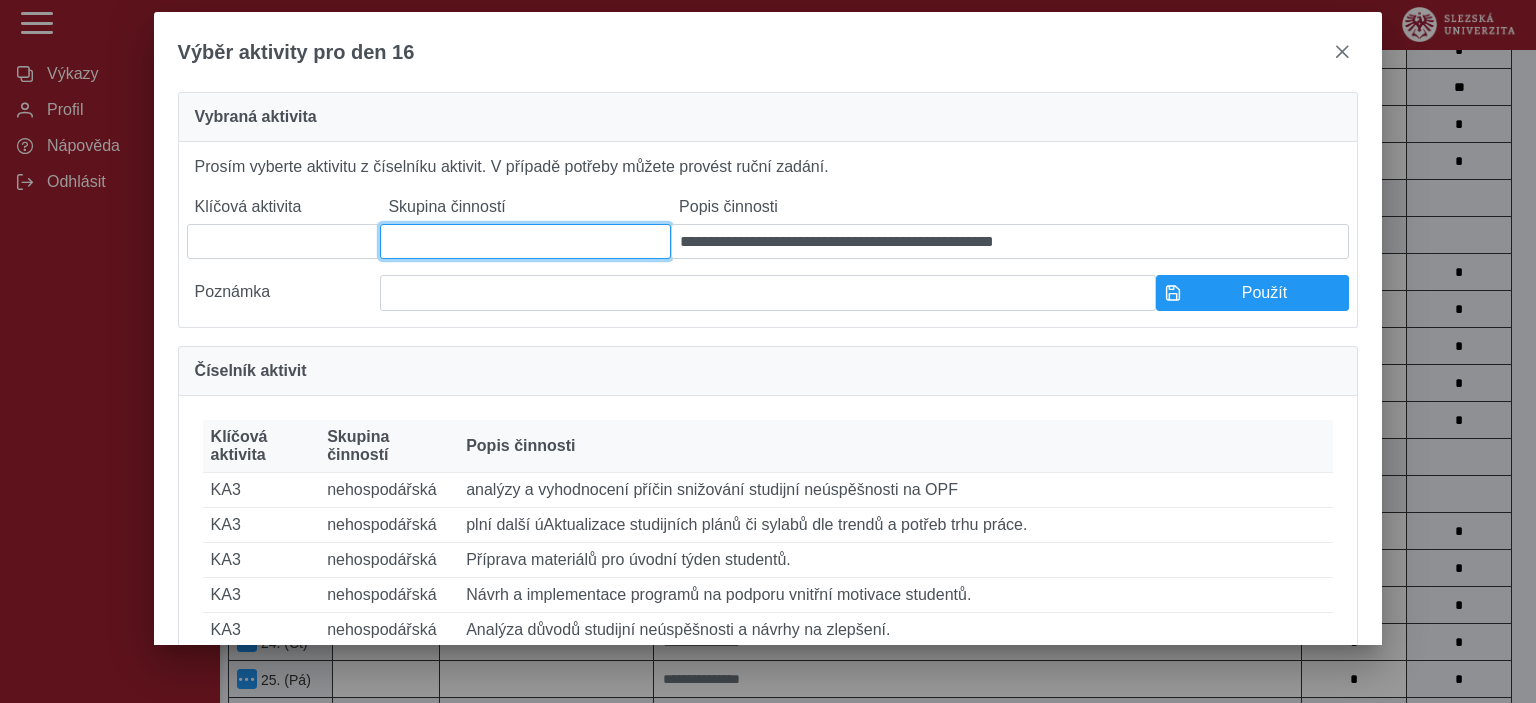 click at bounding box center [525, 241] 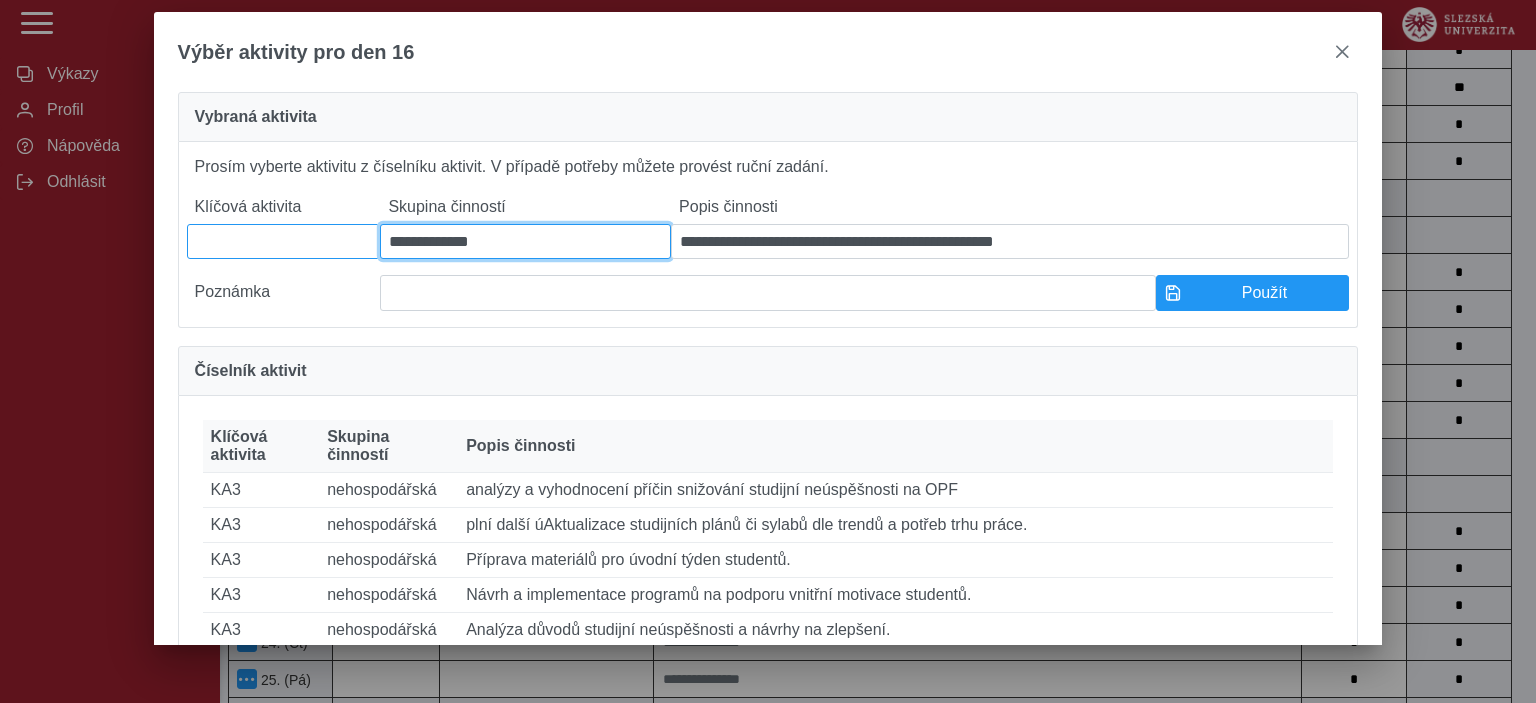 type on "**********" 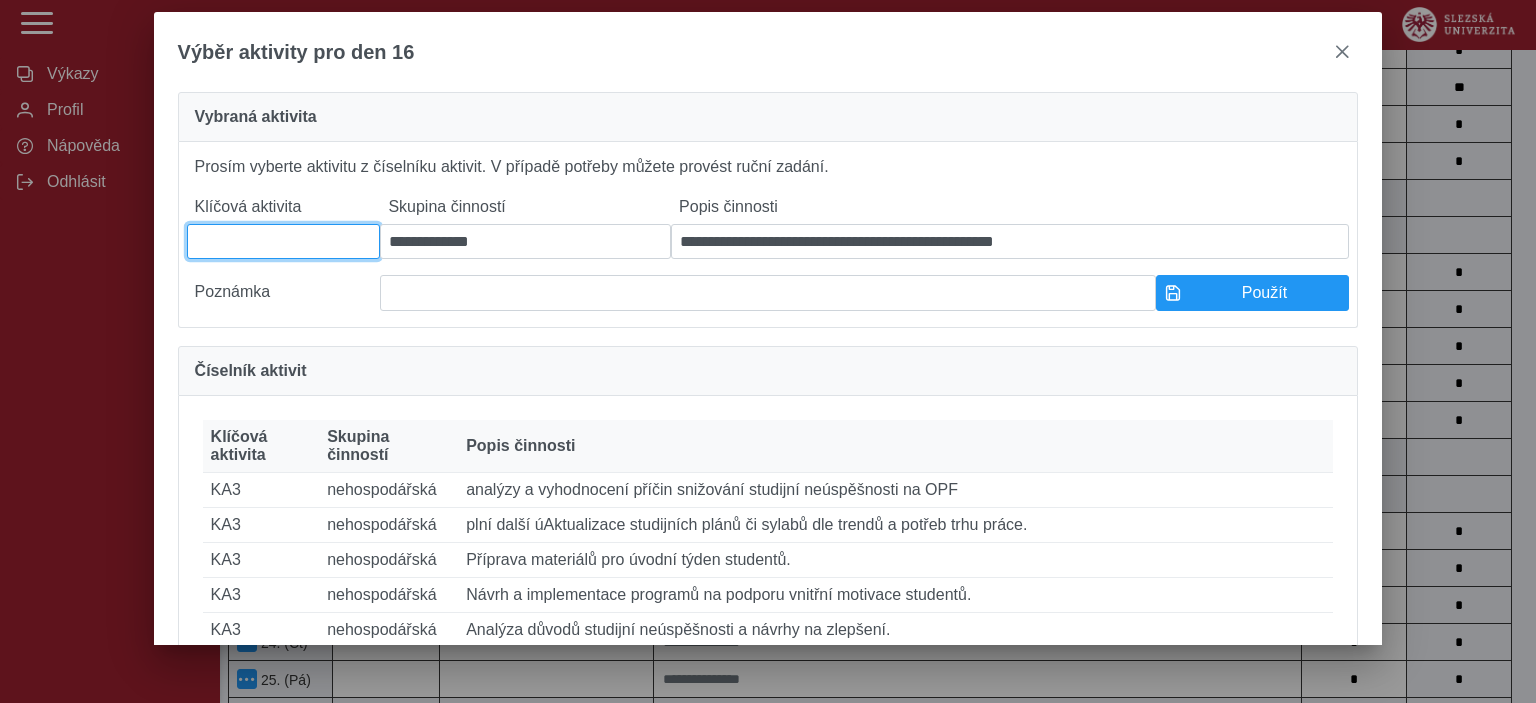 click at bounding box center (284, 241) 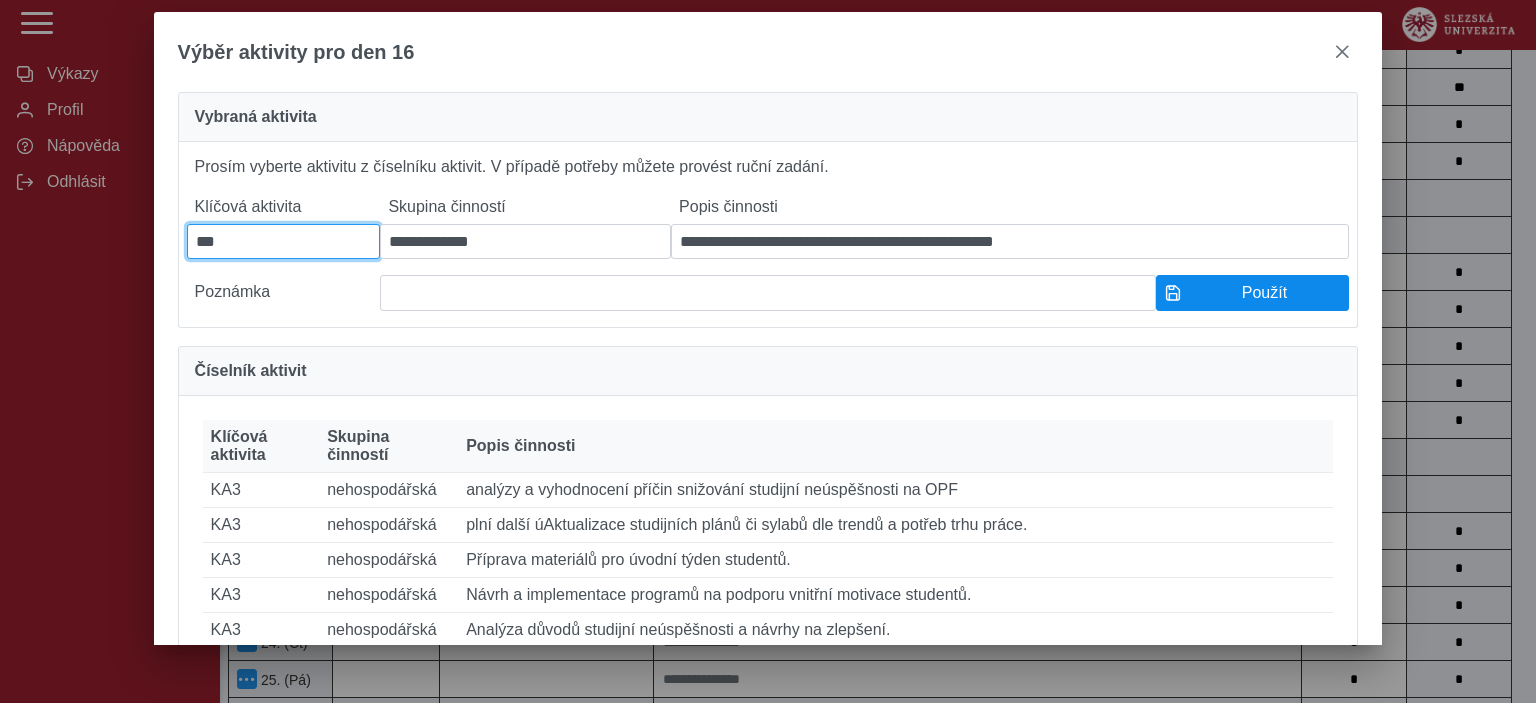 type on "***" 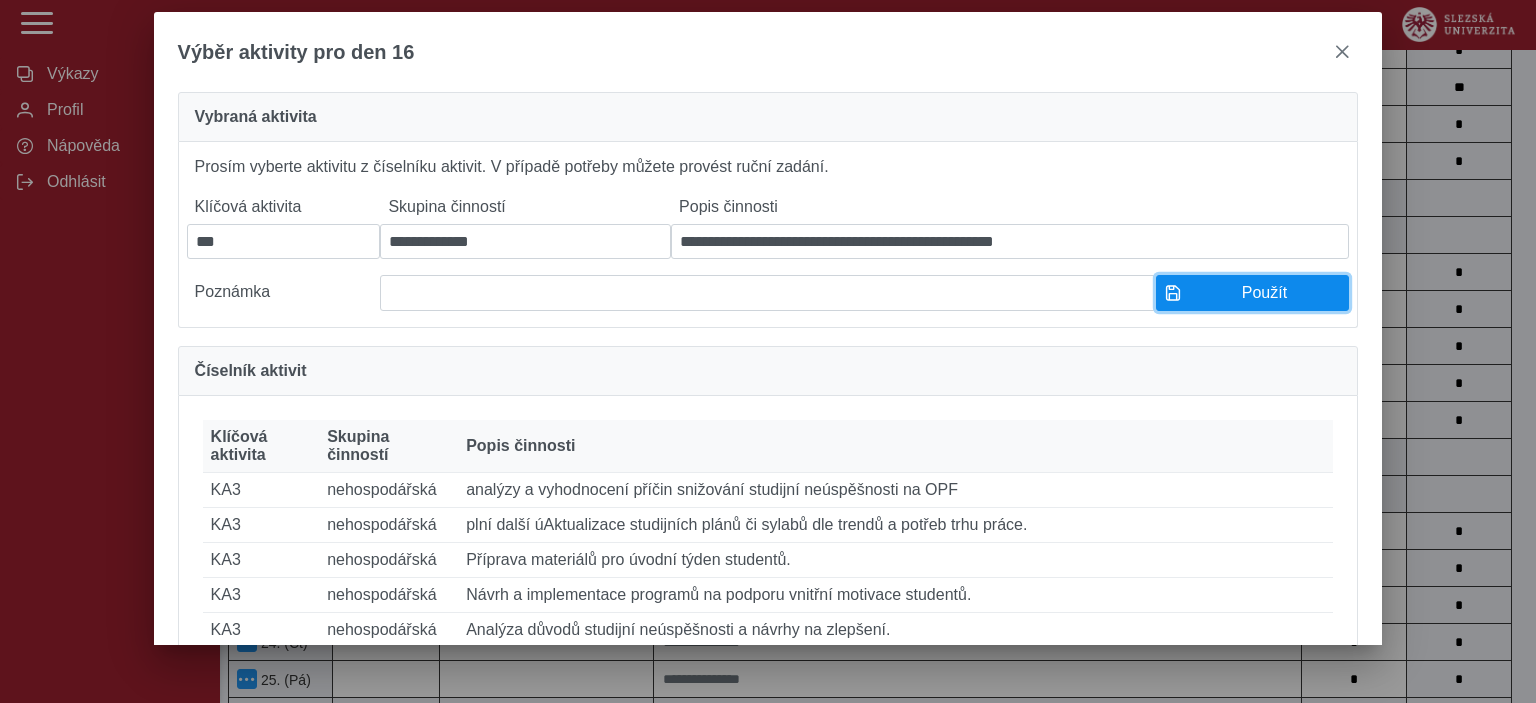 click on "Použít" at bounding box center [1265, 293] 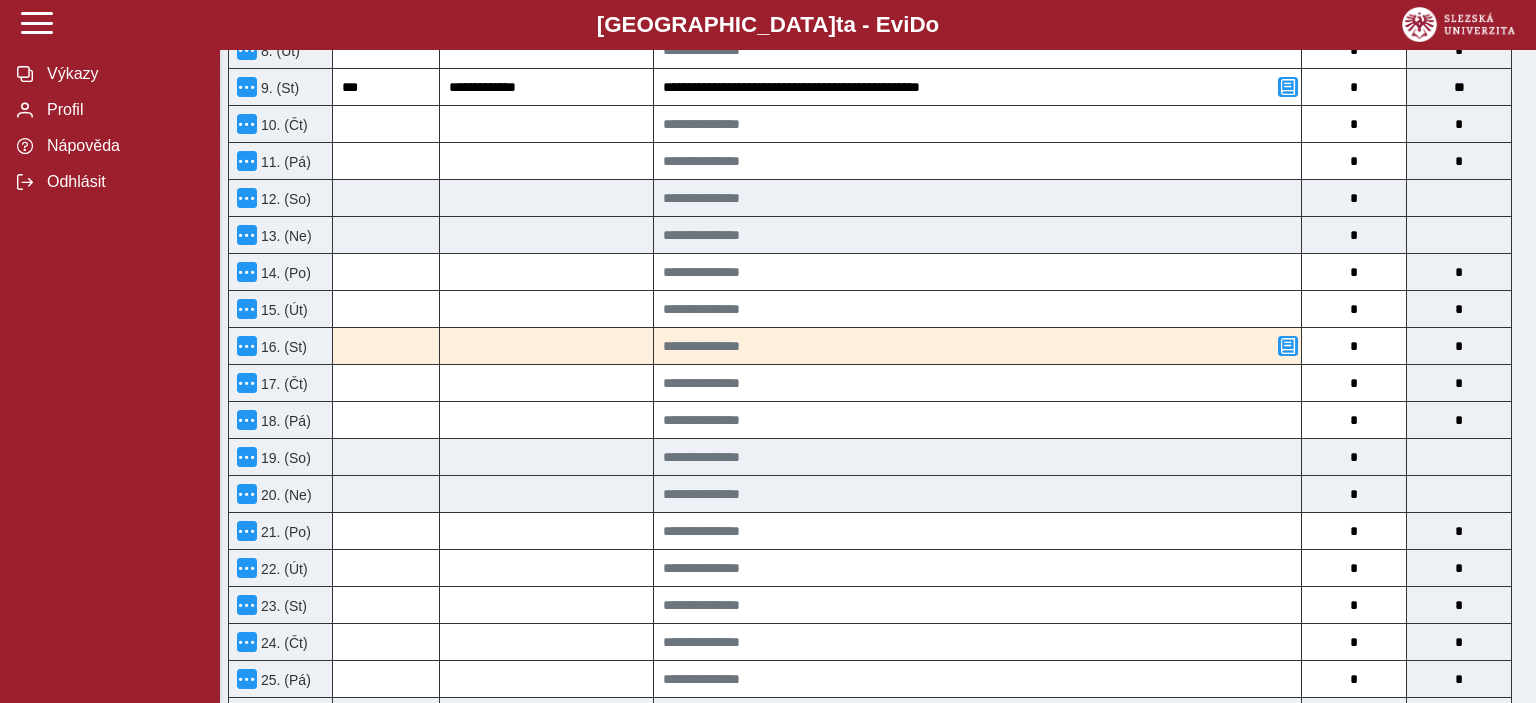 type on "***" 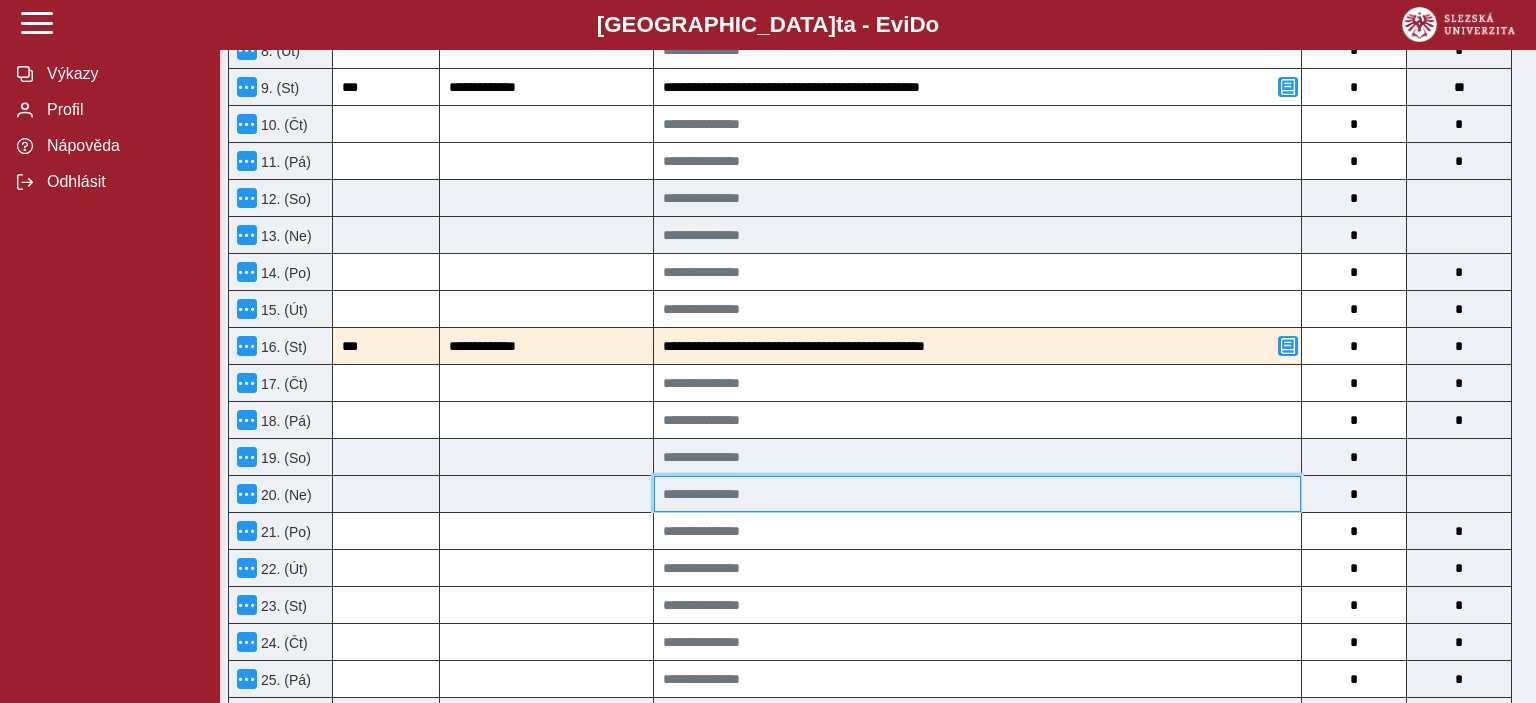 click at bounding box center [977, 494] 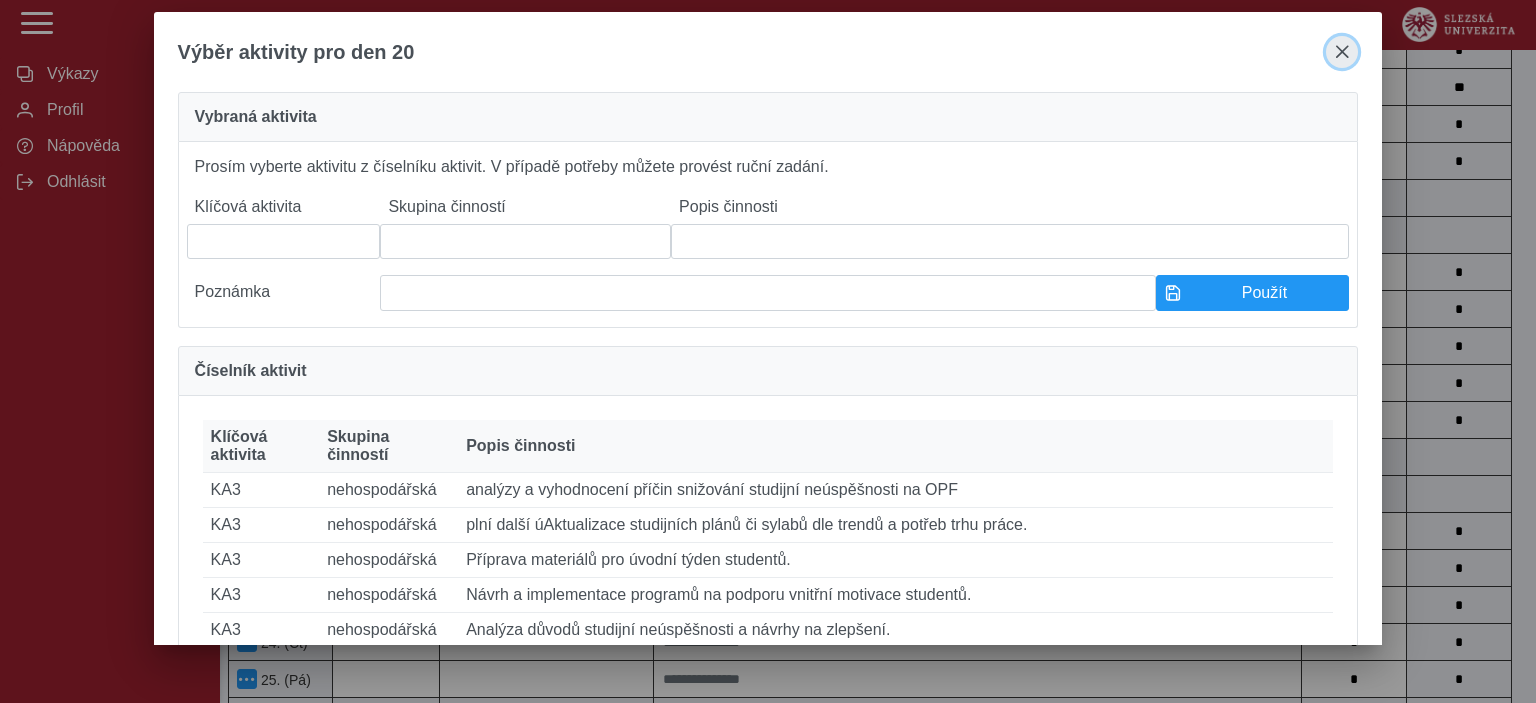 click at bounding box center (1342, 52) 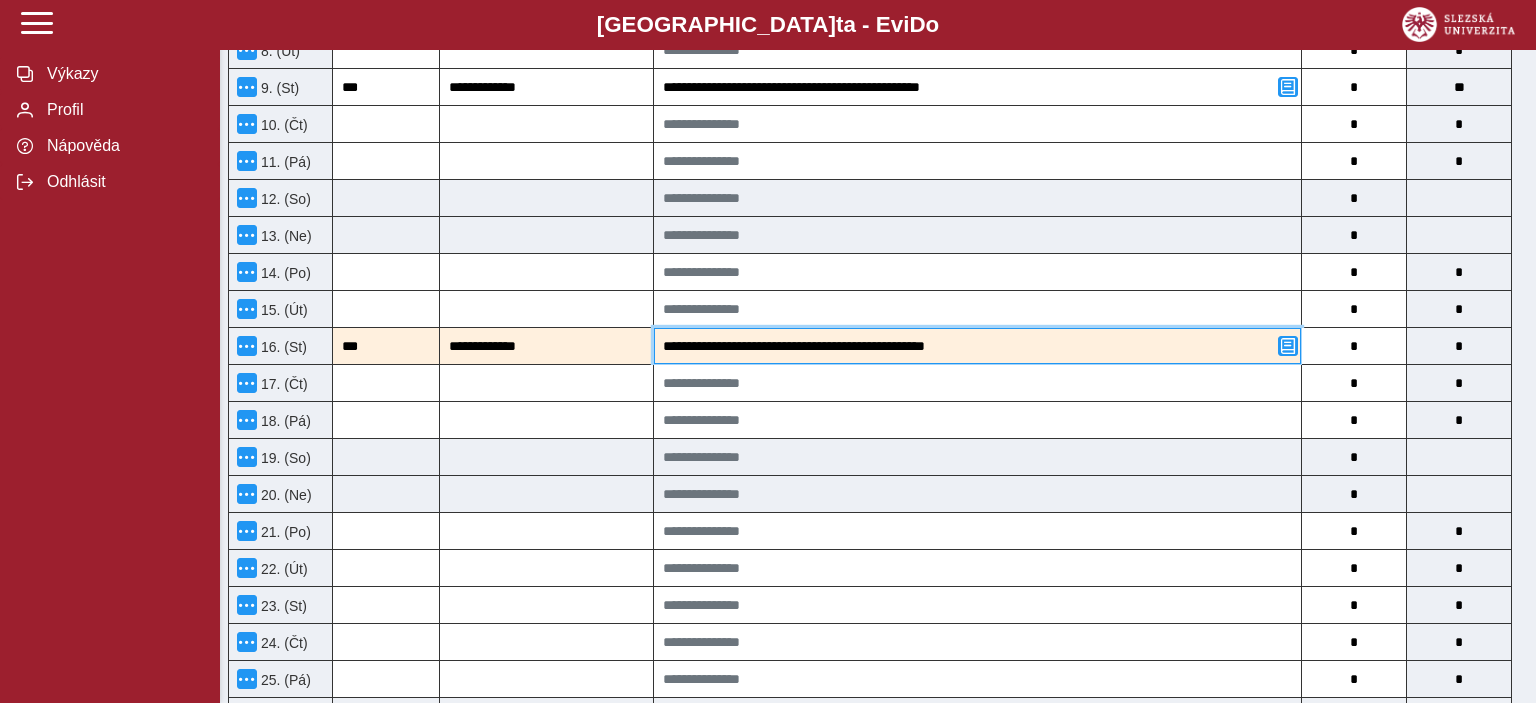 click on "**********" at bounding box center [977, 346] 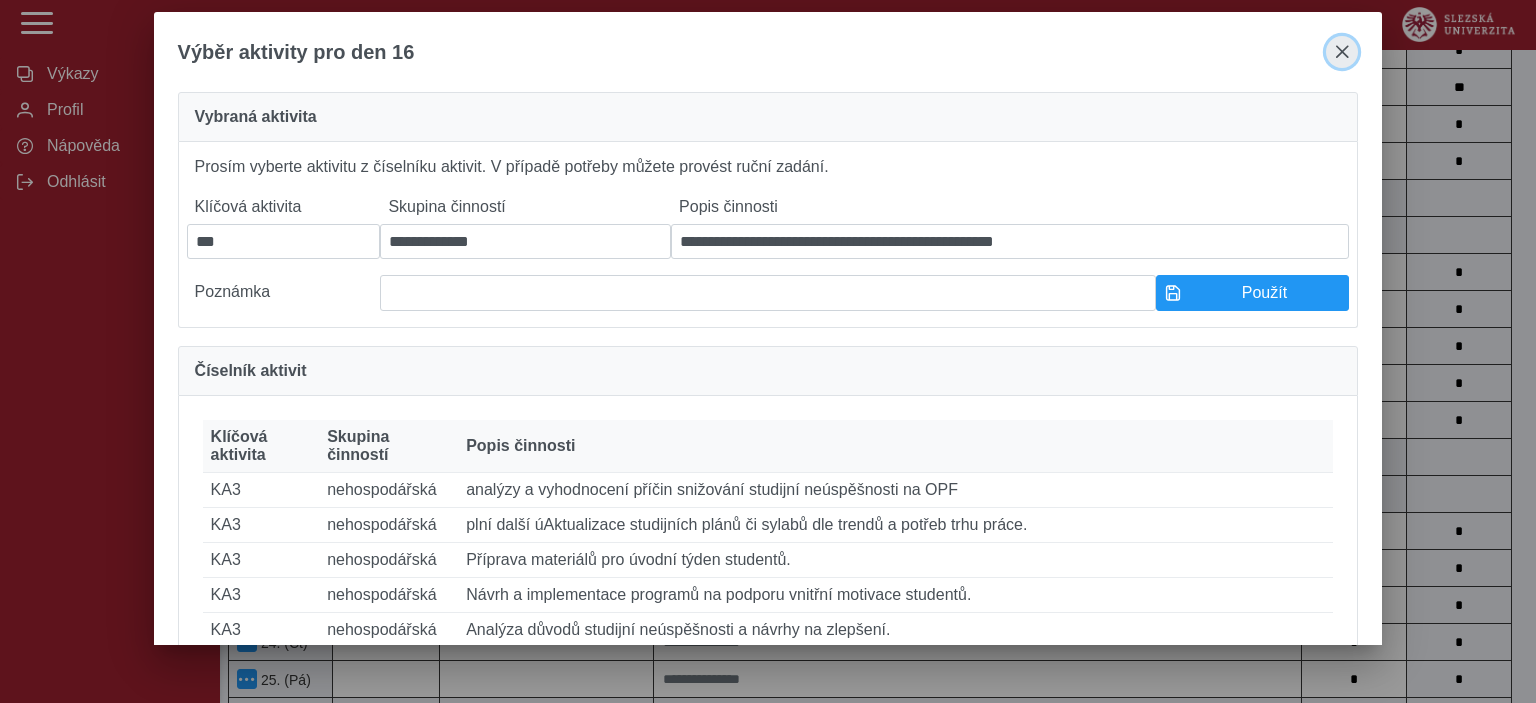 click at bounding box center (1342, 52) 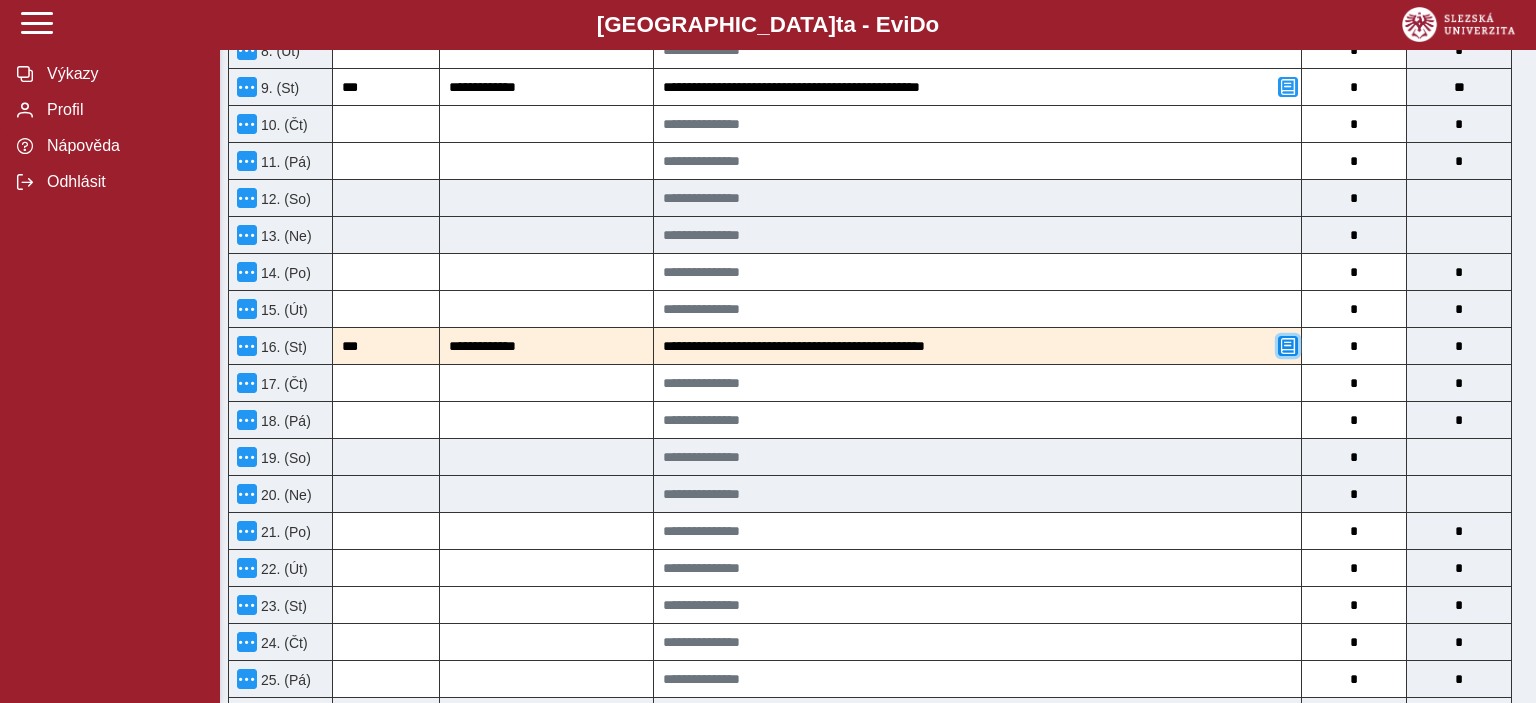 click at bounding box center [1288, 346] 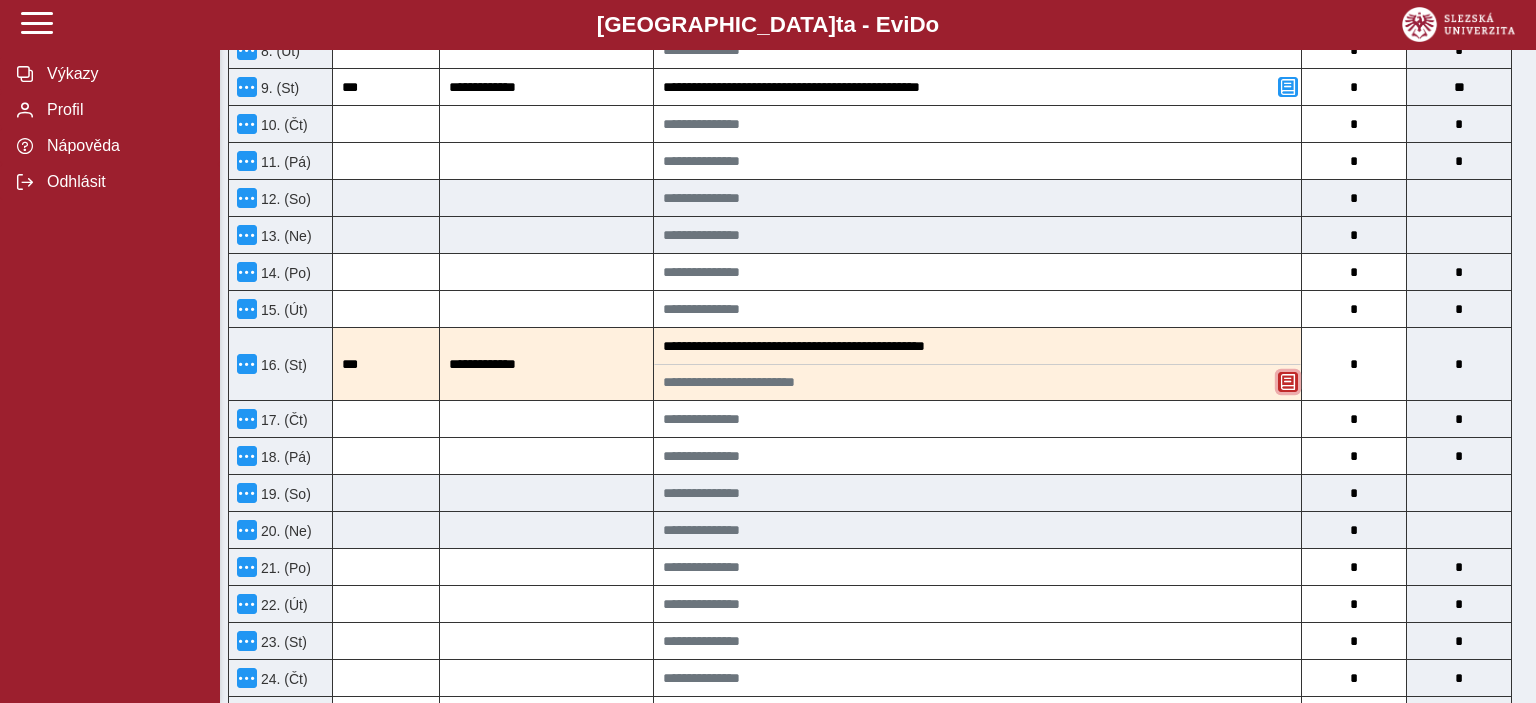 click at bounding box center (1288, 382) 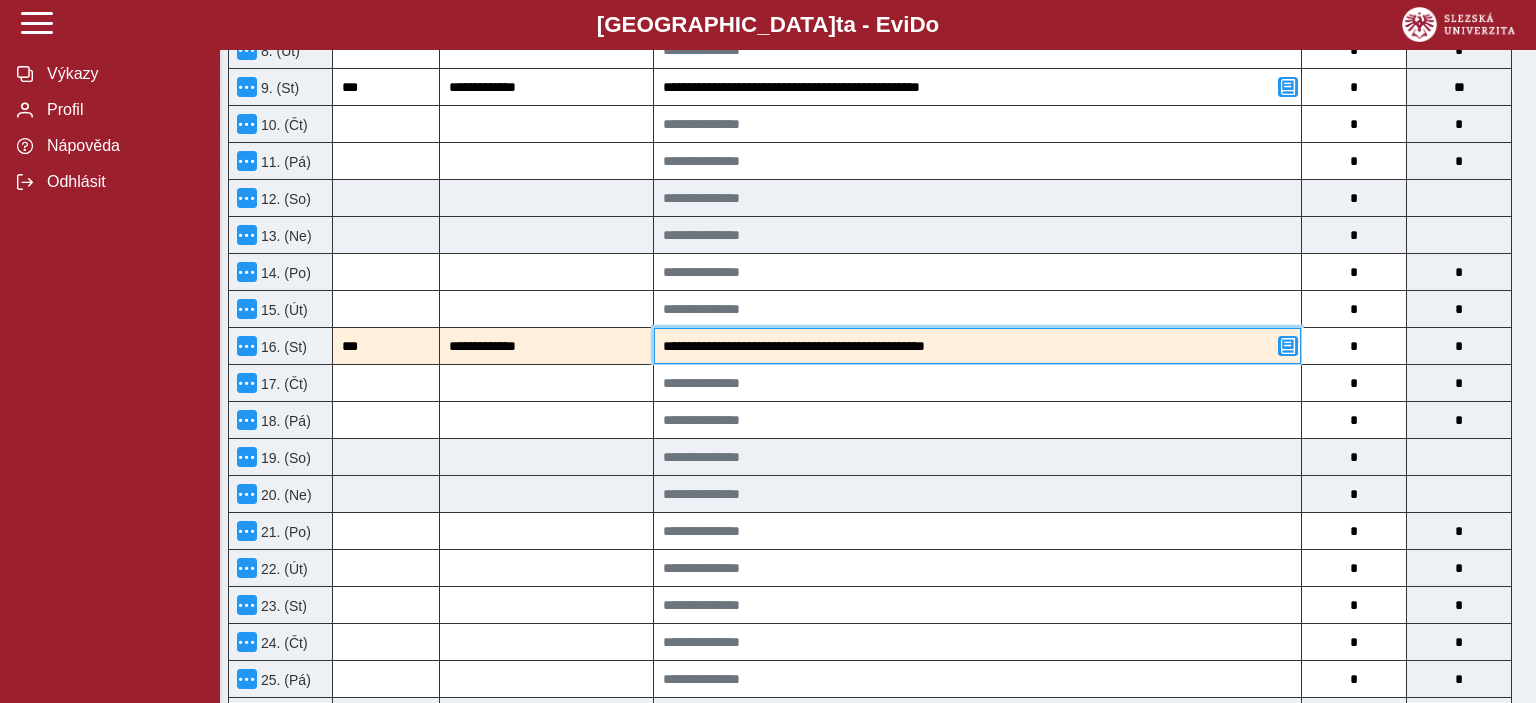 click on "**********" at bounding box center (977, 346) 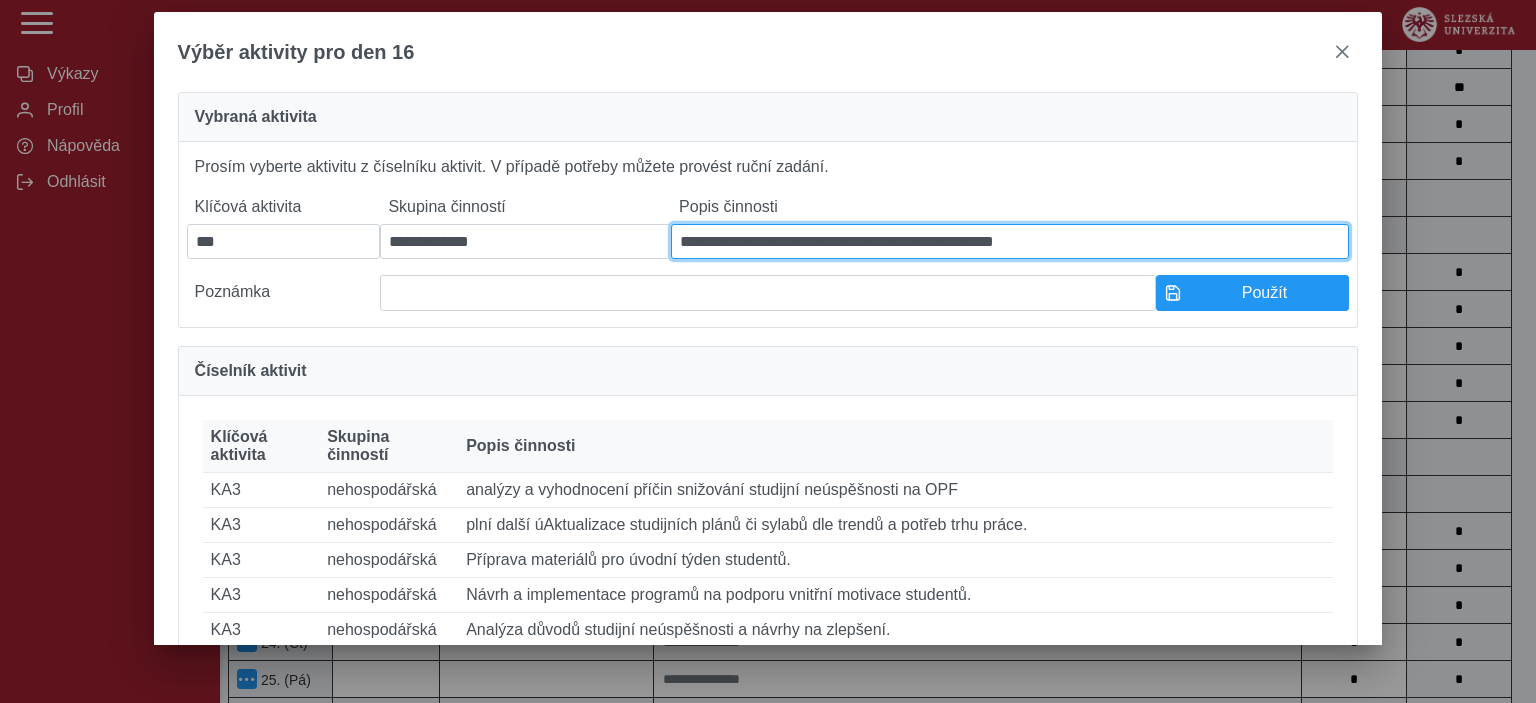 drag, startPoint x: 1118, startPoint y: 250, endPoint x: 429, endPoint y: 230, distance: 689.2902 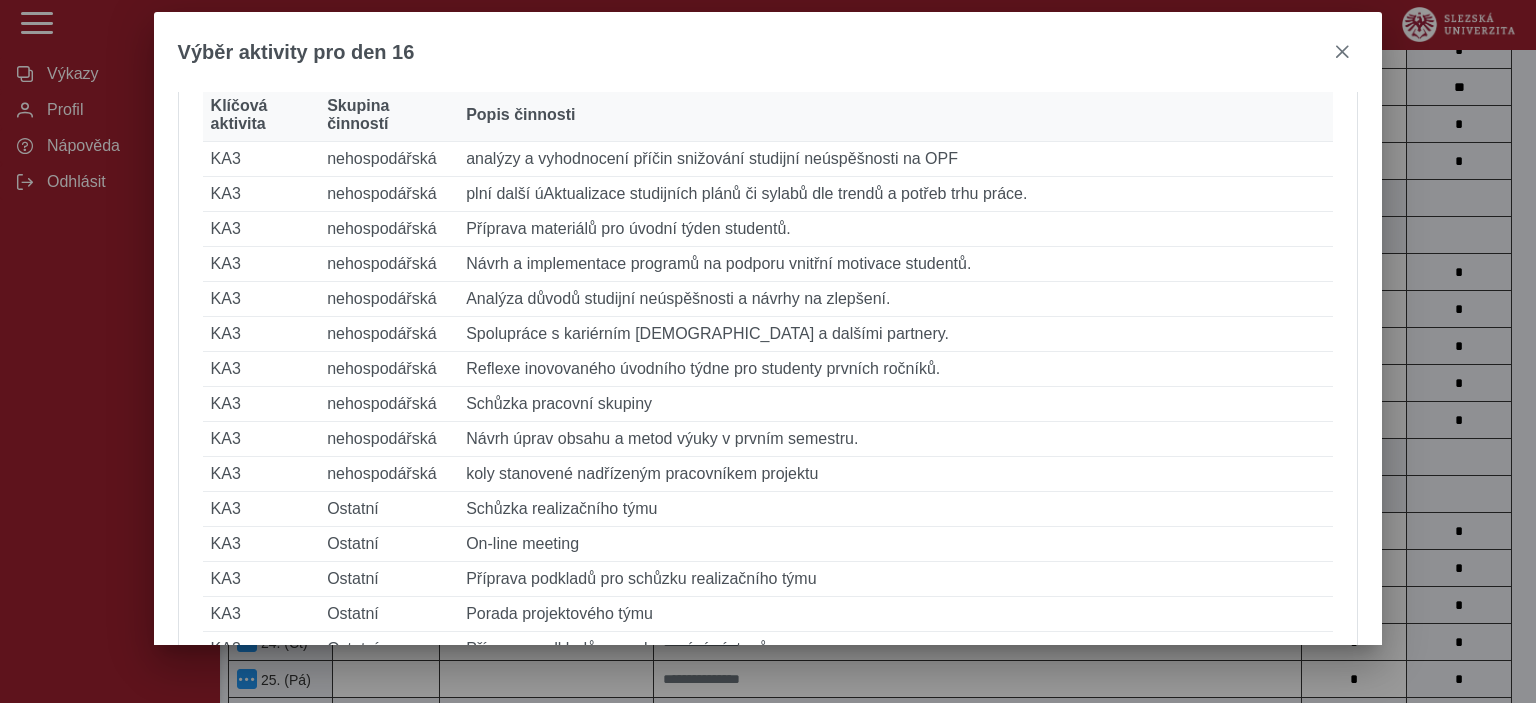 scroll, scrollTop: 332, scrollLeft: 0, axis: vertical 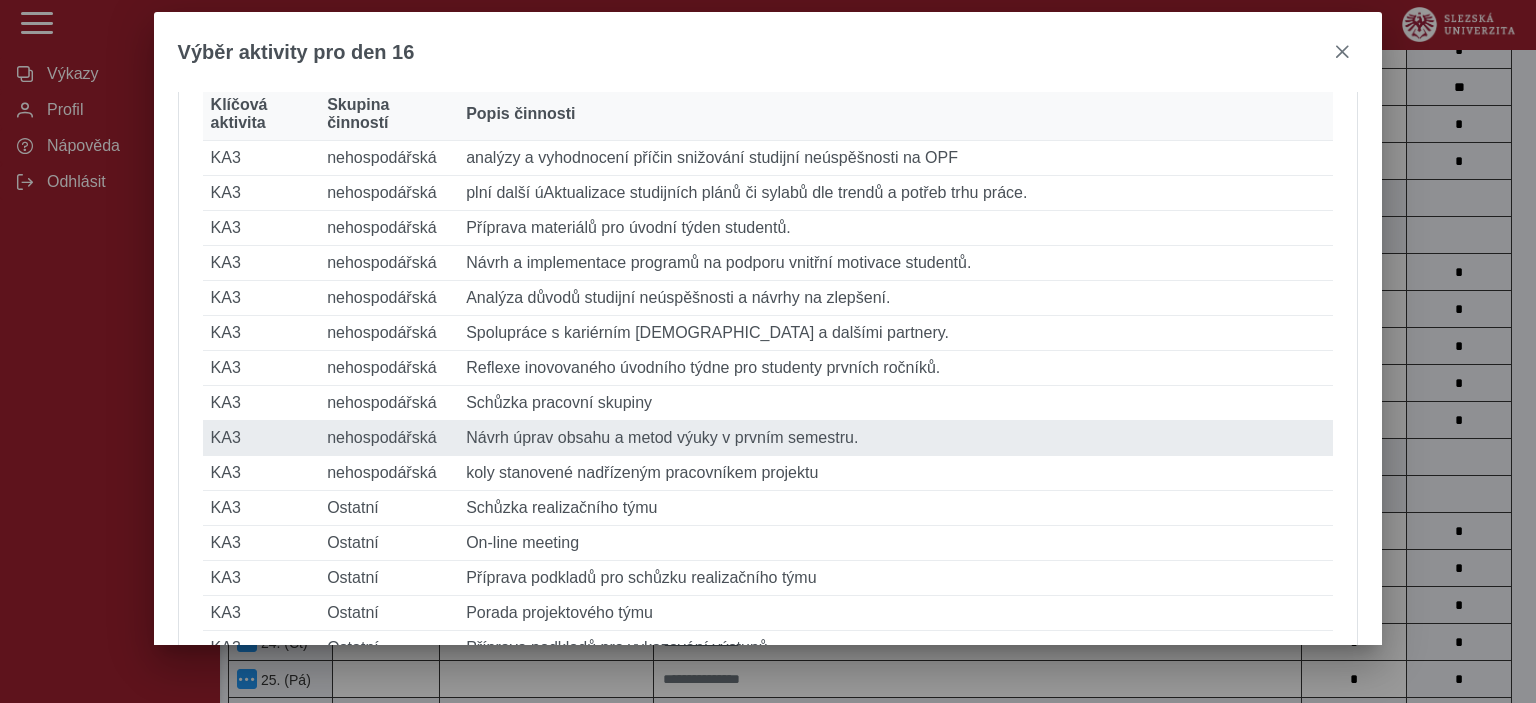 type 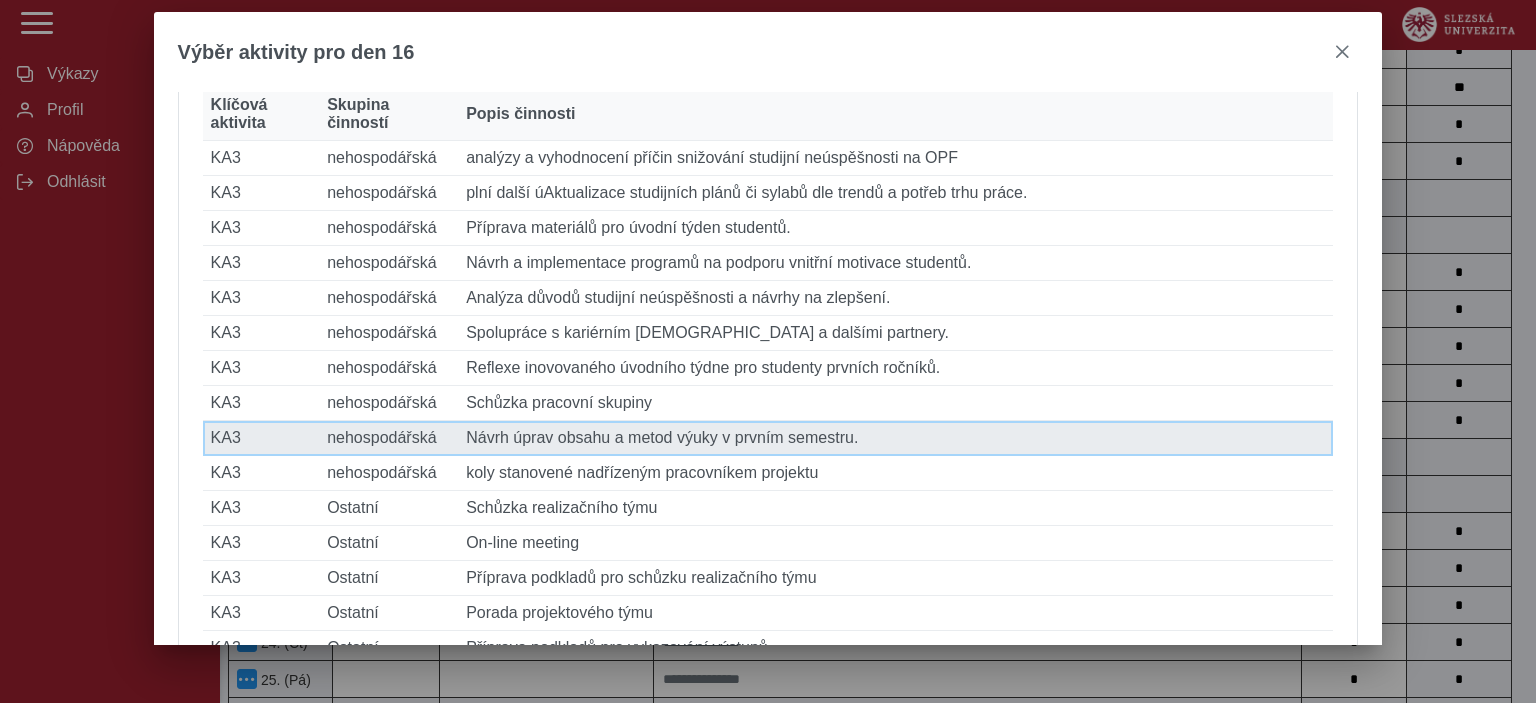 click on "Popis činnosti Návrh úprav obsahu a metod výuky v prvním semestru." at bounding box center (895, 438) 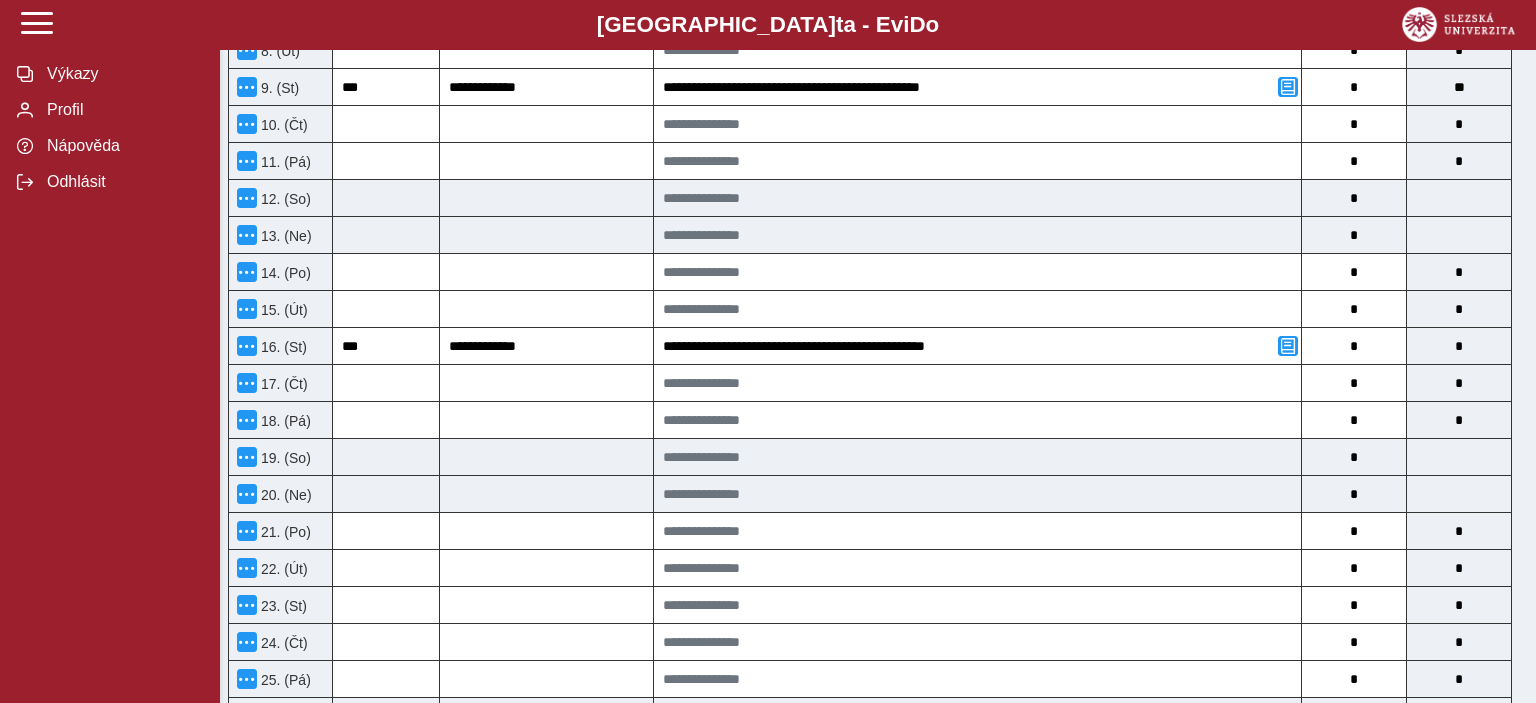 type on "**********" 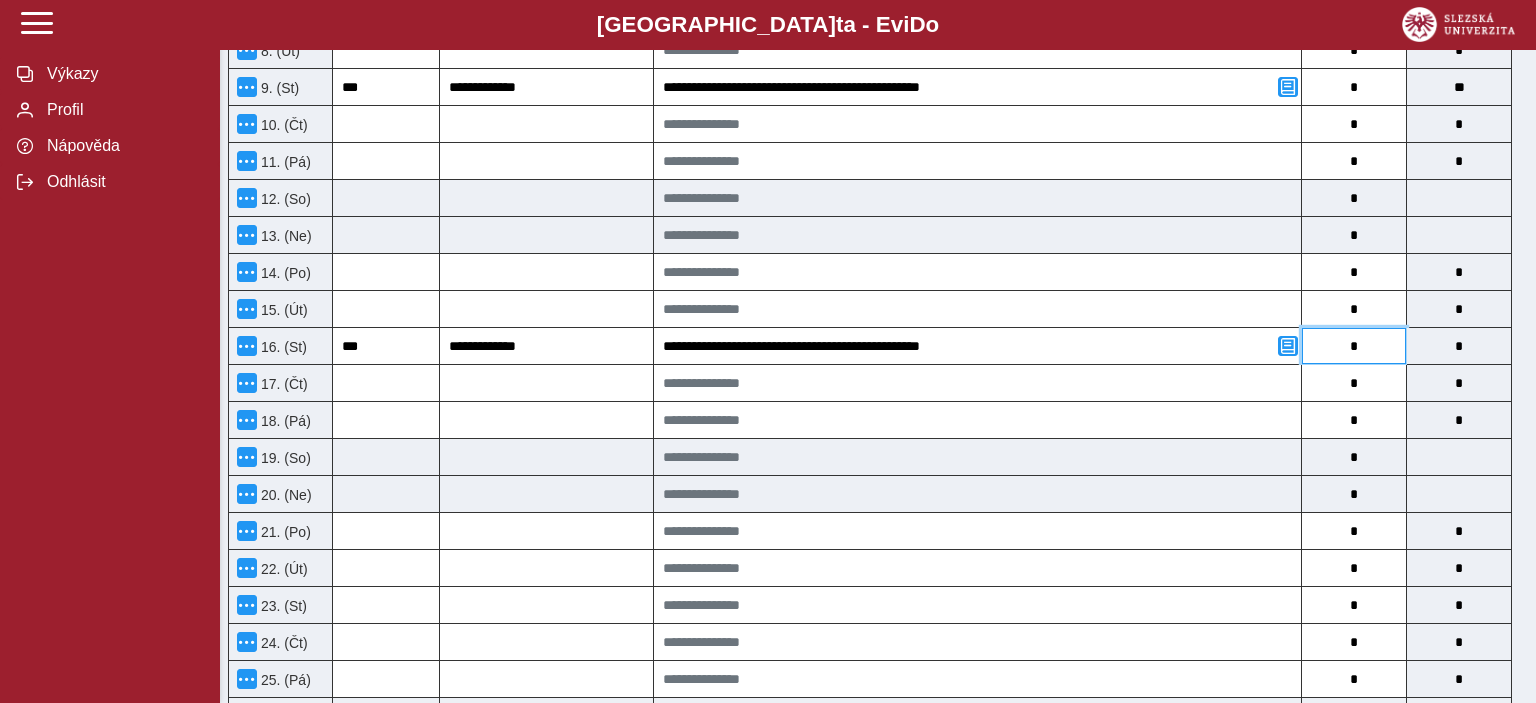 click on "*" at bounding box center [1354, 346] 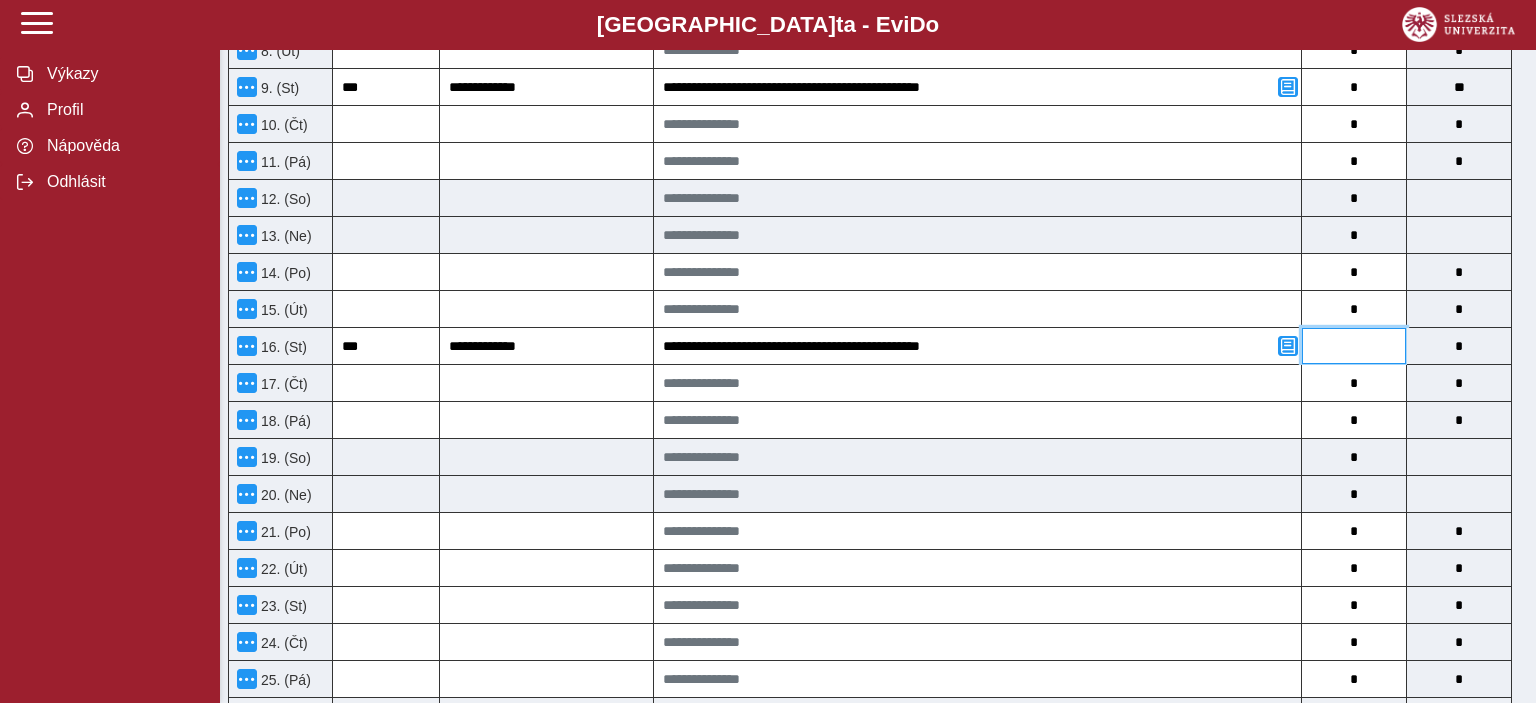 type on "*" 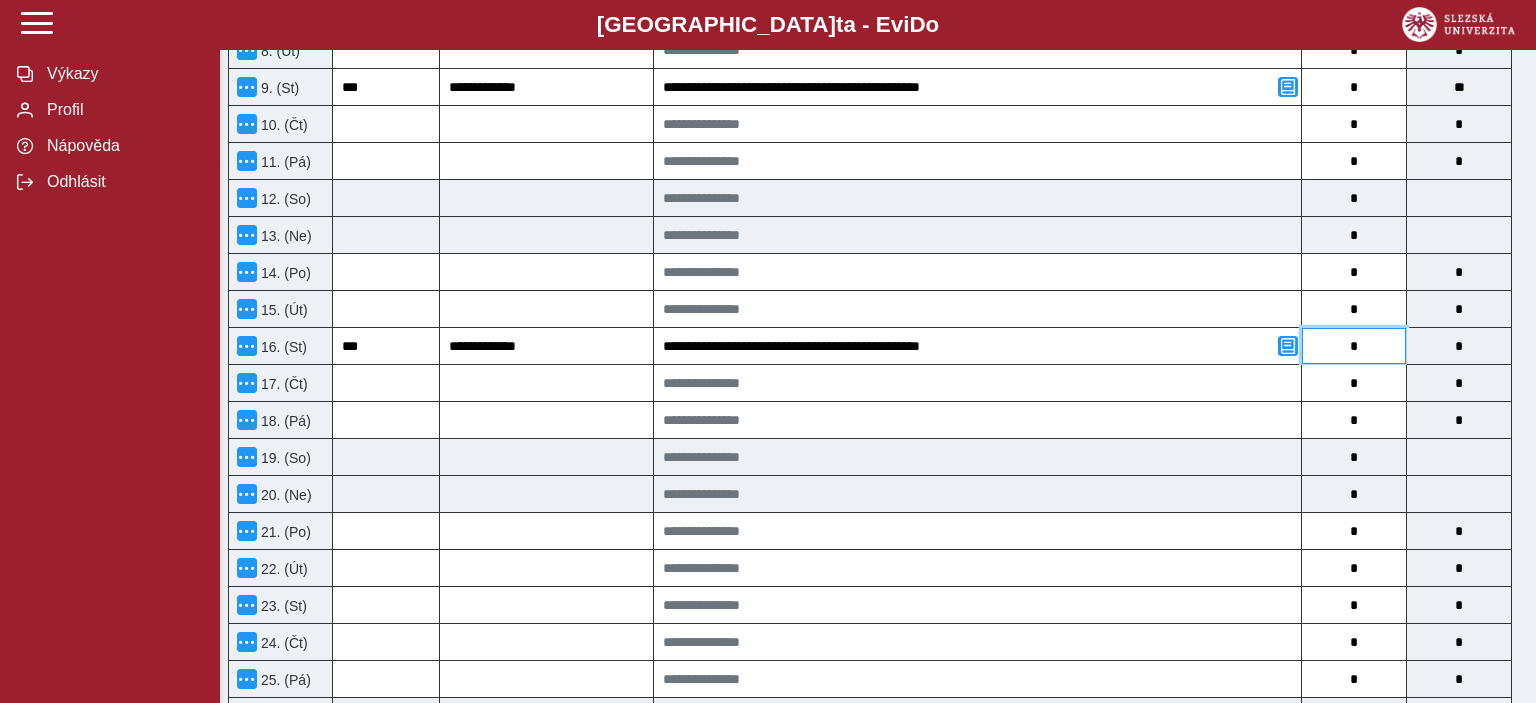 type on "**" 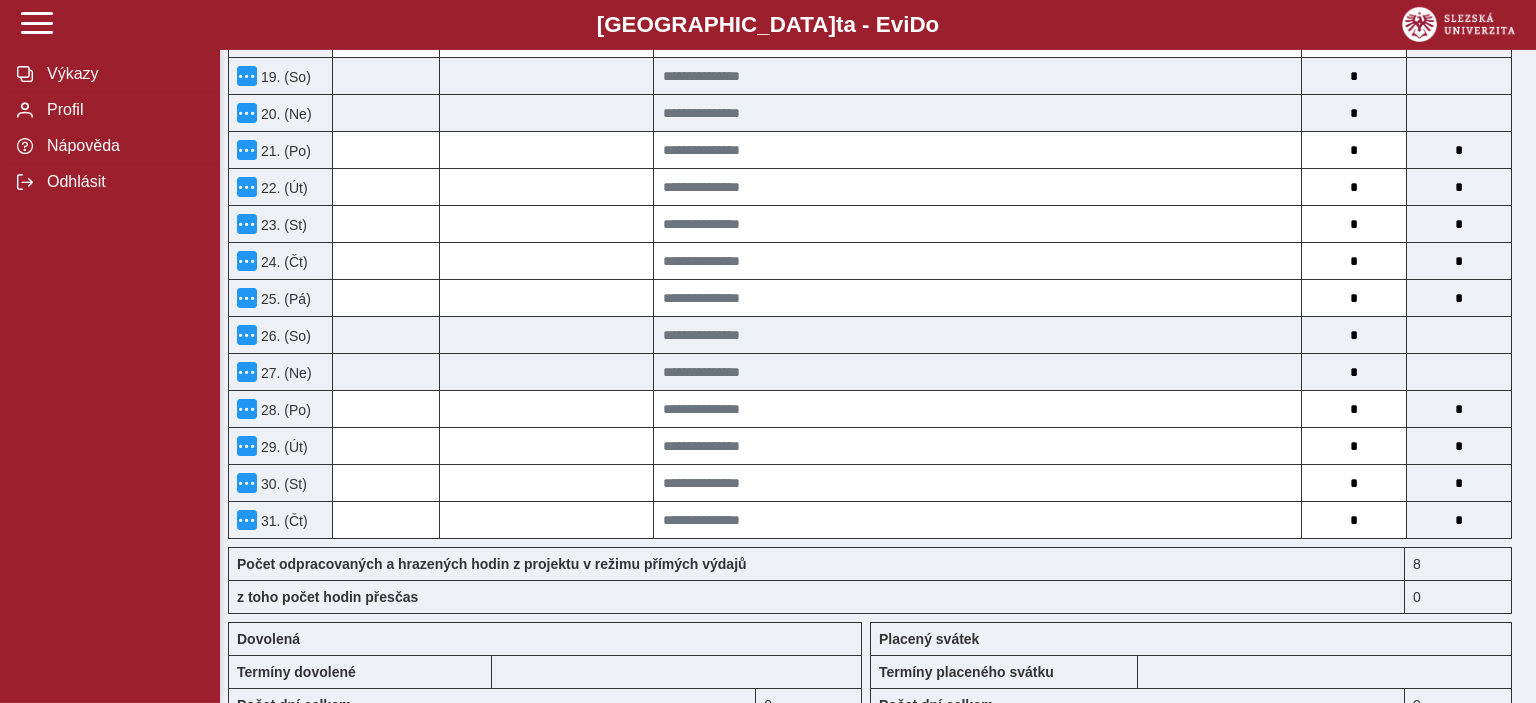 scroll, scrollTop: 1362, scrollLeft: 0, axis: vertical 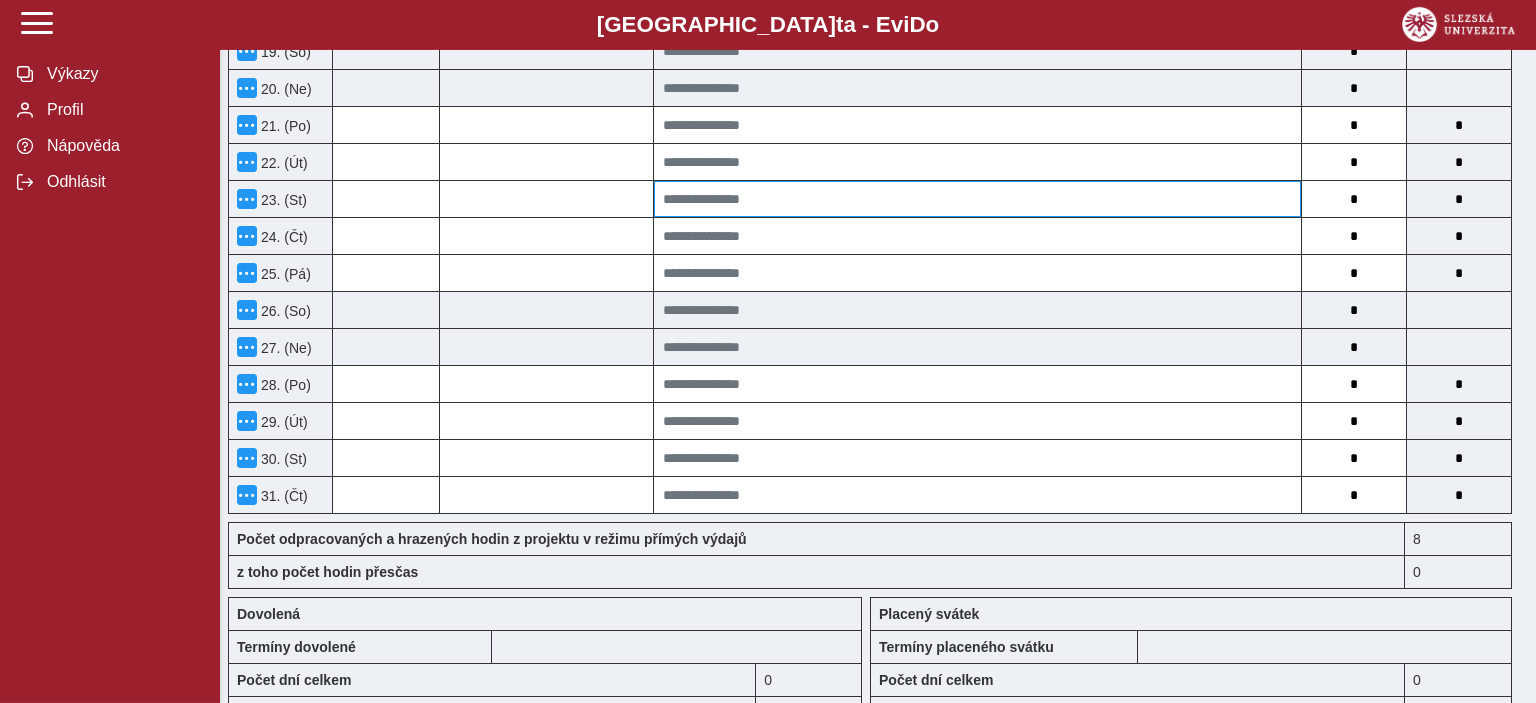 type on "*" 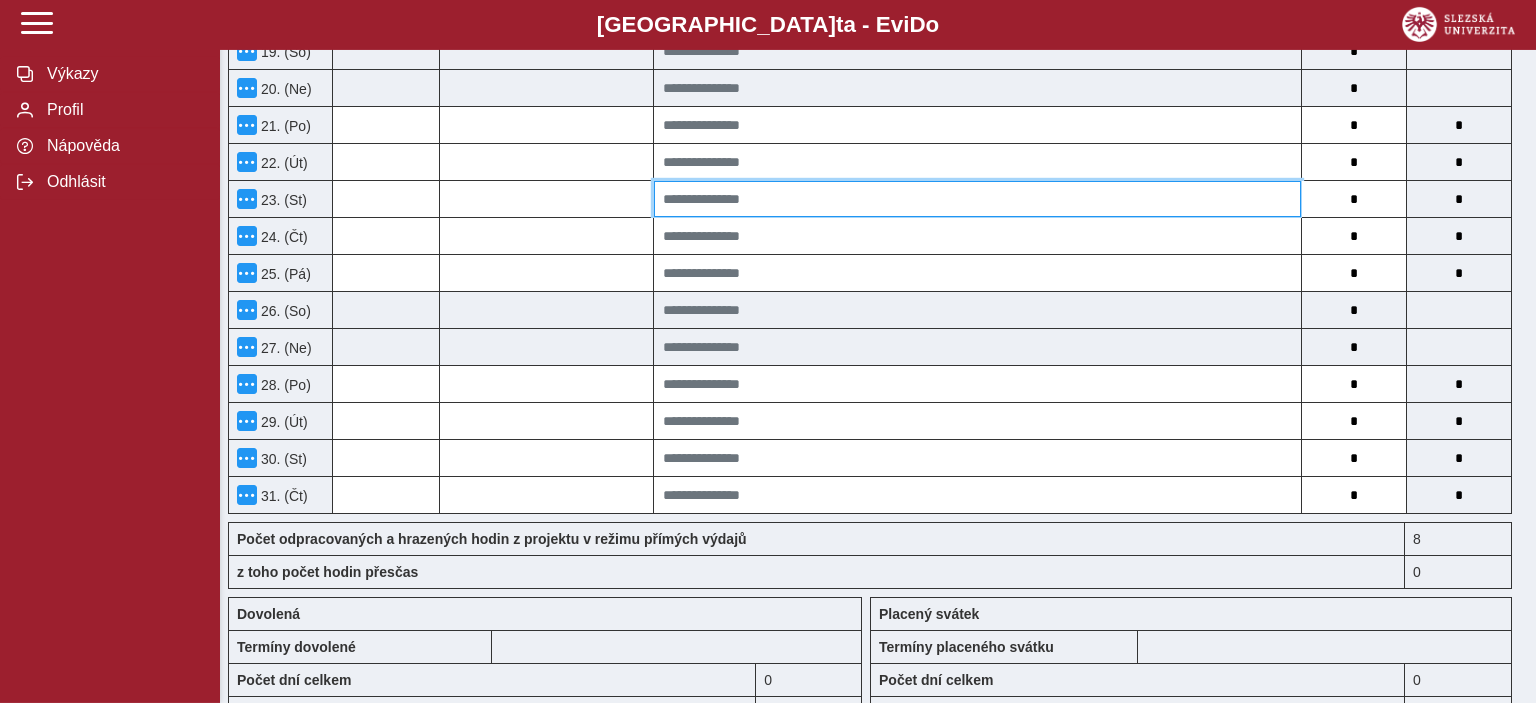 click at bounding box center [977, 199] 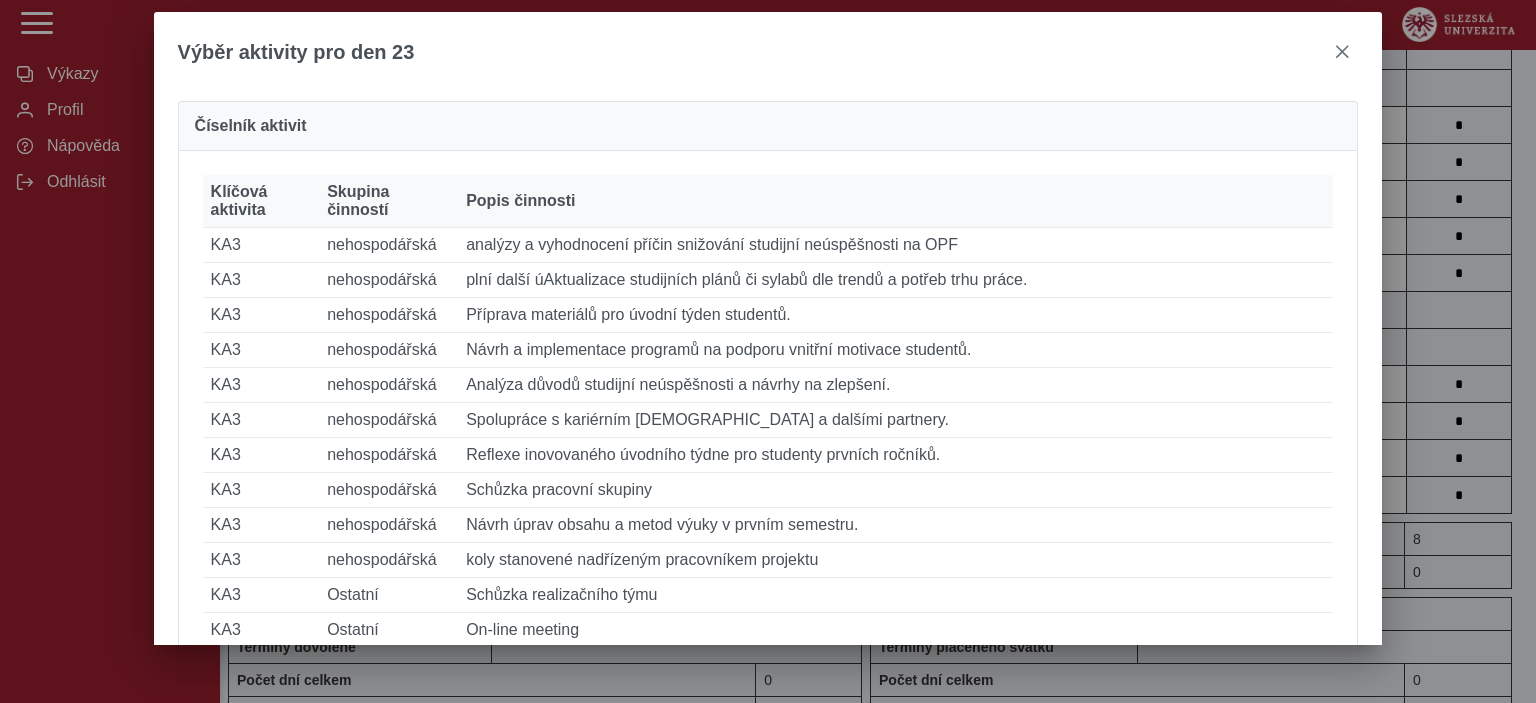 scroll, scrollTop: 248, scrollLeft: 0, axis: vertical 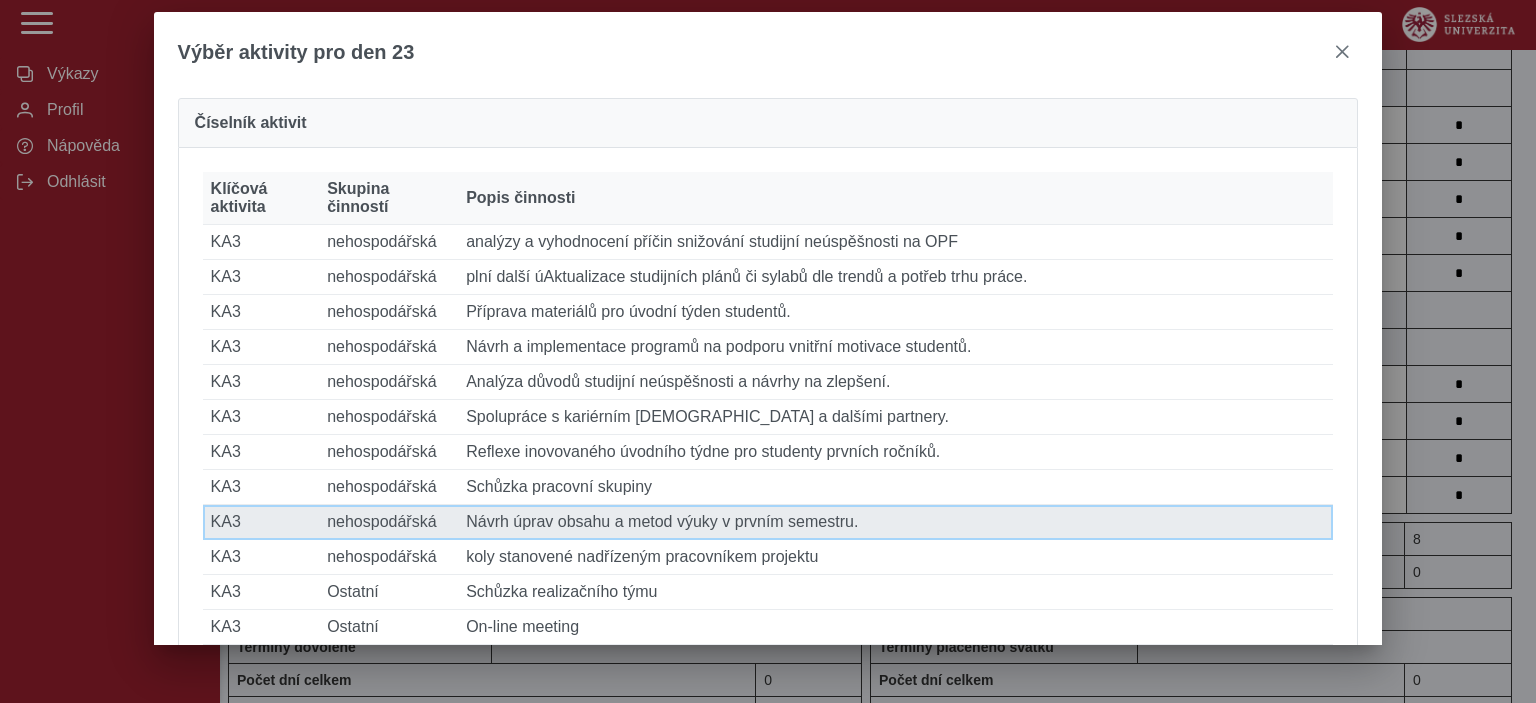click on "Popis činnosti Návrh úprav obsahu a metod výuky v prvním semestru." at bounding box center [895, 522] 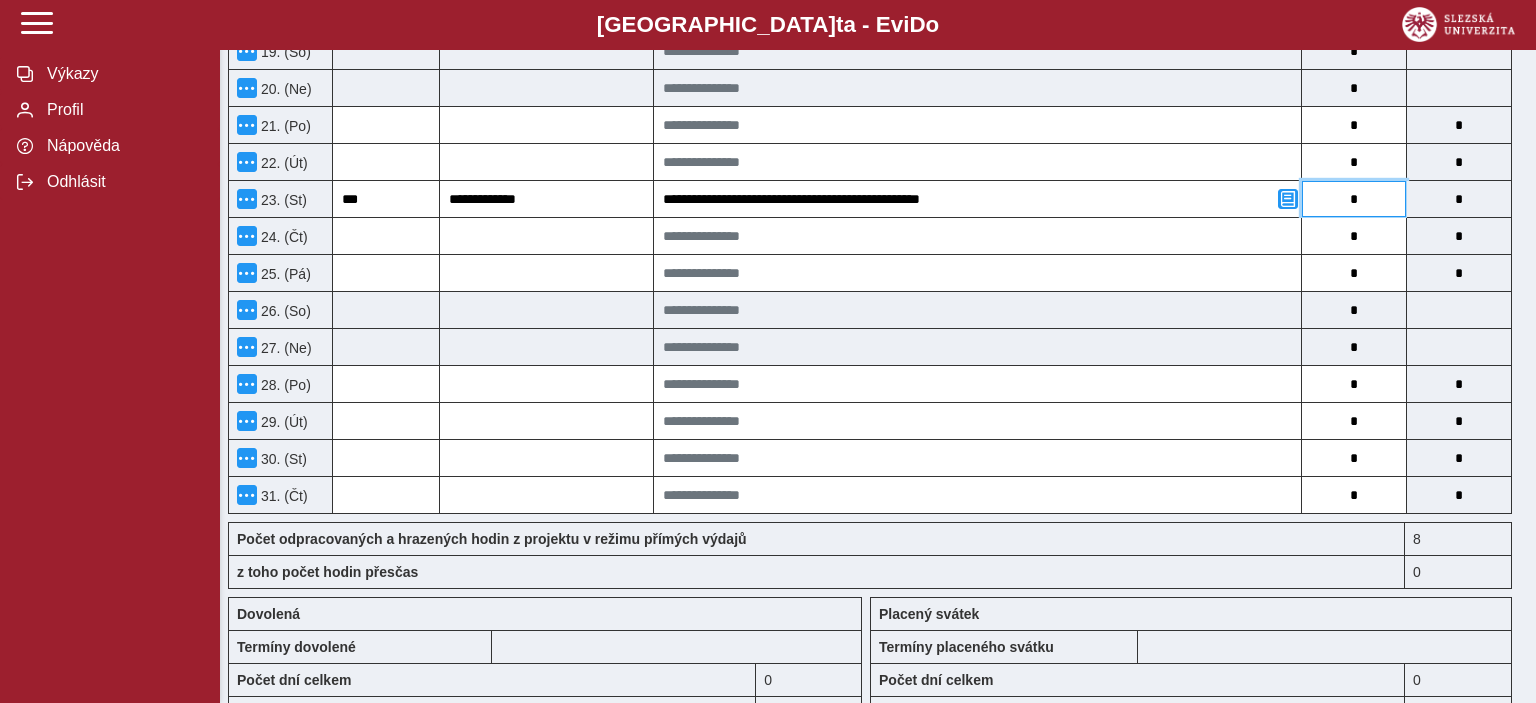 click on "*" at bounding box center [1354, 199] 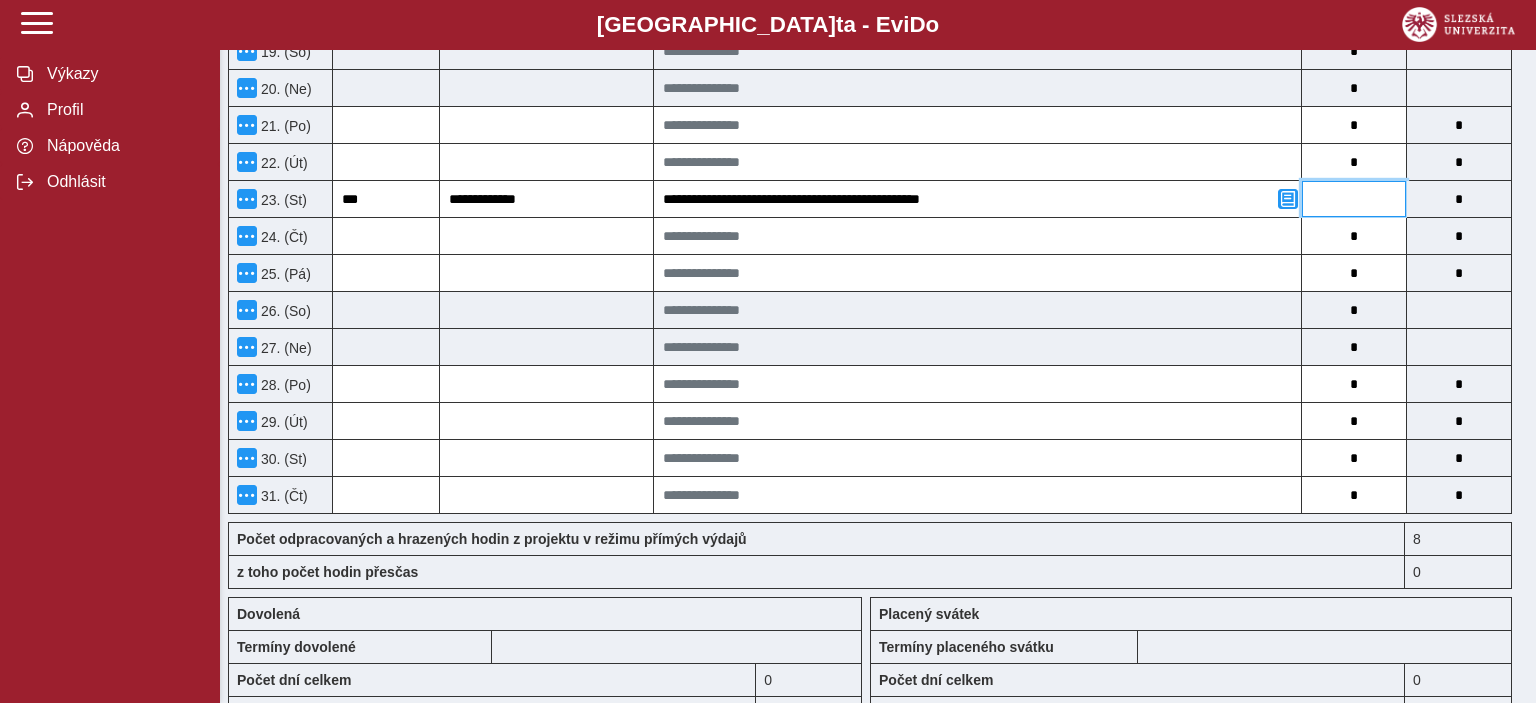 type on "*" 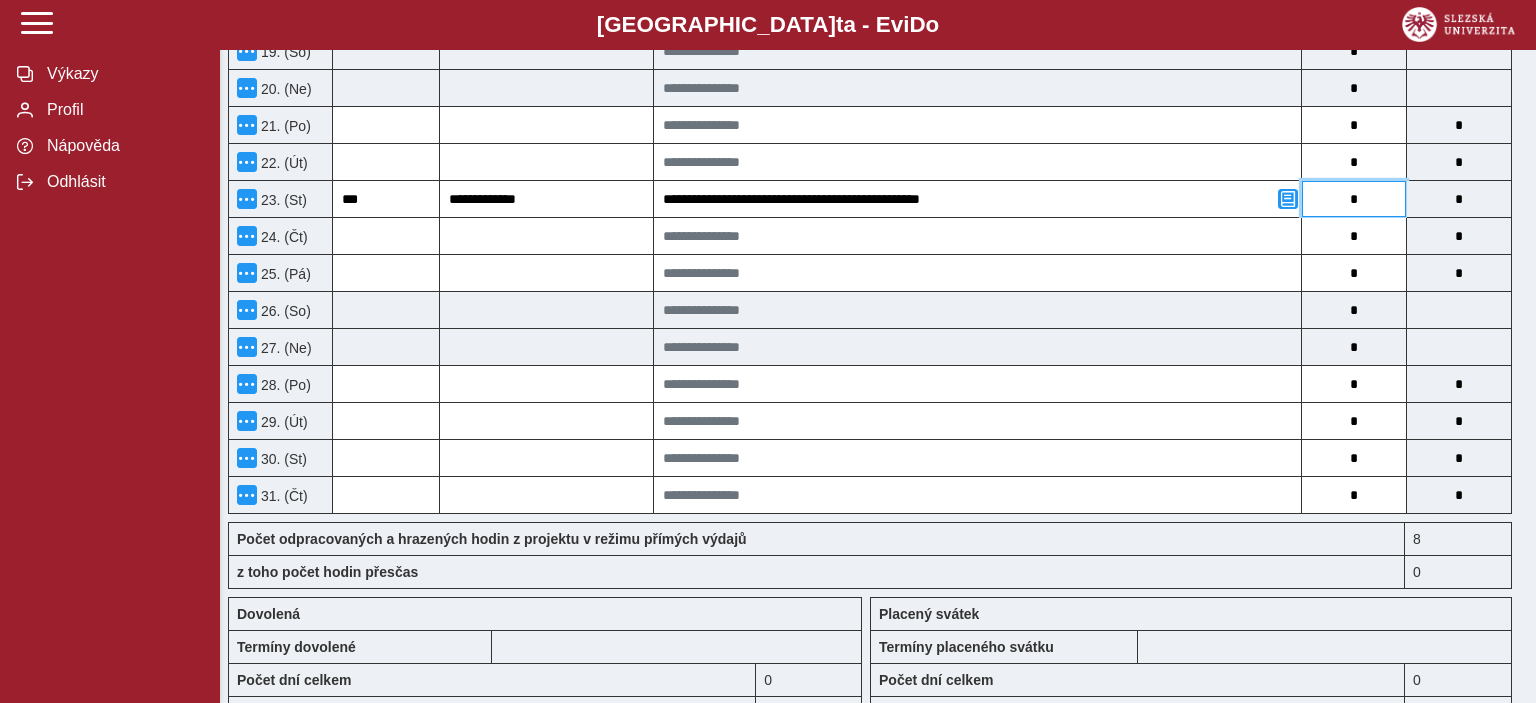 type on "**" 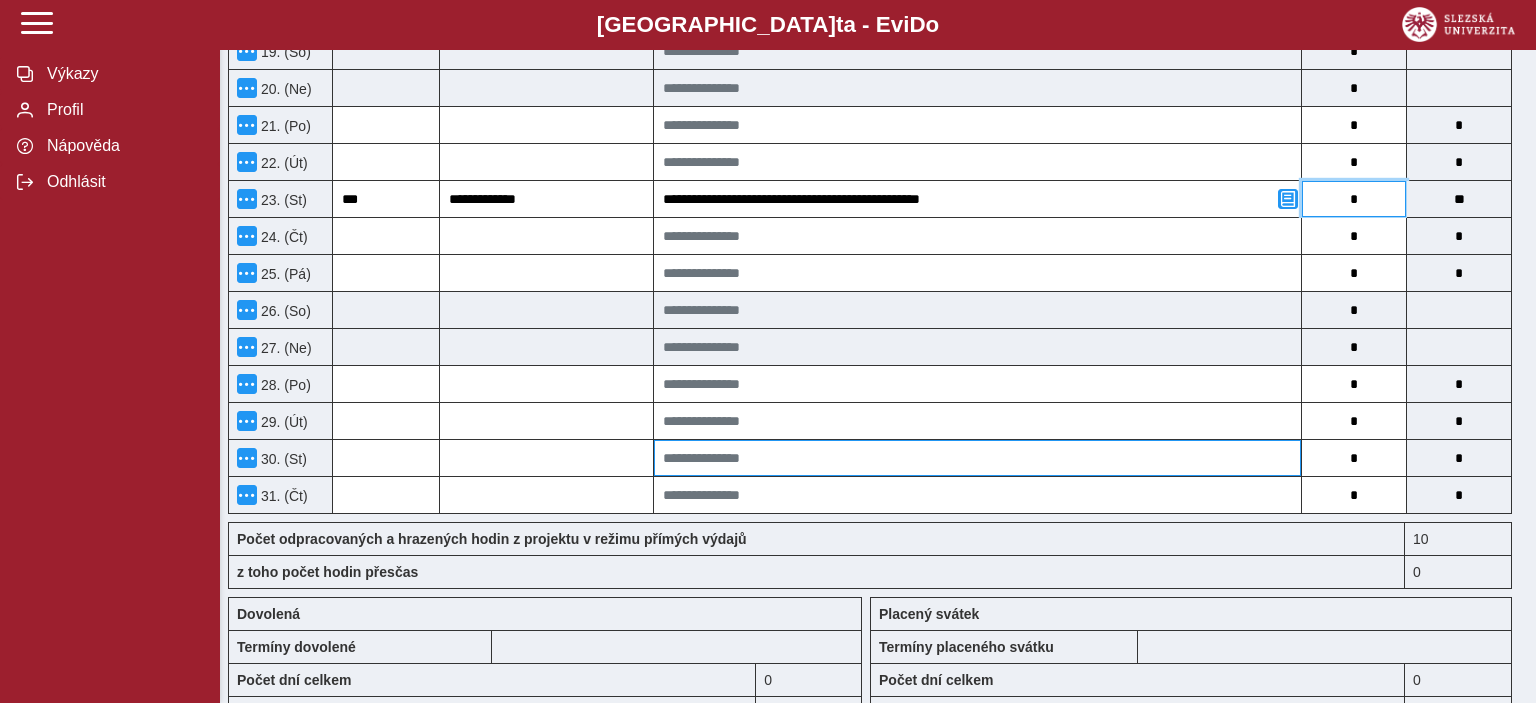 type on "*" 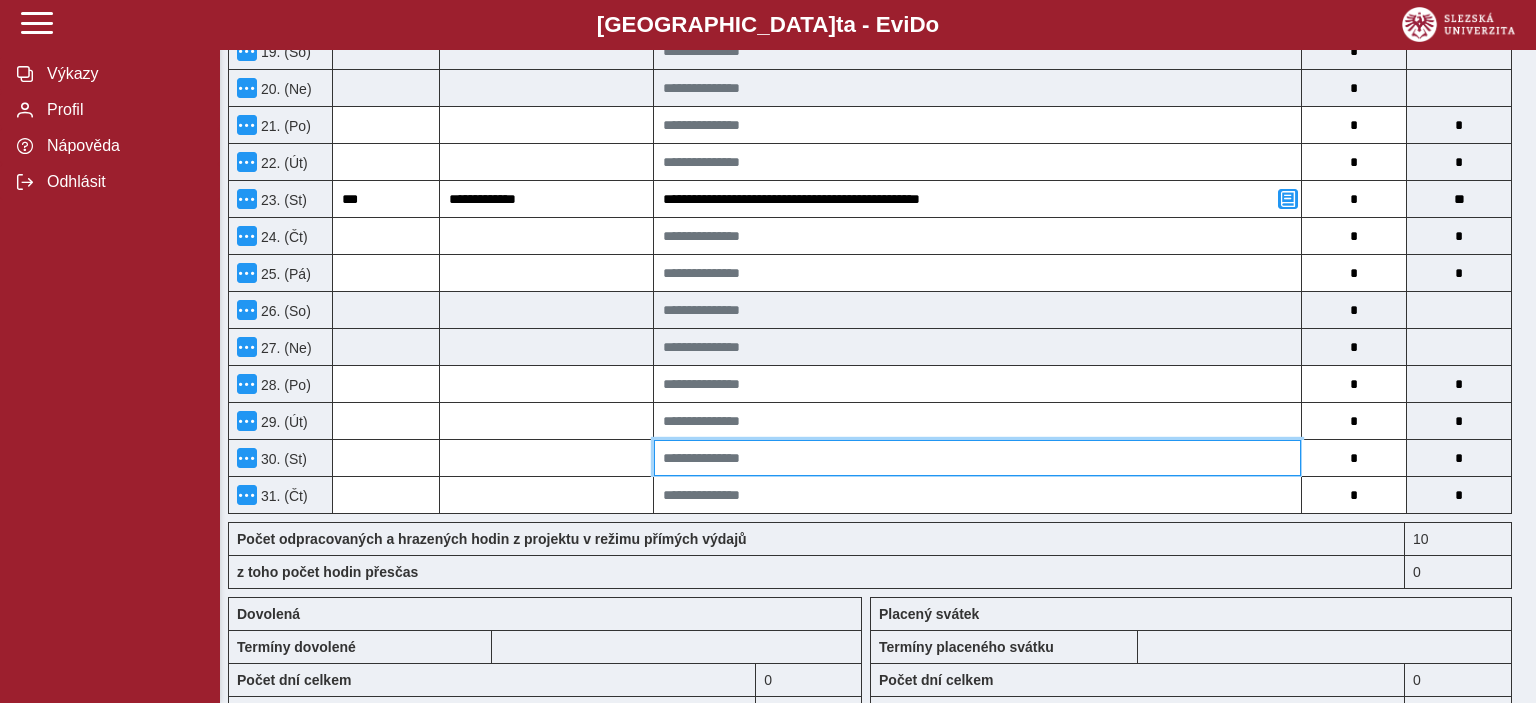 click at bounding box center (977, 458) 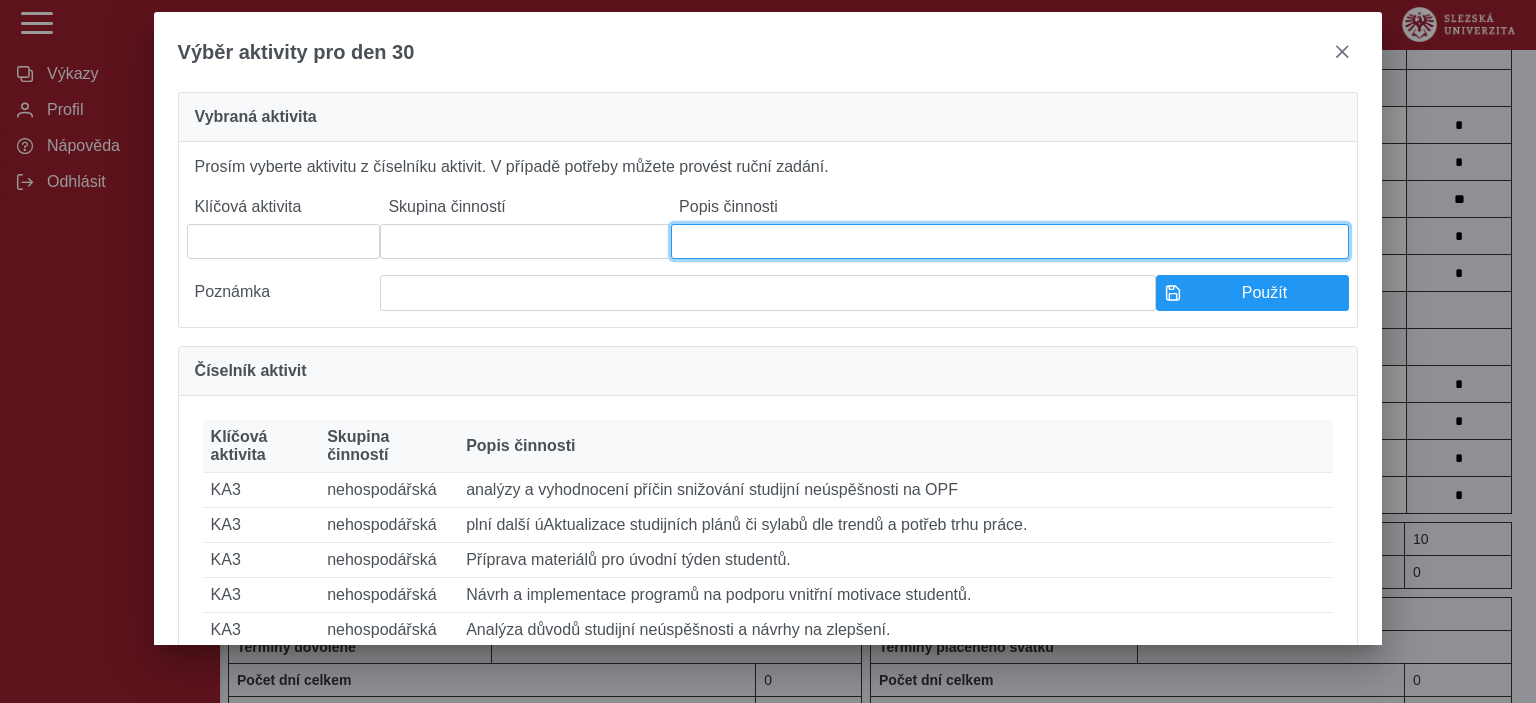 click at bounding box center [1010, 241] 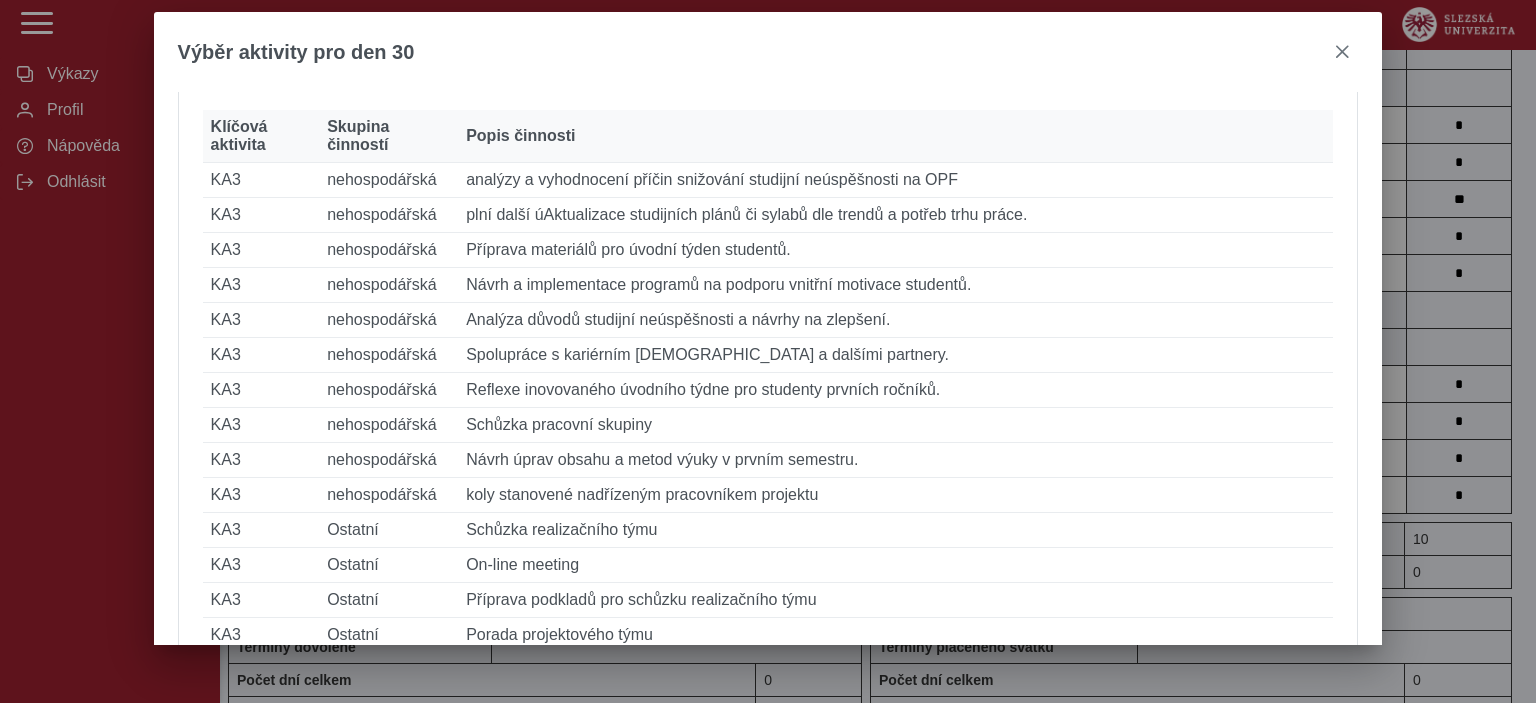 scroll, scrollTop: 318, scrollLeft: 0, axis: vertical 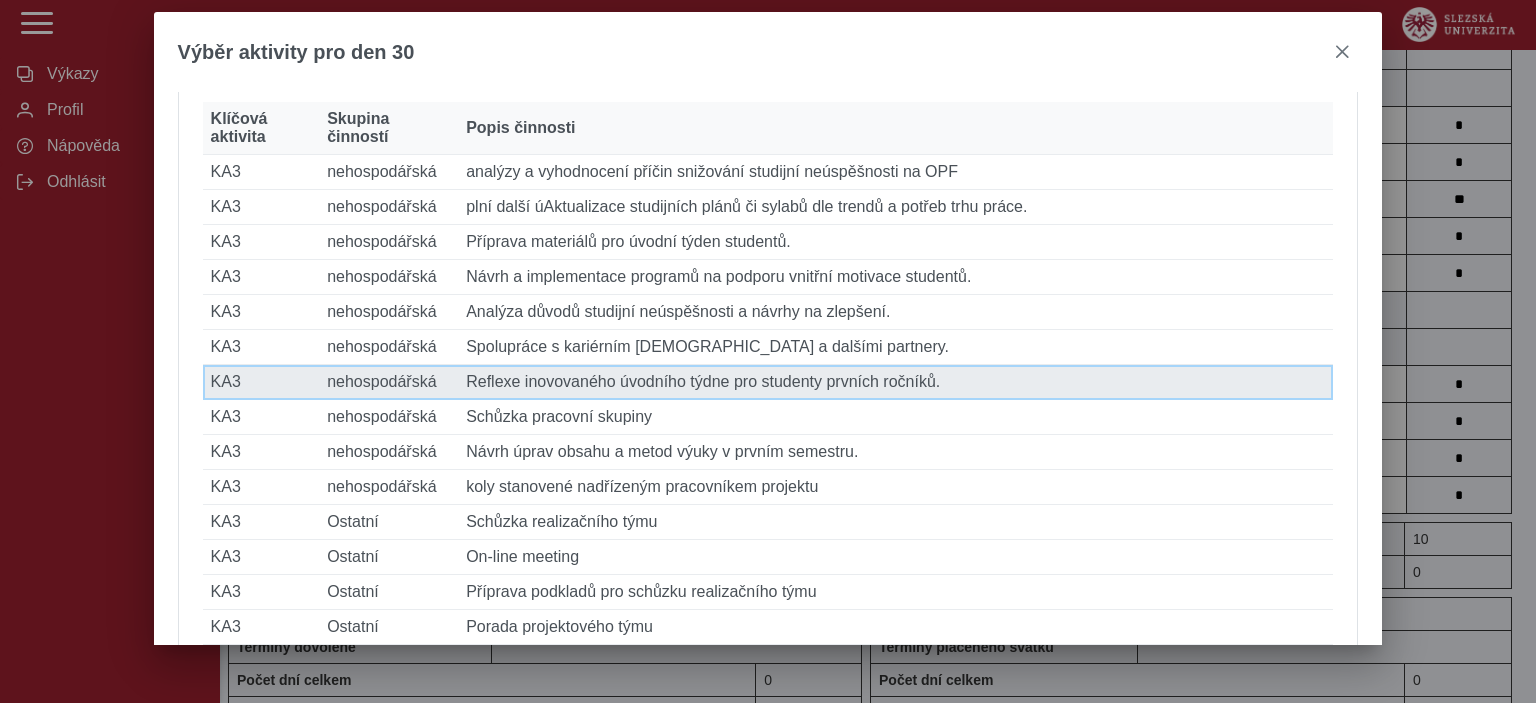 click on "Popis činnosti Reflexe inovovaného úvodního týdne pro studenty prvních ročníků." at bounding box center (895, 382) 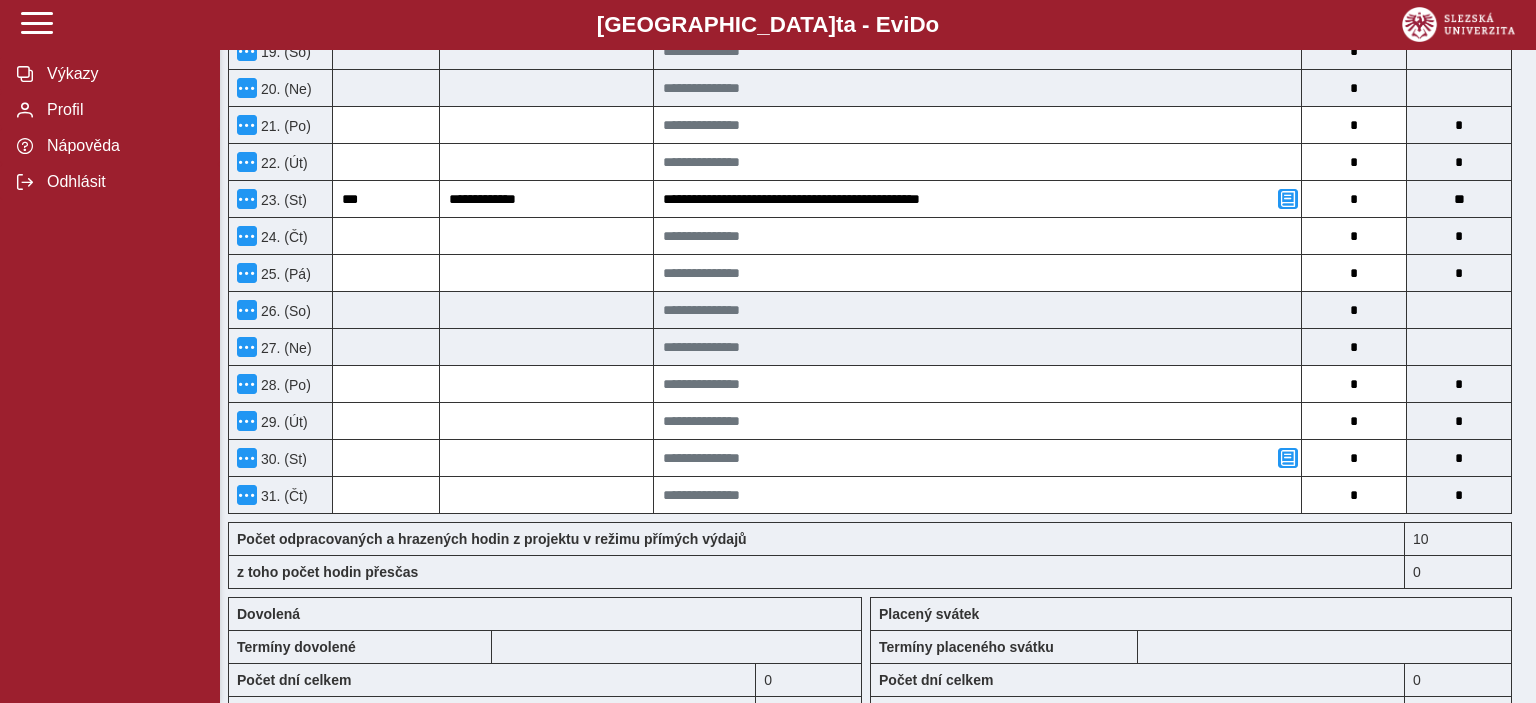 type on "***" 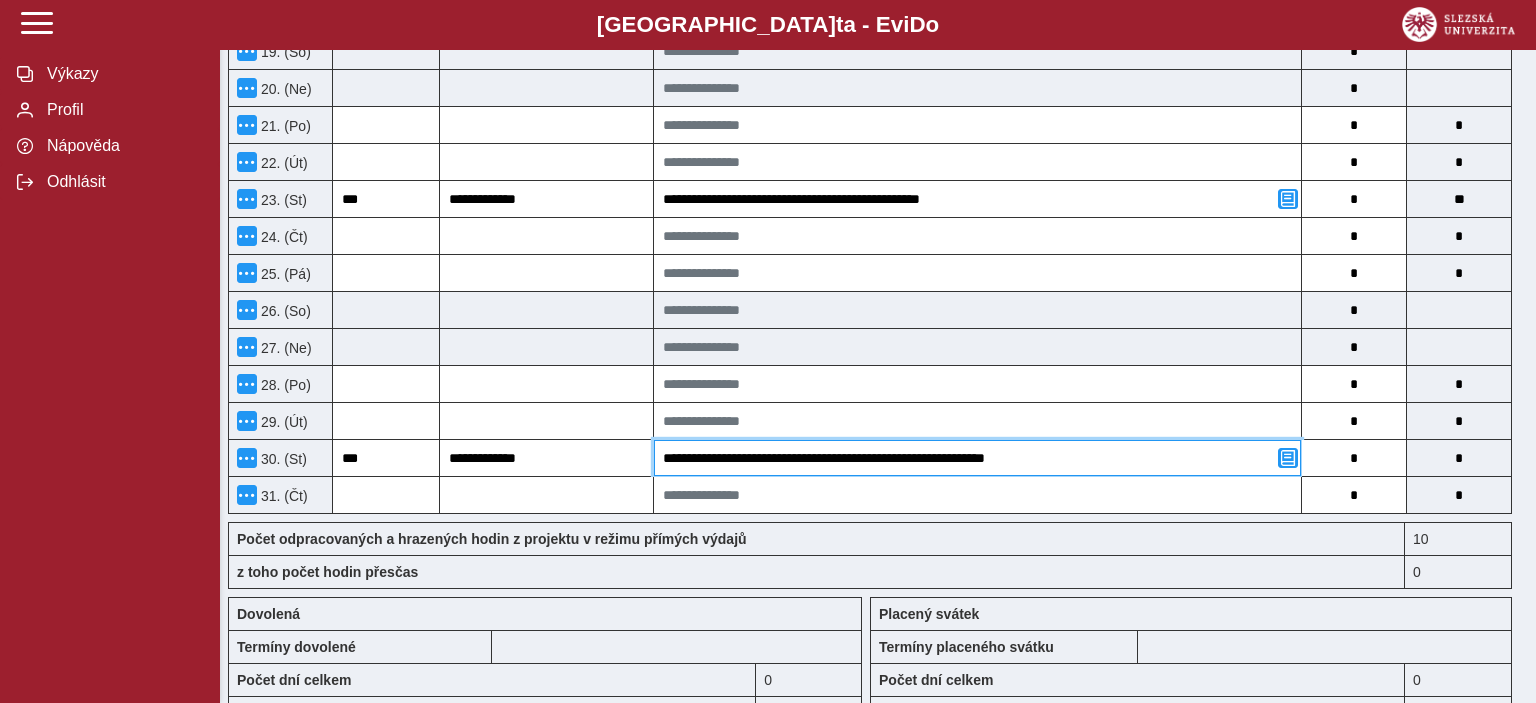 click on "**********" at bounding box center [977, 458] 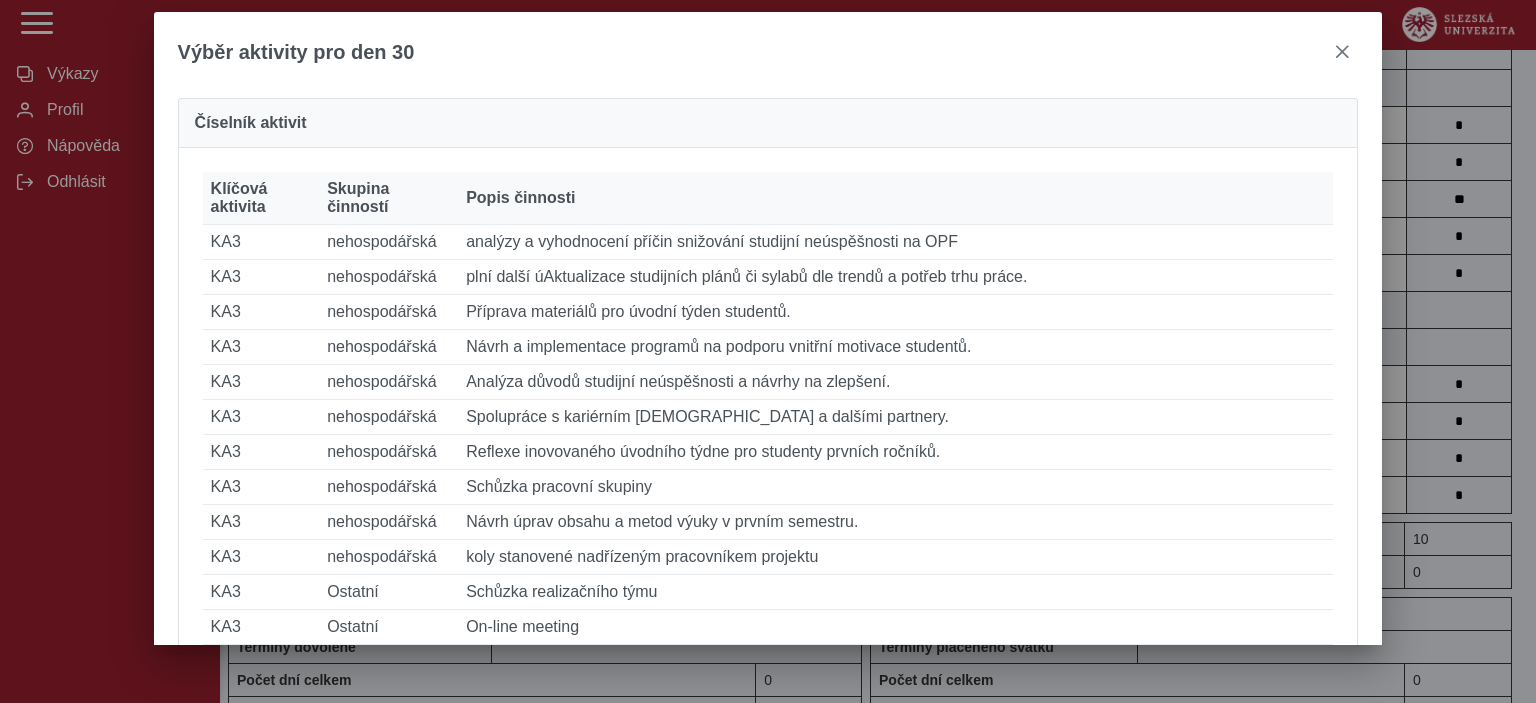 scroll, scrollTop: 284, scrollLeft: 0, axis: vertical 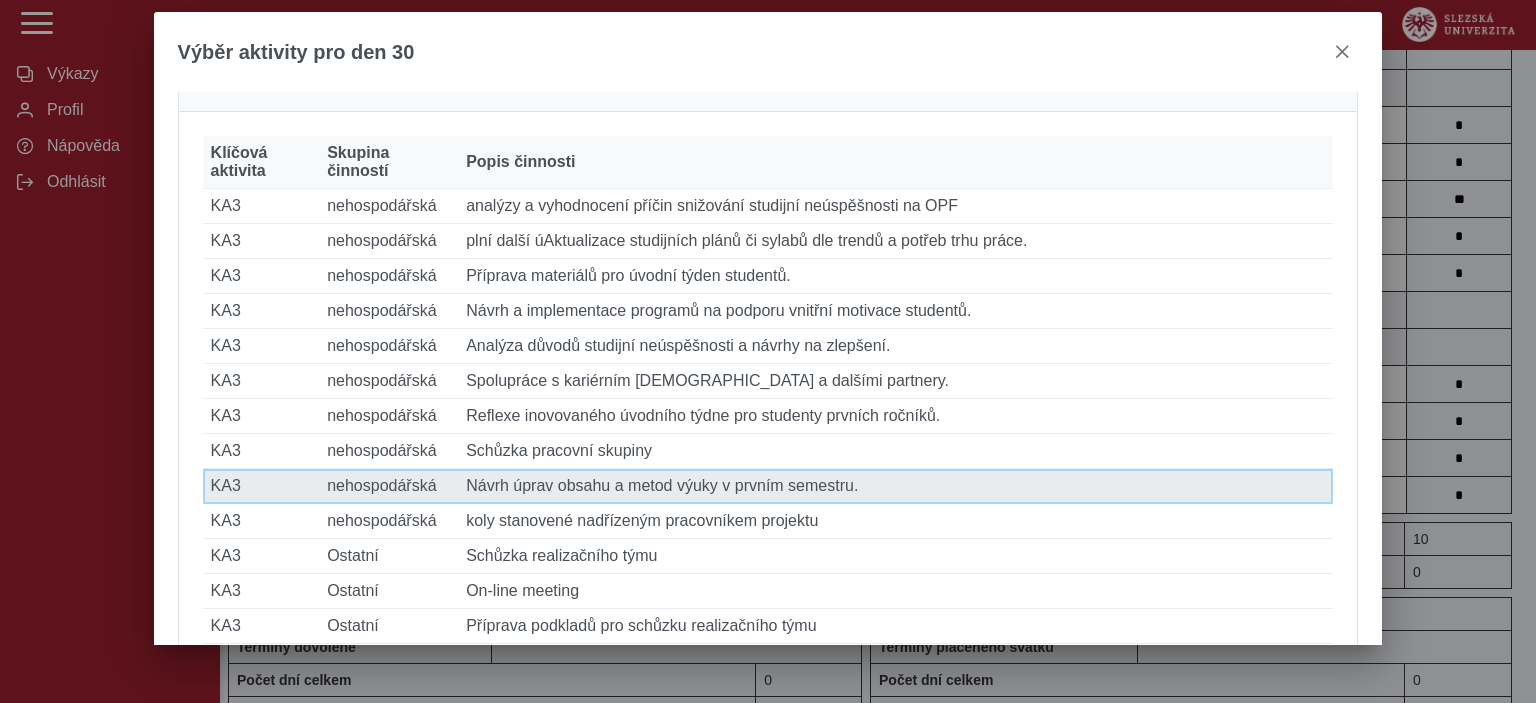 click on "Popis činnosti Návrh úprav obsahu a metod výuky v prvním semestru." at bounding box center [895, 486] 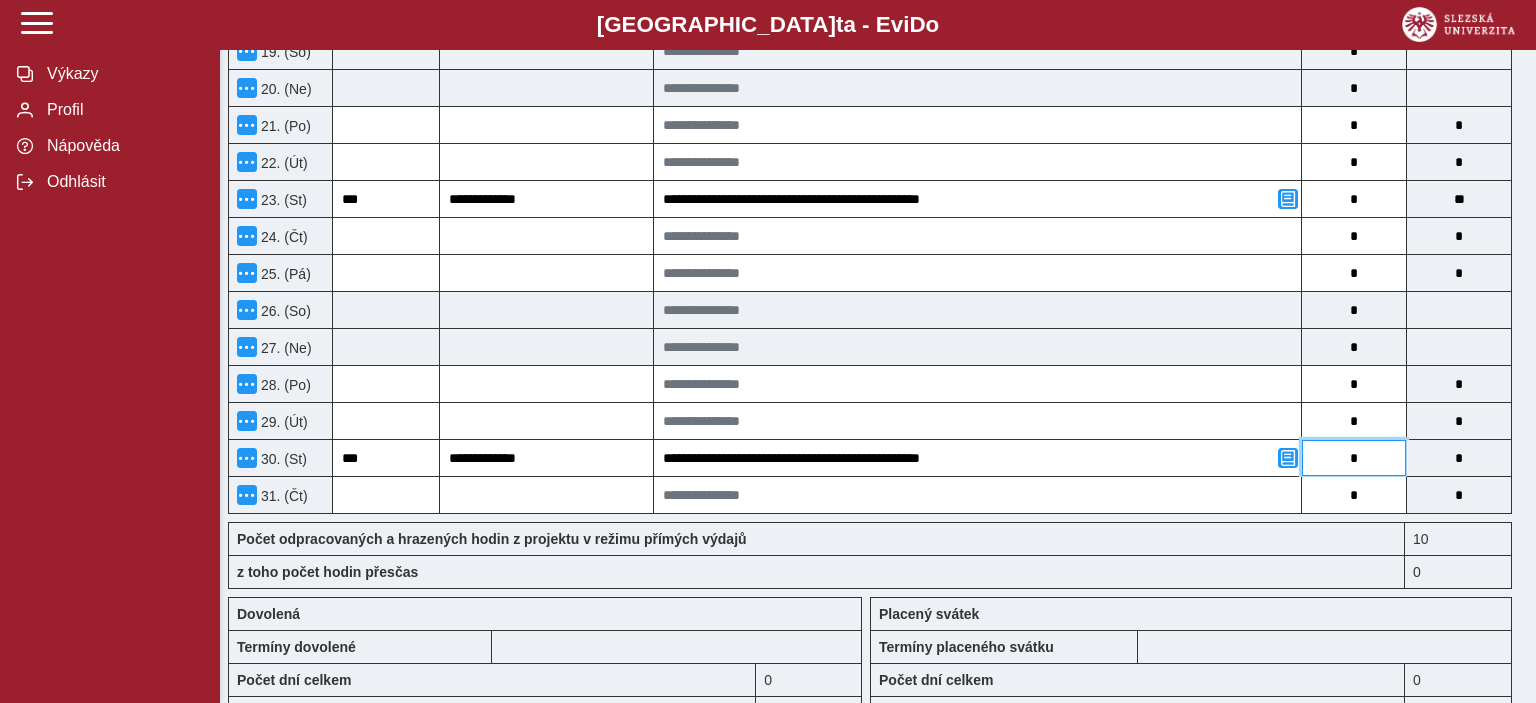 click on "*" at bounding box center [1354, 458] 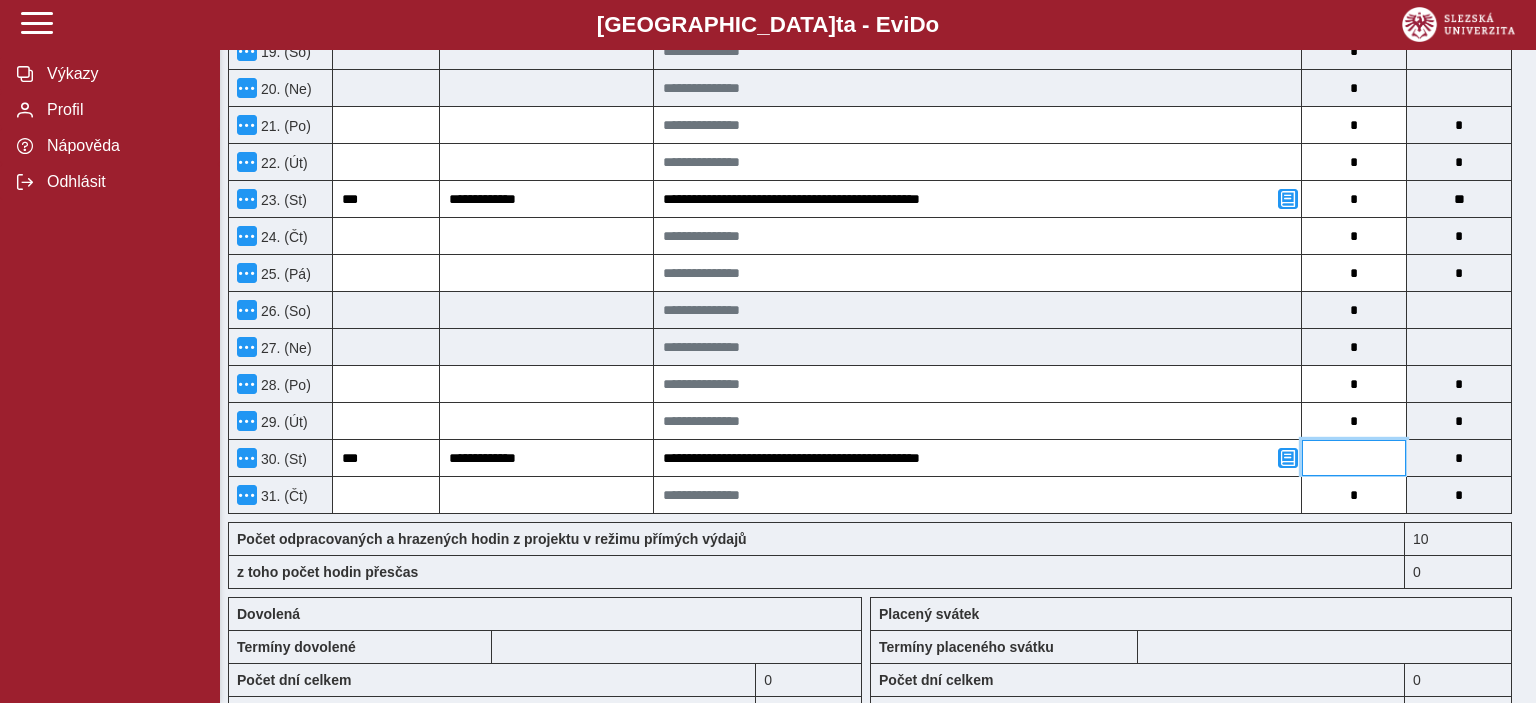 type on "*" 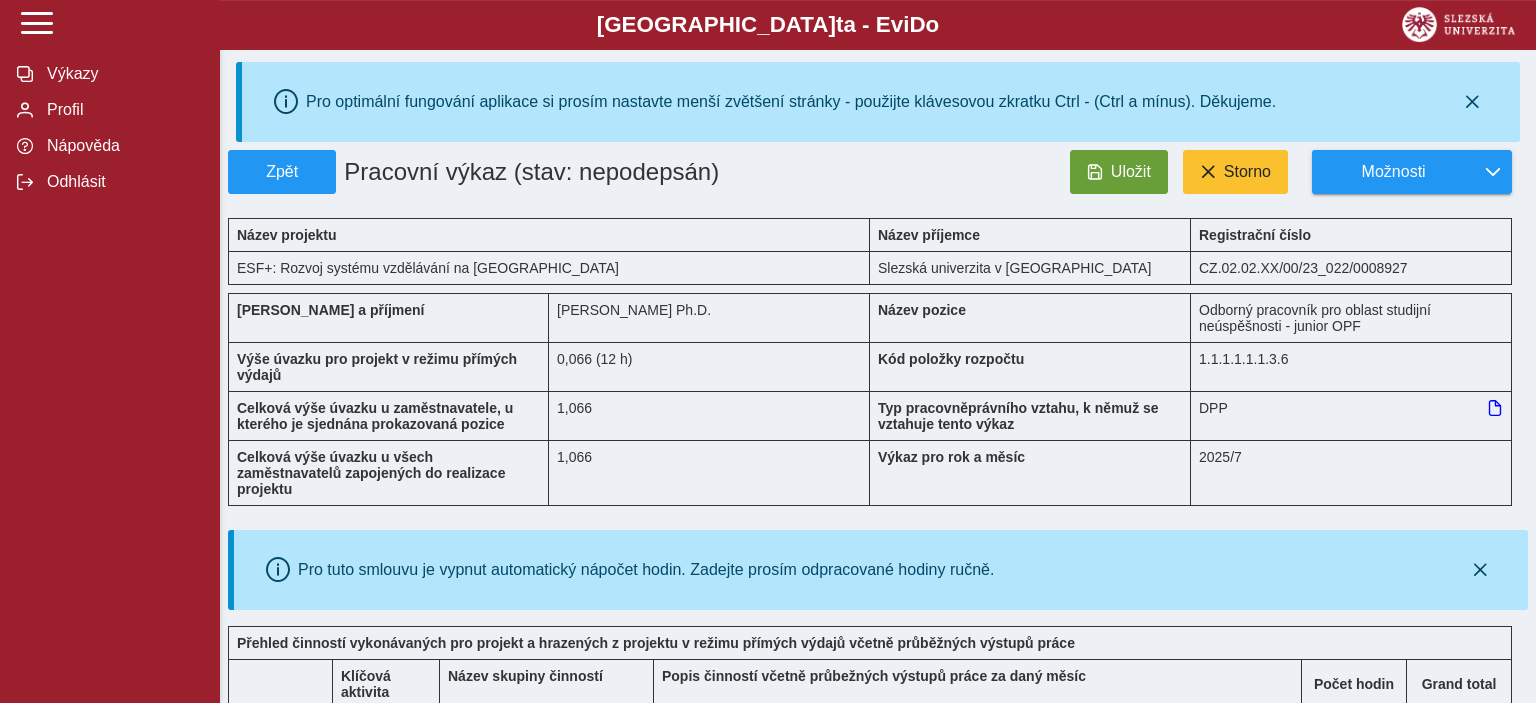 scroll, scrollTop: 21, scrollLeft: 0, axis: vertical 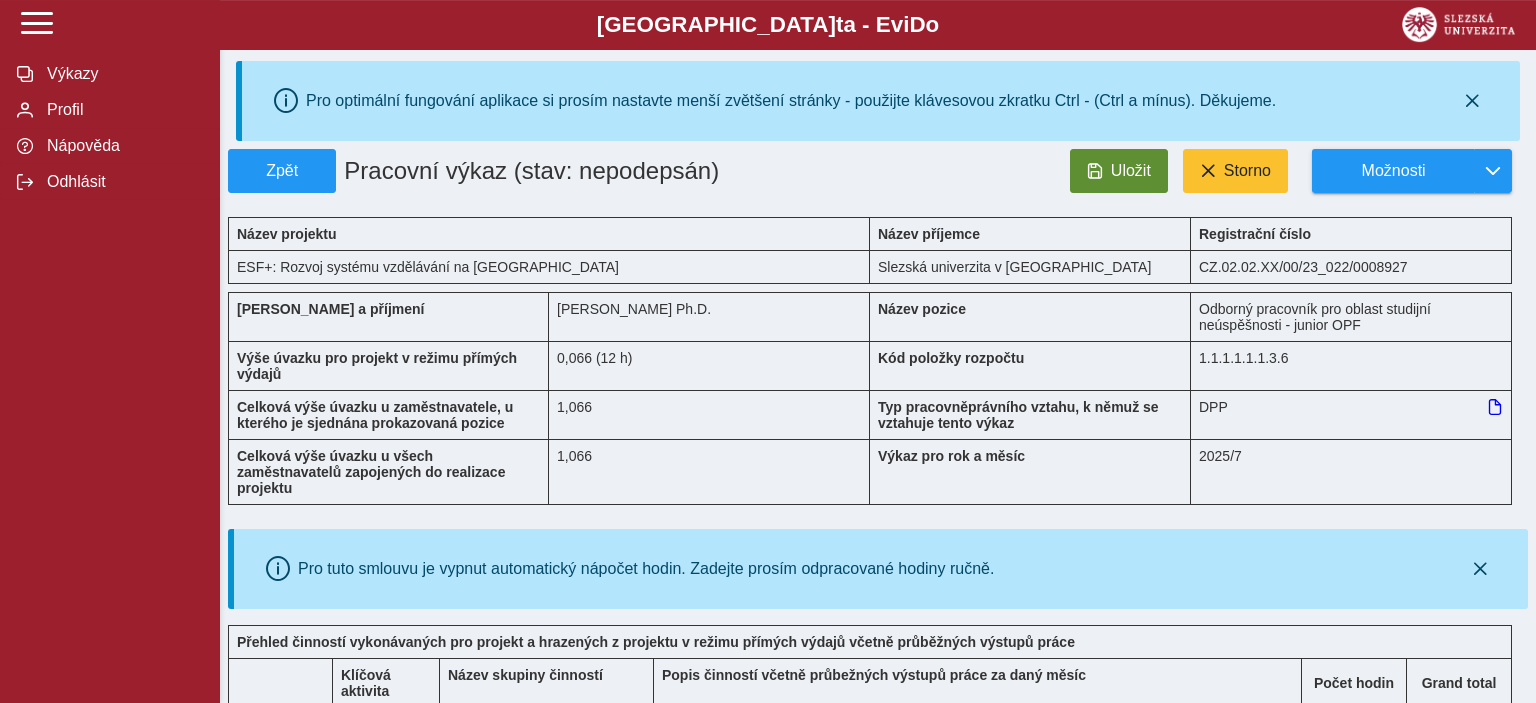 type on "*" 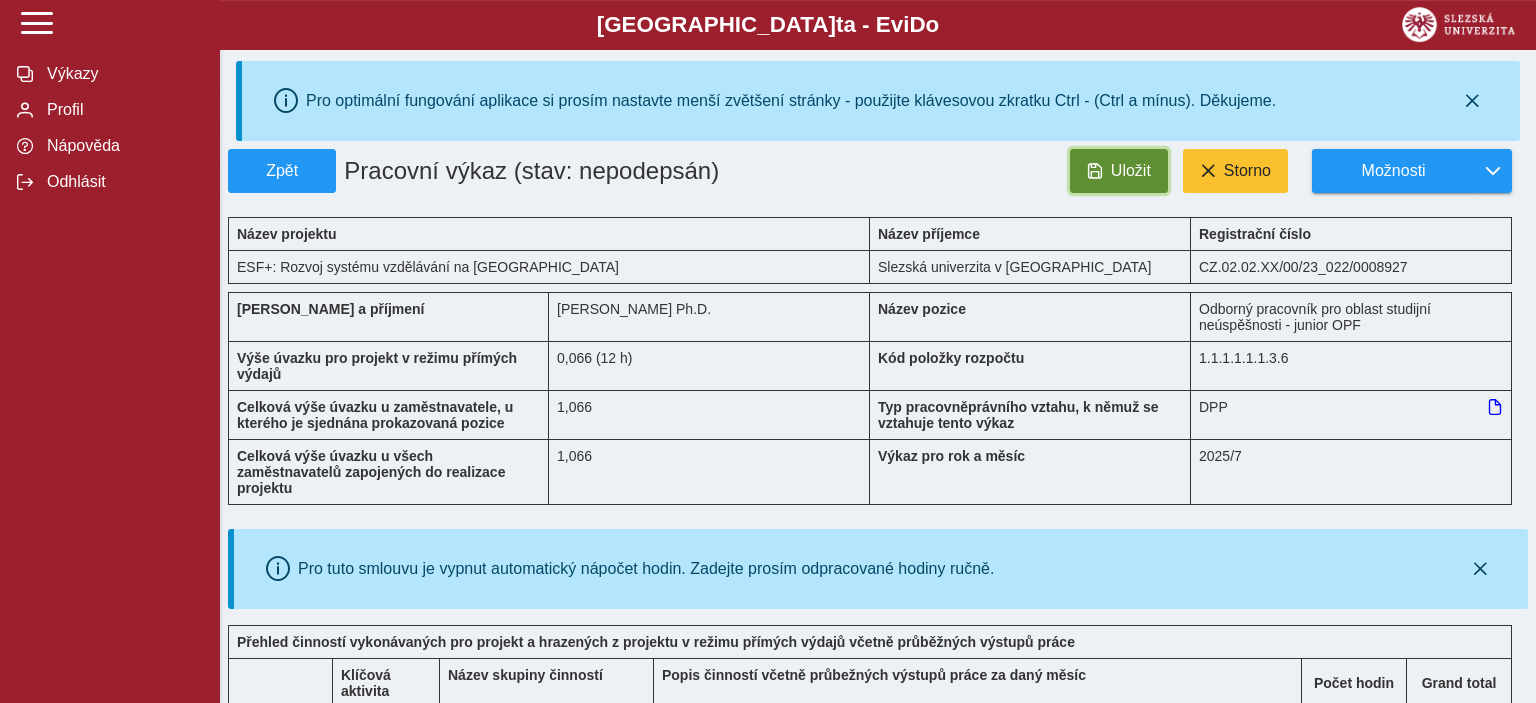 click on "Uložit" at bounding box center [1131, 171] 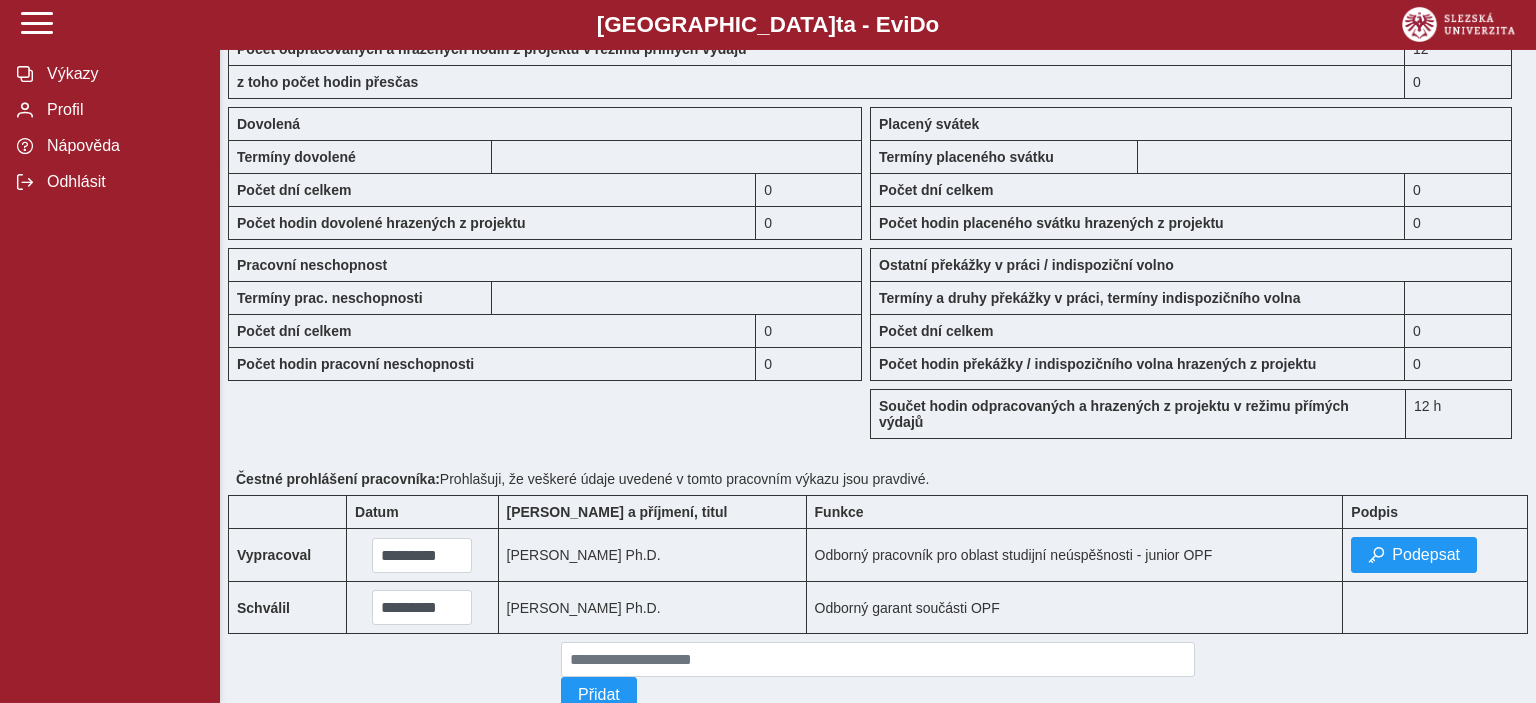 scroll, scrollTop: 1805, scrollLeft: 0, axis: vertical 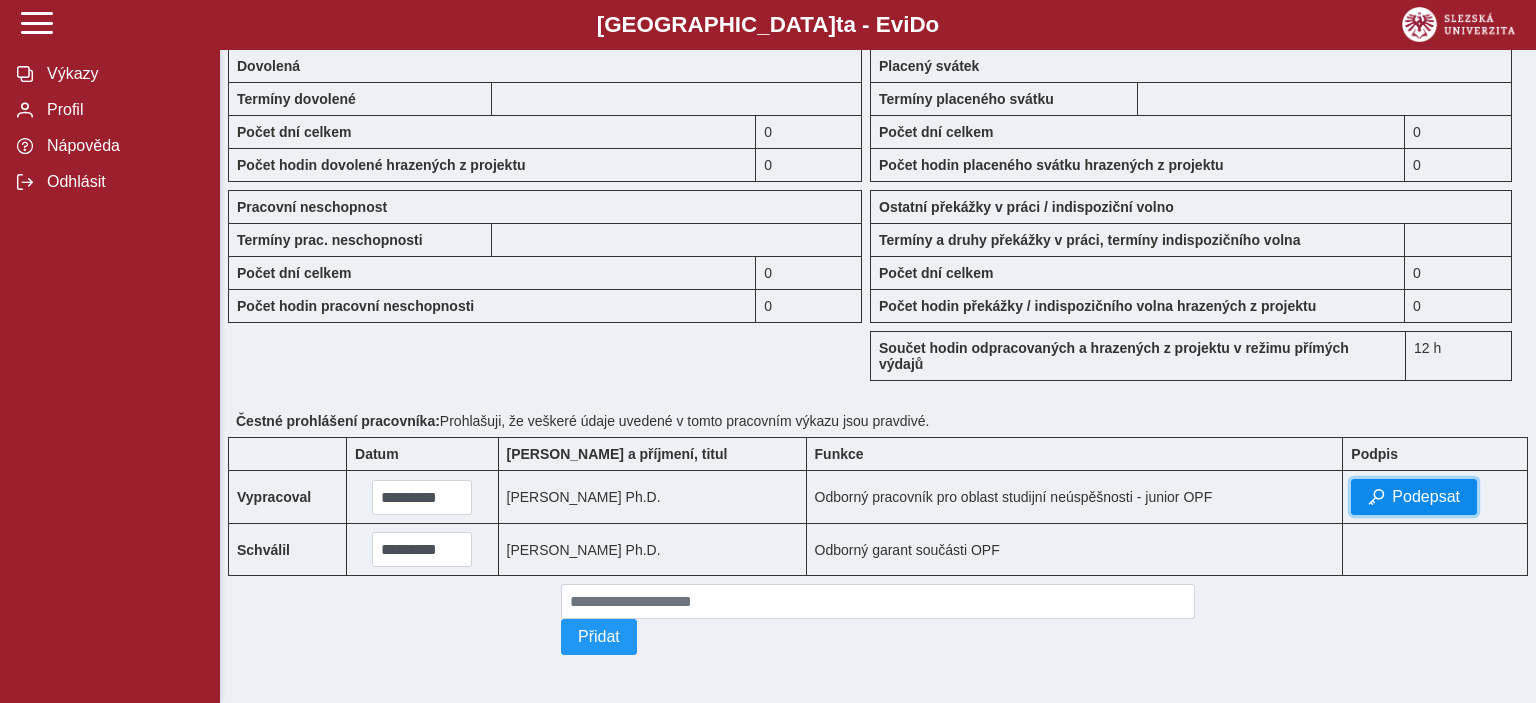 click on "Podepsat" at bounding box center [1426, 497] 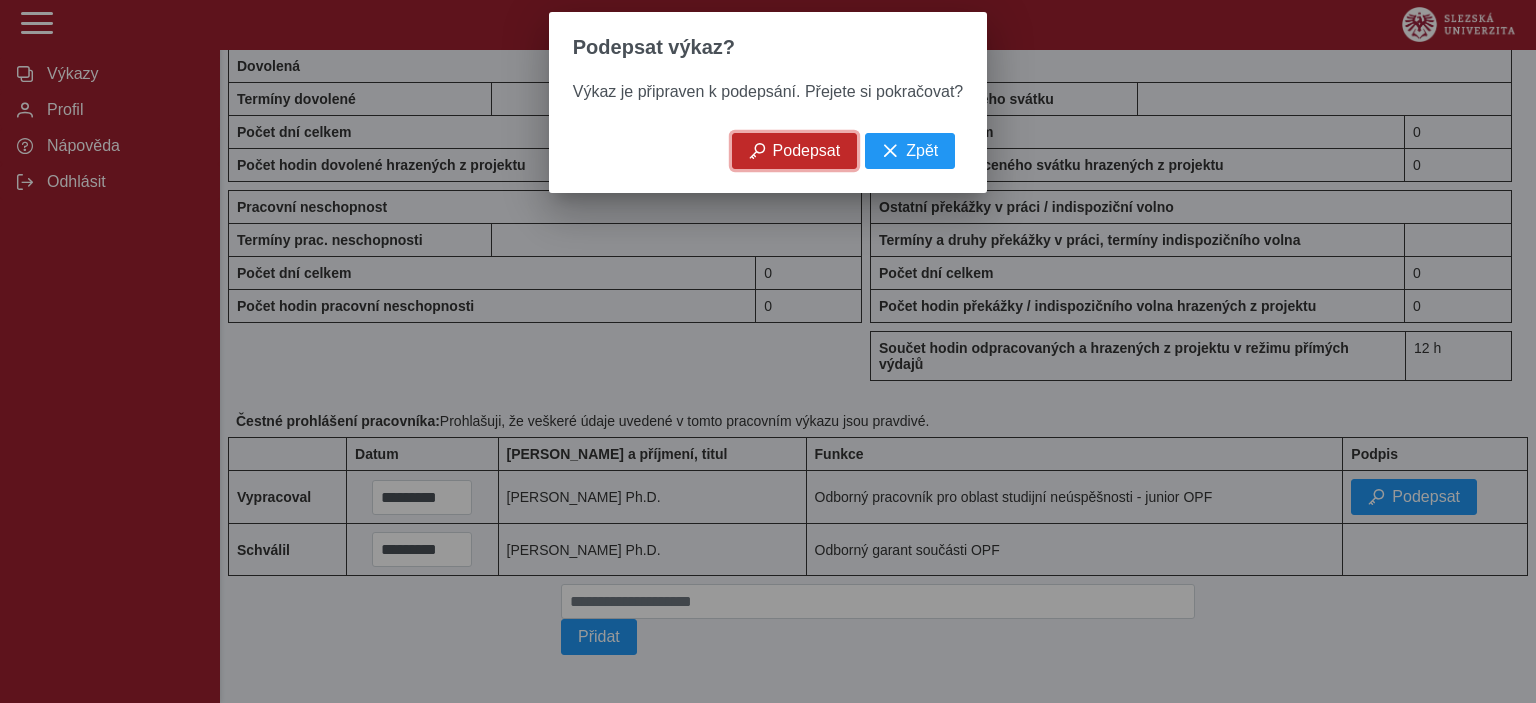 click on "Podepsat" at bounding box center (807, 151) 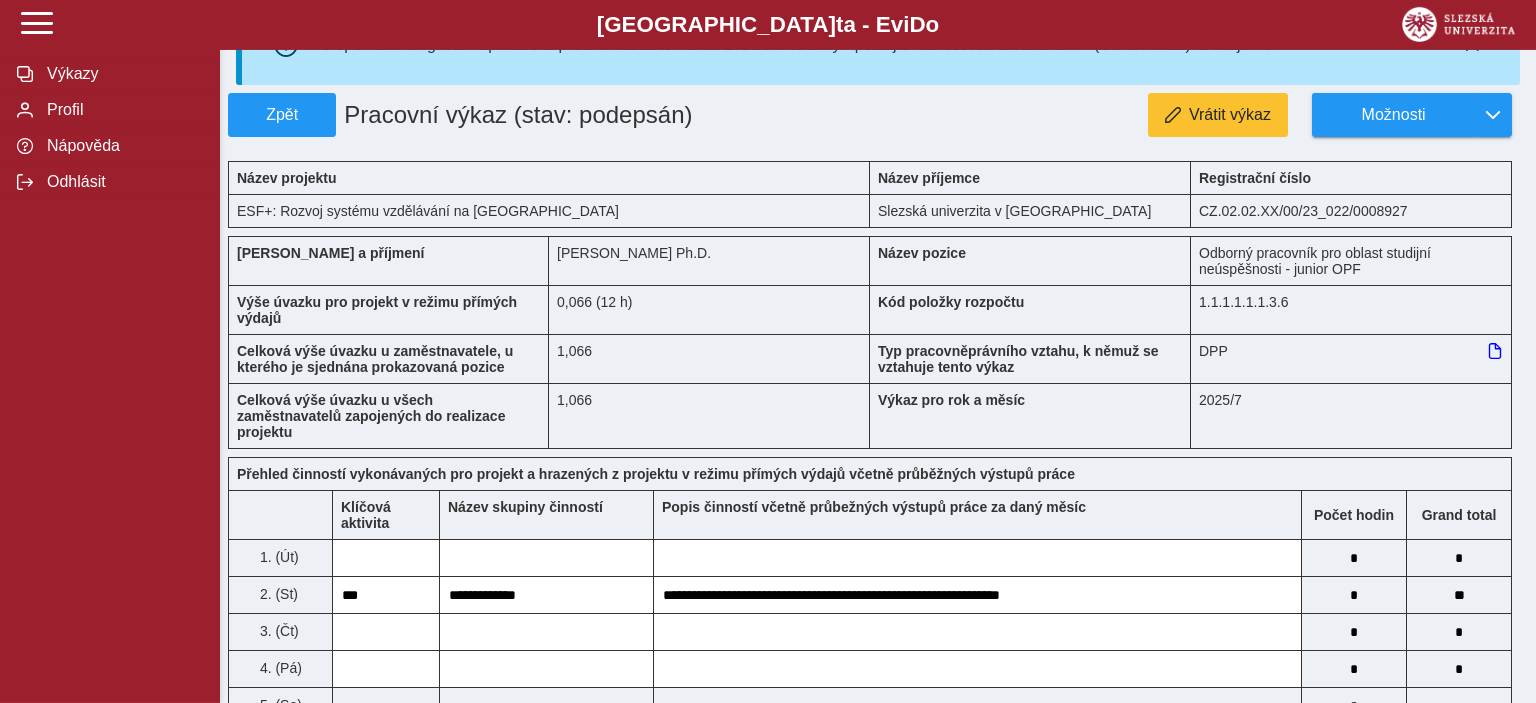 scroll, scrollTop: 0, scrollLeft: 0, axis: both 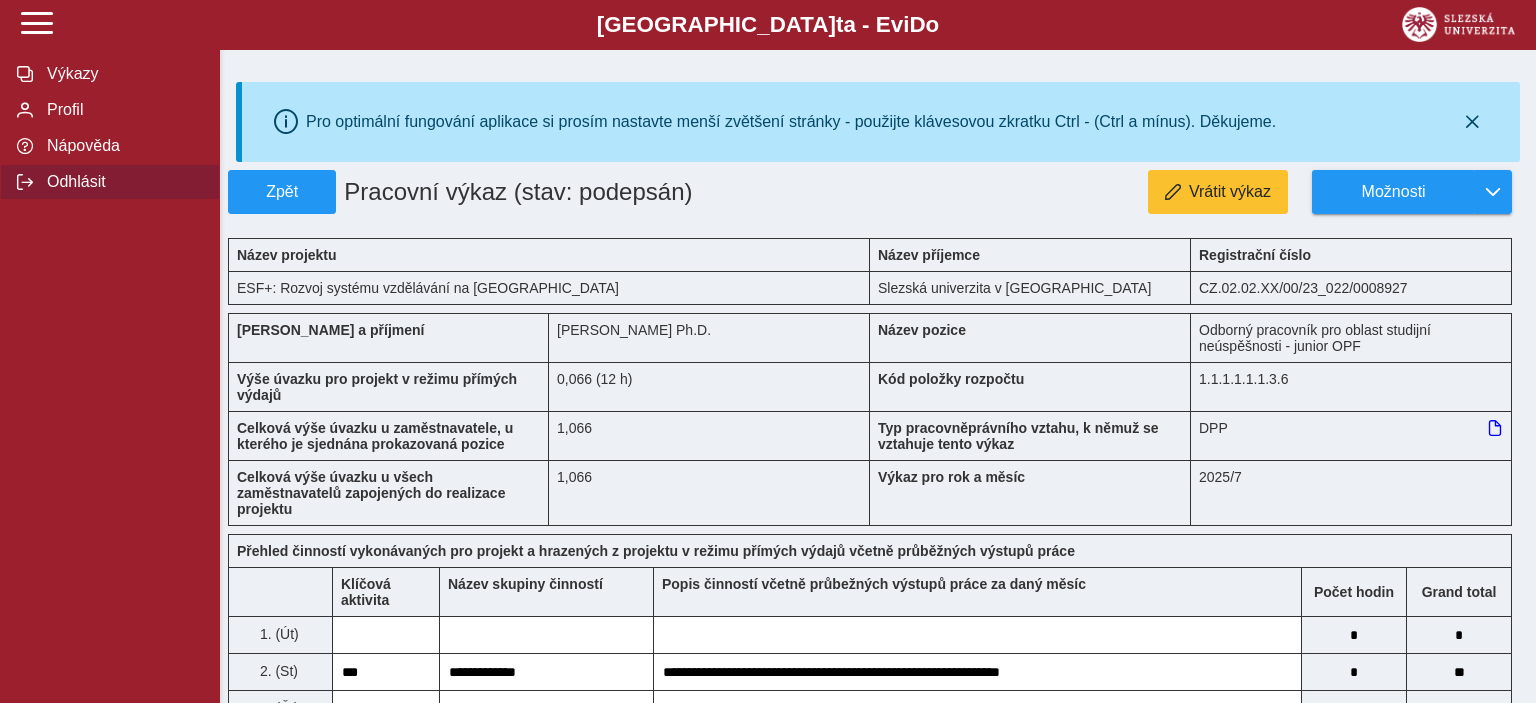 click on "Odhlásit" at bounding box center [122, 182] 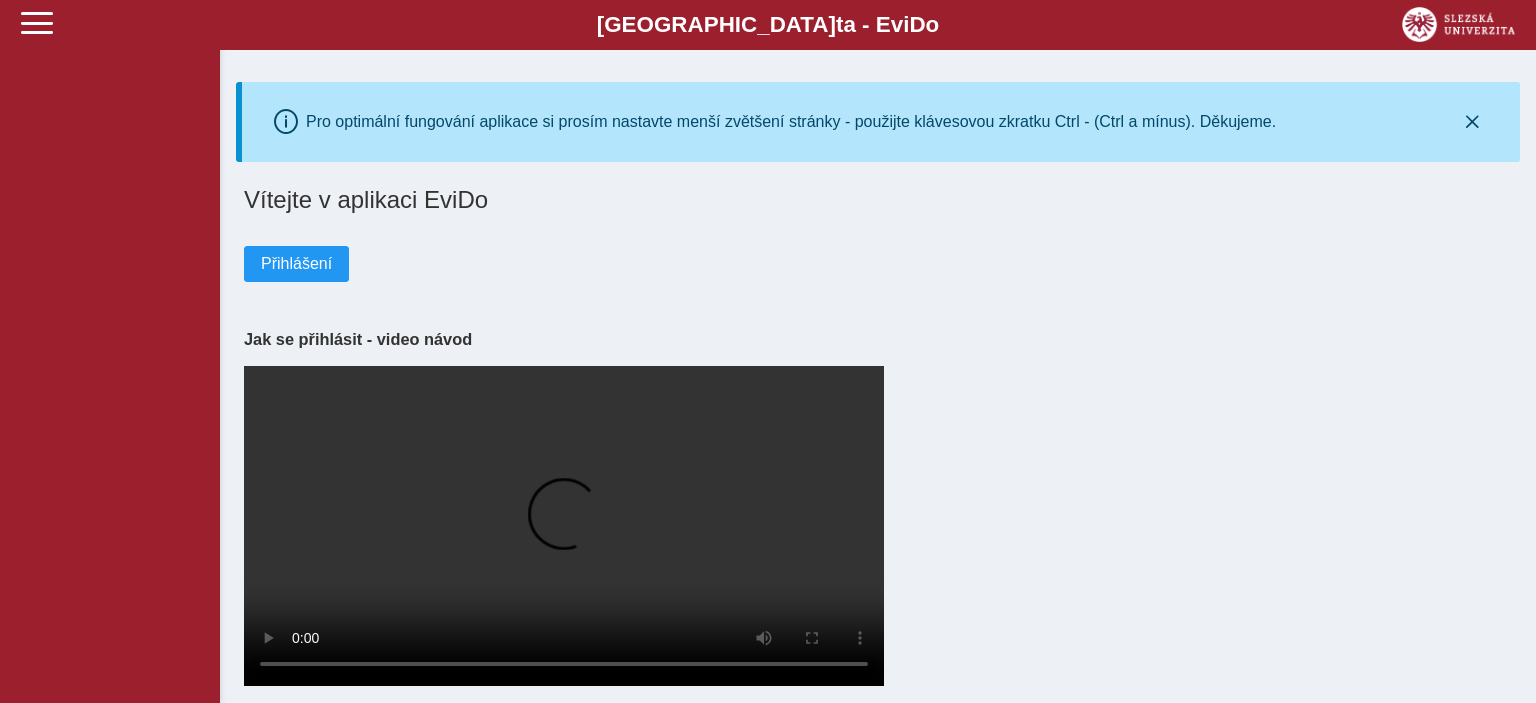 scroll, scrollTop: 0, scrollLeft: 0, axis: both 